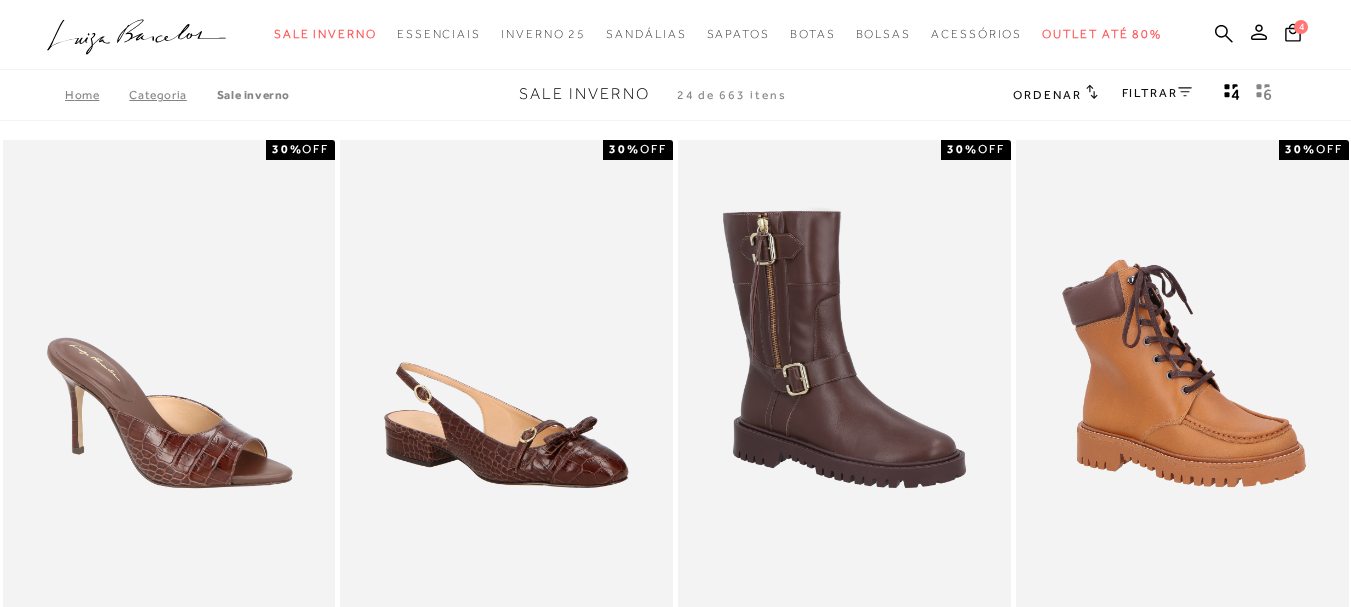 scroll, scrollTop: 0, scrollLeft: 0, axis: both 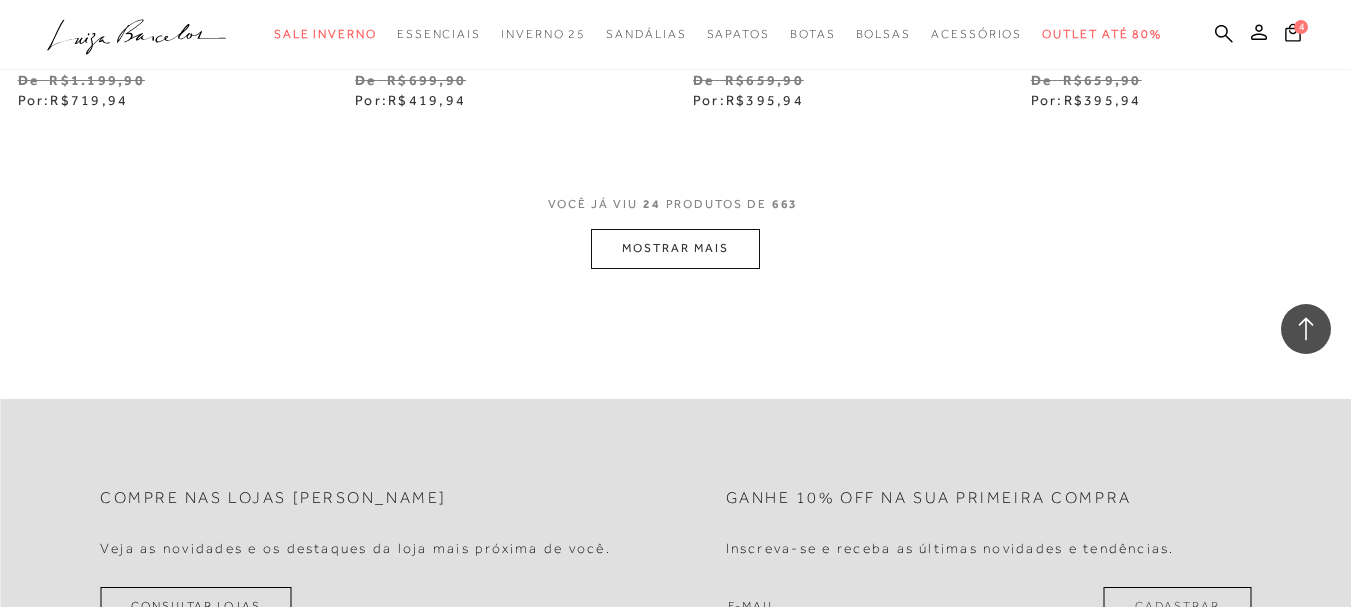drag, startPoint x: 1361, startPoint y: 48, endPoint x: 1365, endPoint y: 491, distance: 443.01807 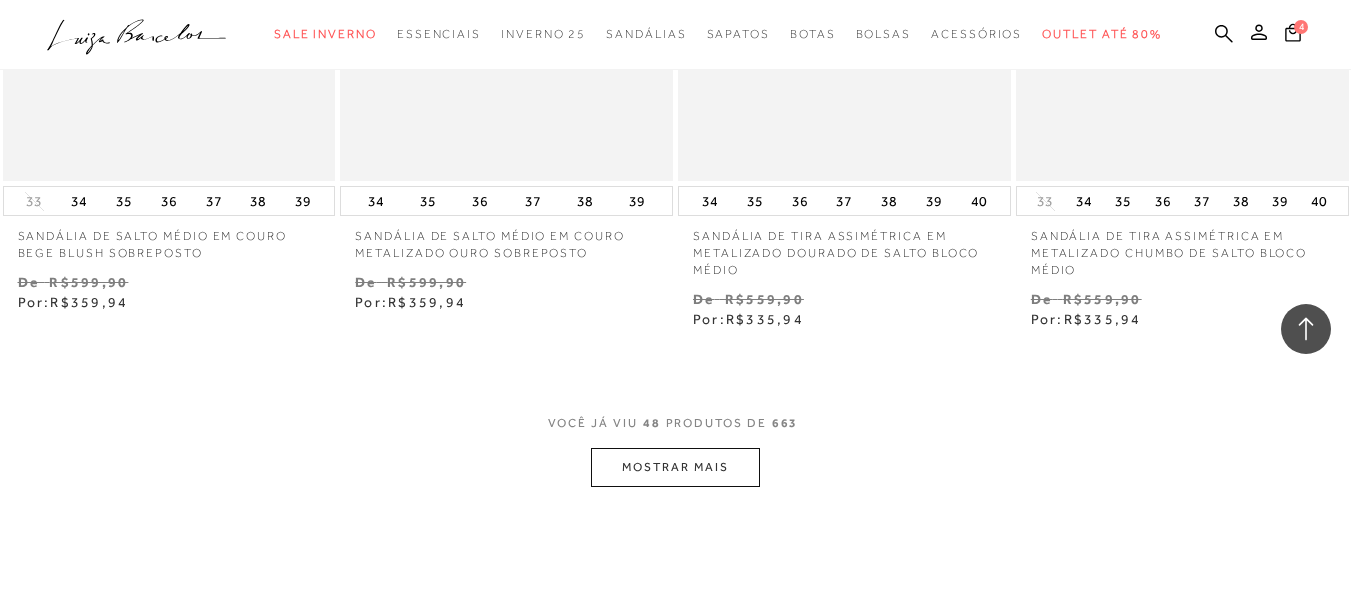 scroll, scrollTop: 7868, scrollLeft: 0, axis: vertical 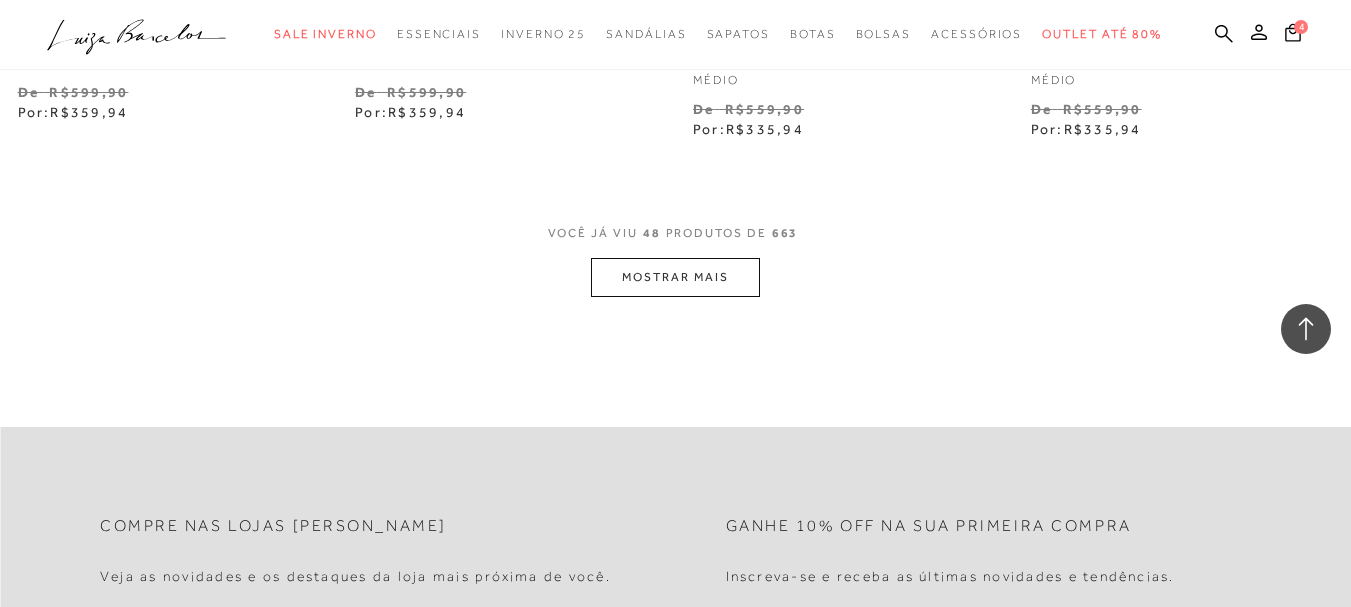 click on "MOSTRAR MAIS" at bounding box center [675, 277] 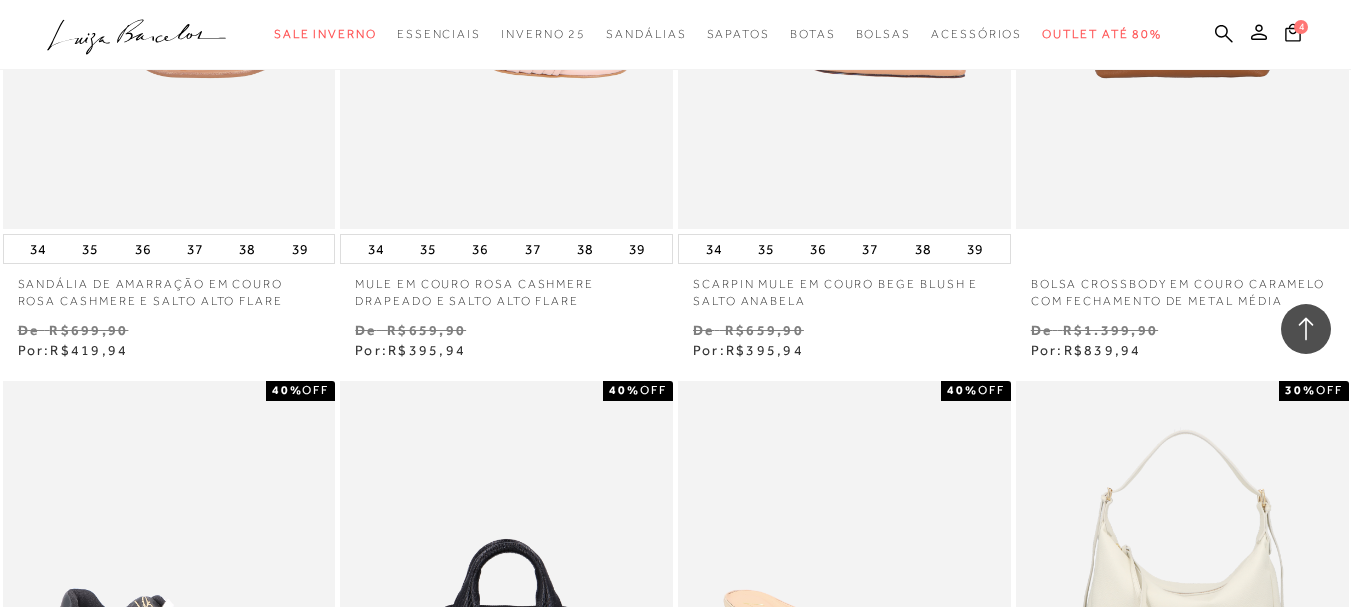 scroll, scrollTop: 10619, scrollLeft: 0, axis: vertical 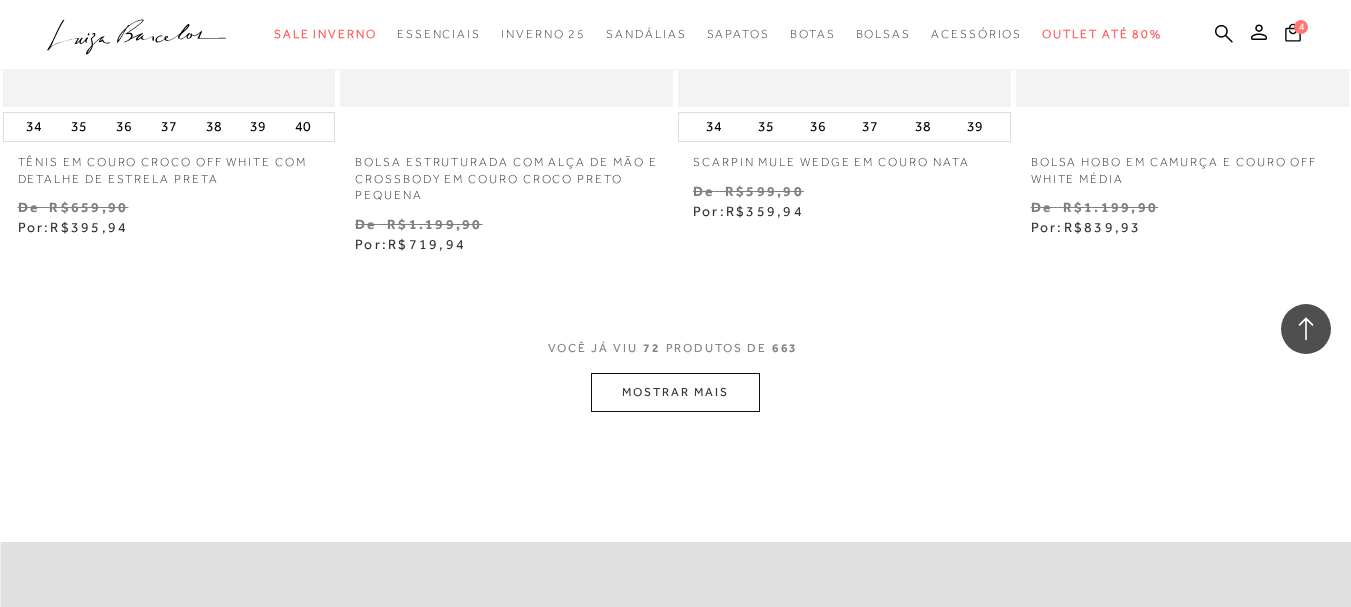 click on "MOSTRAR MAIS" at bounding box center [675, 392] 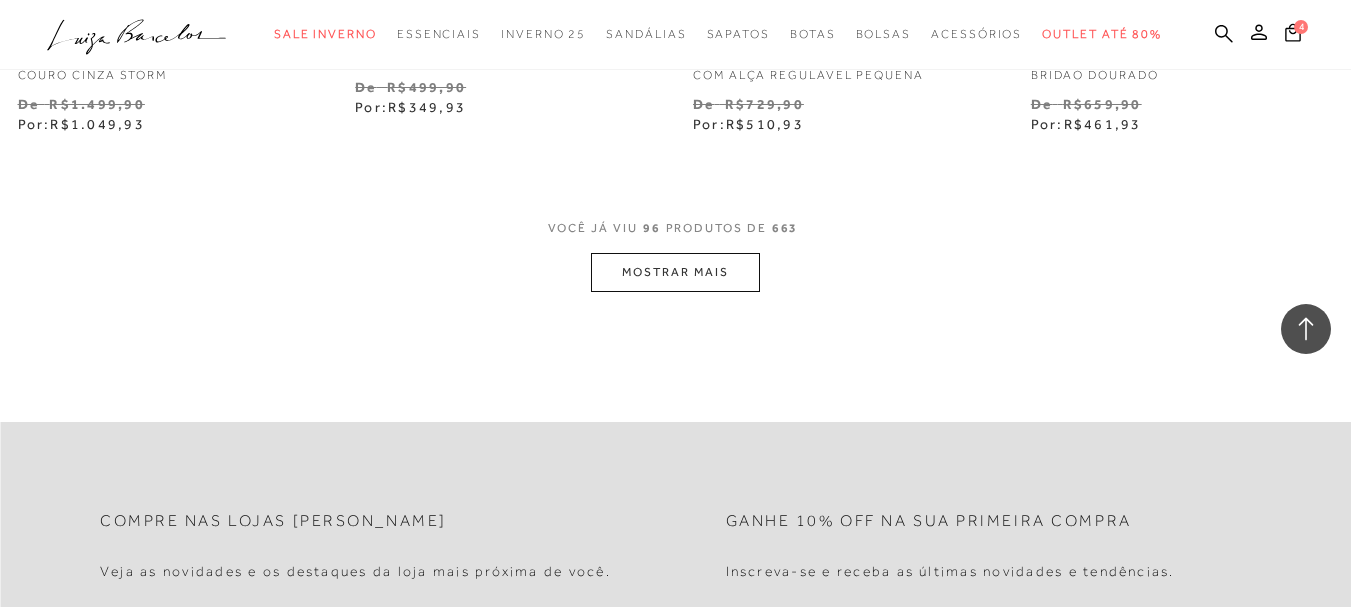 scroll, scrollTop: 15774, scrollLeft: 0, axis: vertical 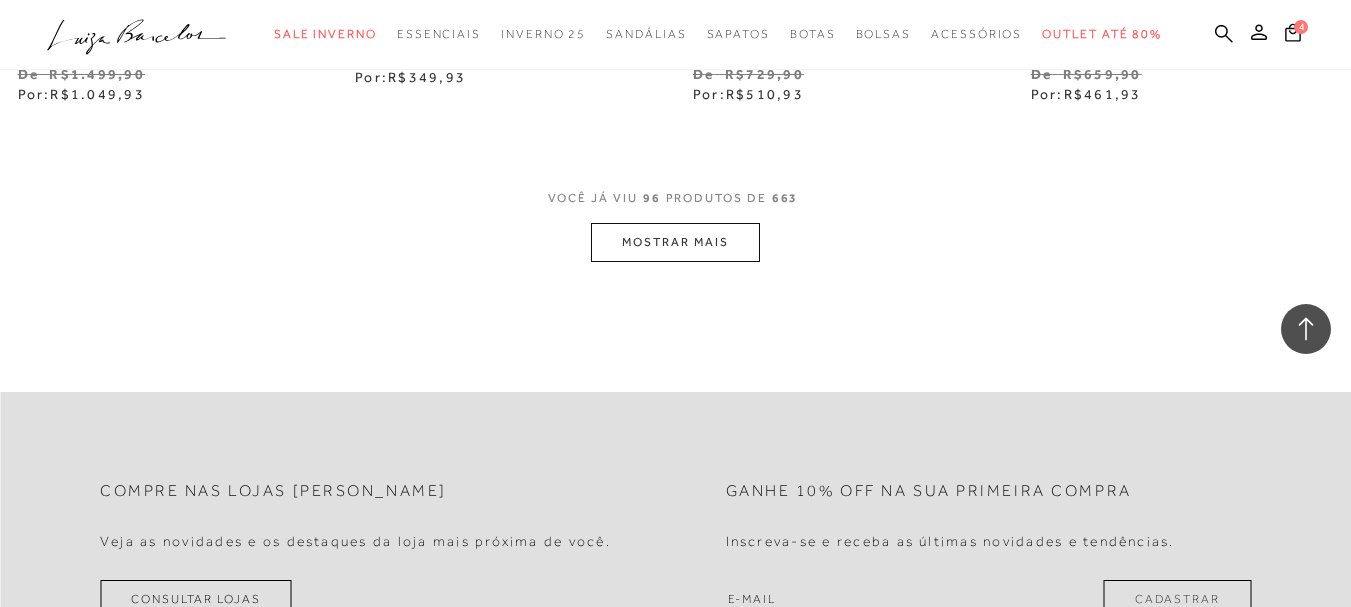 click on "MOSTRAR MAIS" at bounding box center [675, 242] 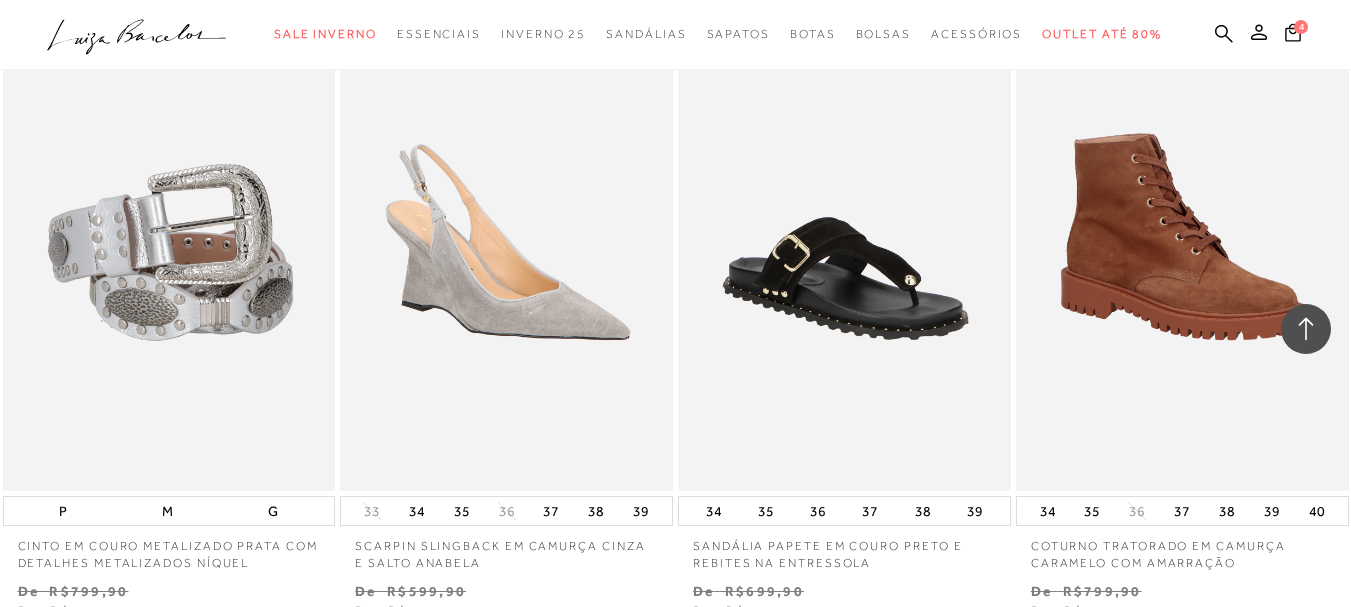 scroll, scrollTop: 17964, scrollLeft: 0, axis: vertical 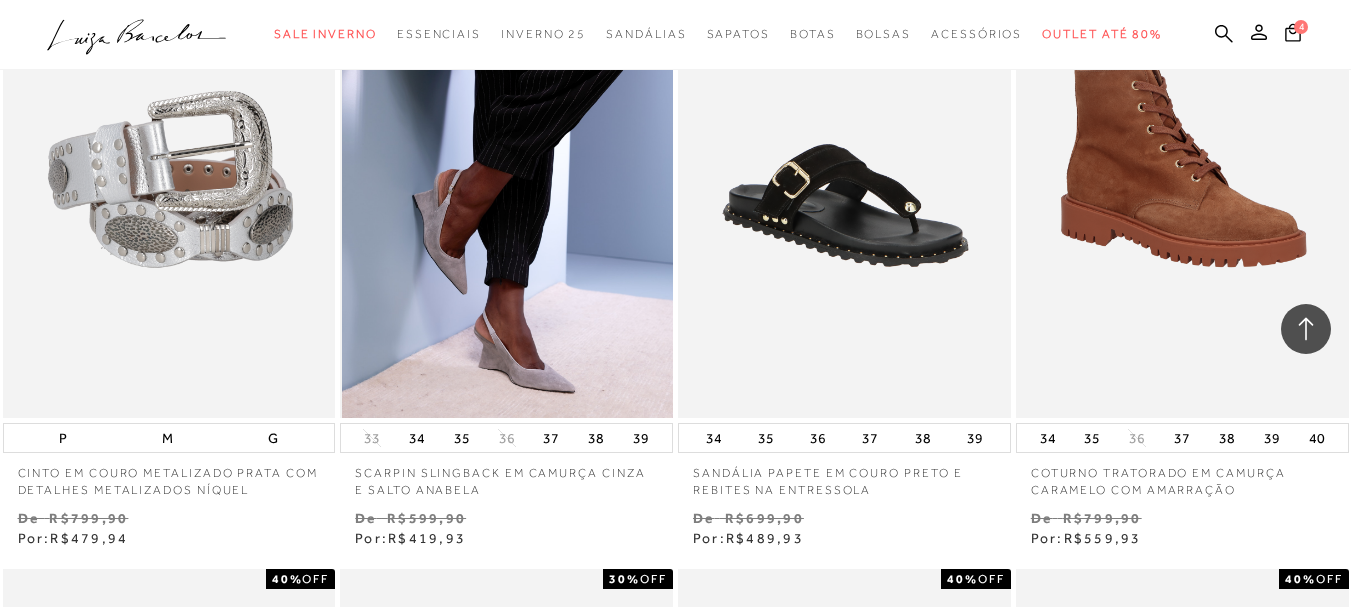 click at bounding box center [507, 168] 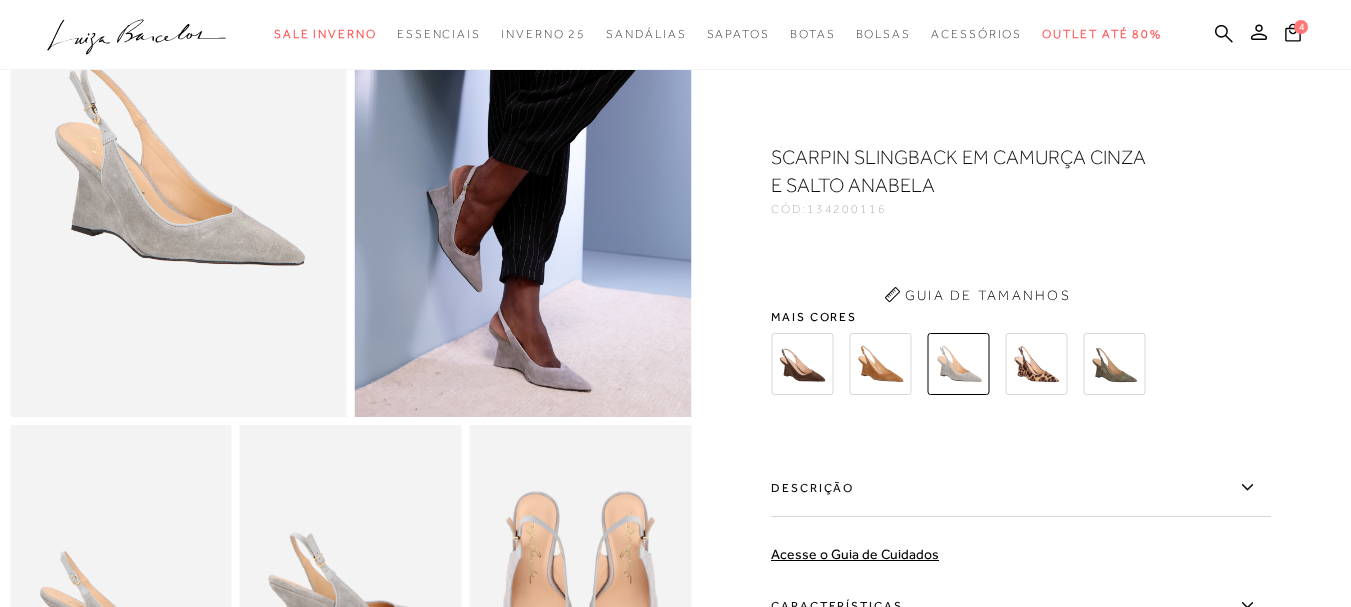 scroll, scrollTop: 0, scrollLeft: 0, axis: both 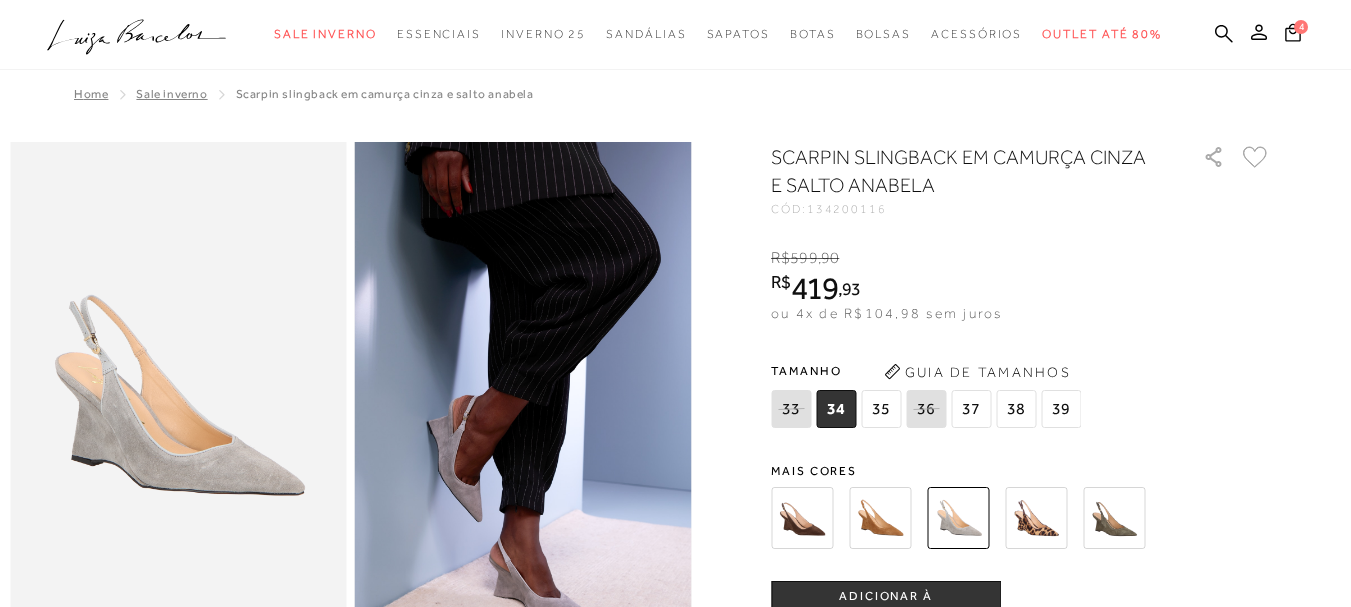 click at bounding box center (802, 518) 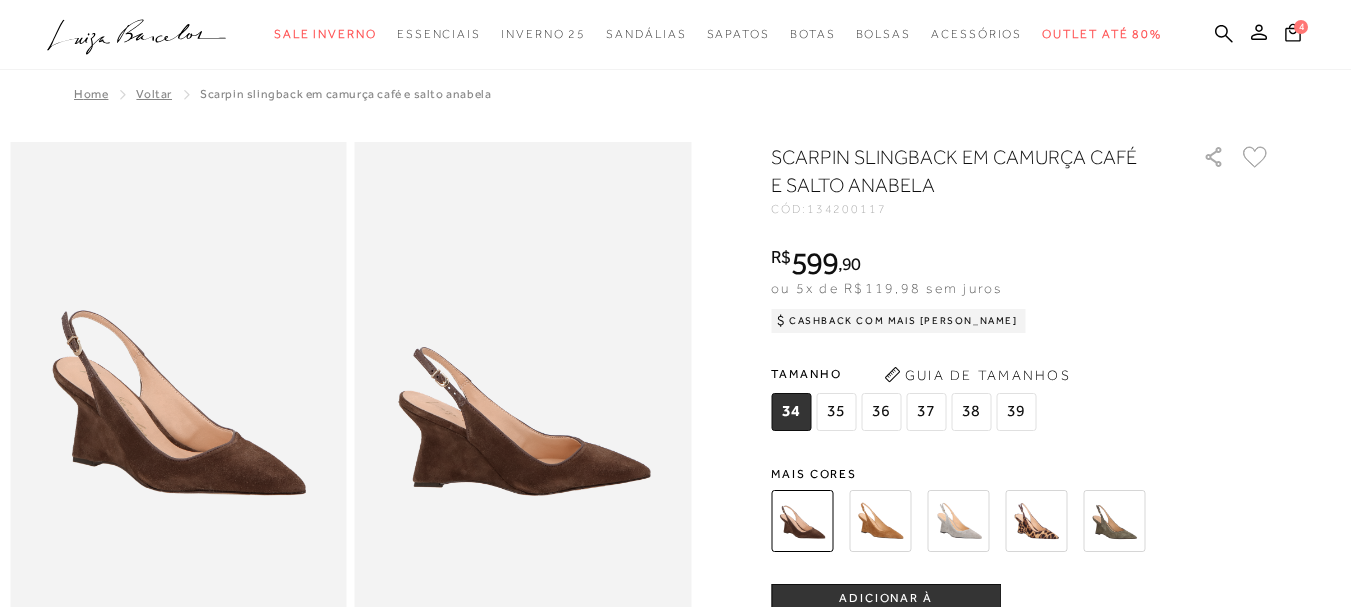 click at bounding box center (880, 521) 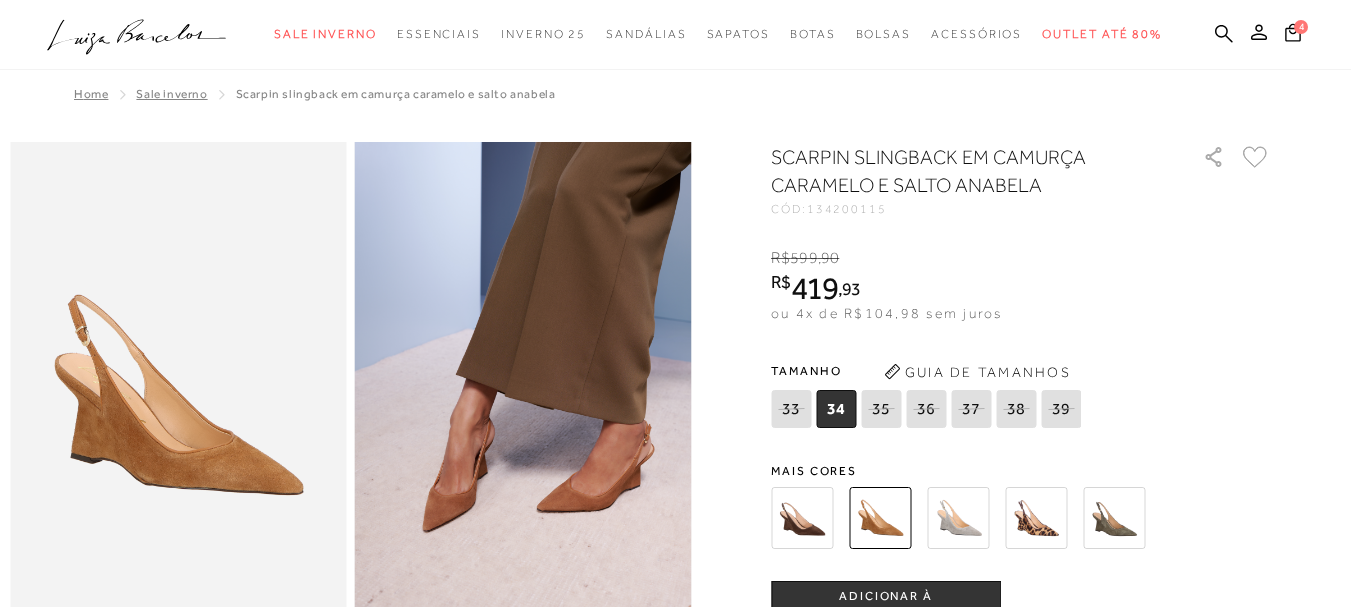 click at bounding box center (958, 518) 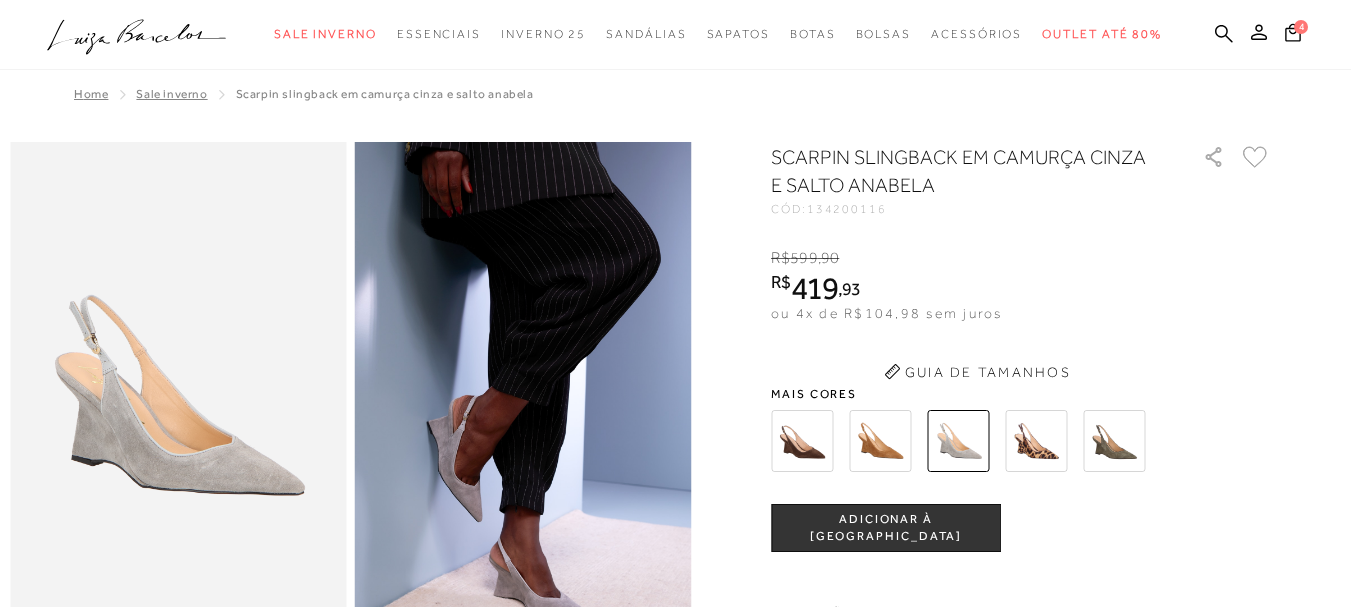 click on "SCARPIN SLINGBACK EM CAMURÇA CINZA E SALTO ANABELA
CÓD:
134200116
×
É necessário selecionar um tamanho para adicionar o produto como favorito.
R$ 599 , 90
R$ 419 , 93
ou 4x de R$104,98 sem juros
De  R$599,90
Por:  R$419,93" at bounding box center (1021, 548) 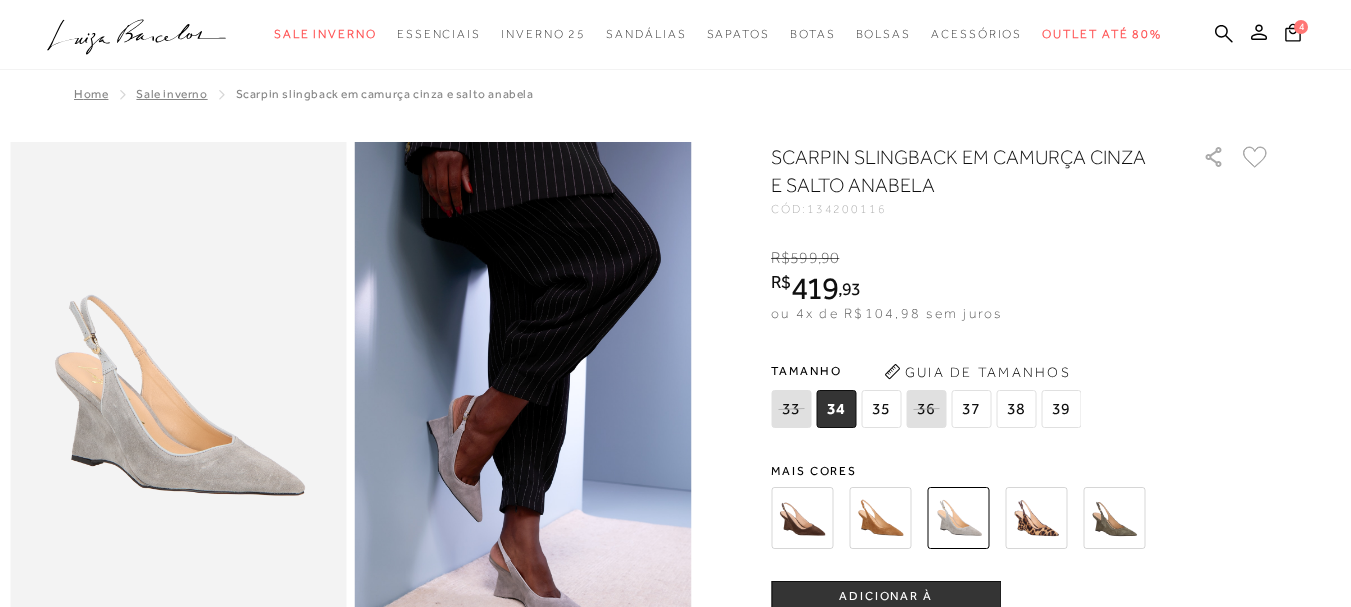click at bounding box center (1036, 518) 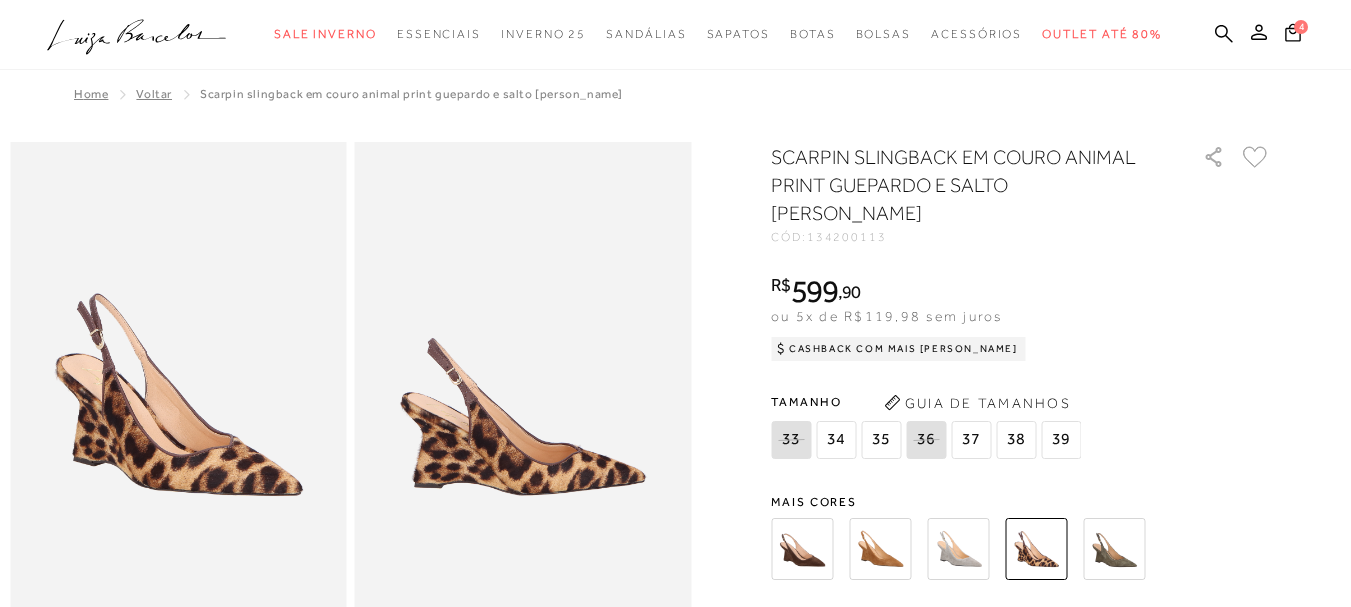 click on "SCARPIN SLINGBACK EM COURO ANIMAL PRINT GUEPARDO E SALTO [PERSON_NAME]
CÓD:
134200113
×
É necessário selecionar um tamanho para adicionar o produto como favorito.
R$ 599 , 90
ou 5x de R$119,98 sem juros
Cashback com Mais [PERSON_NAME]
R$599,90" at bounding box center [1021, 602] 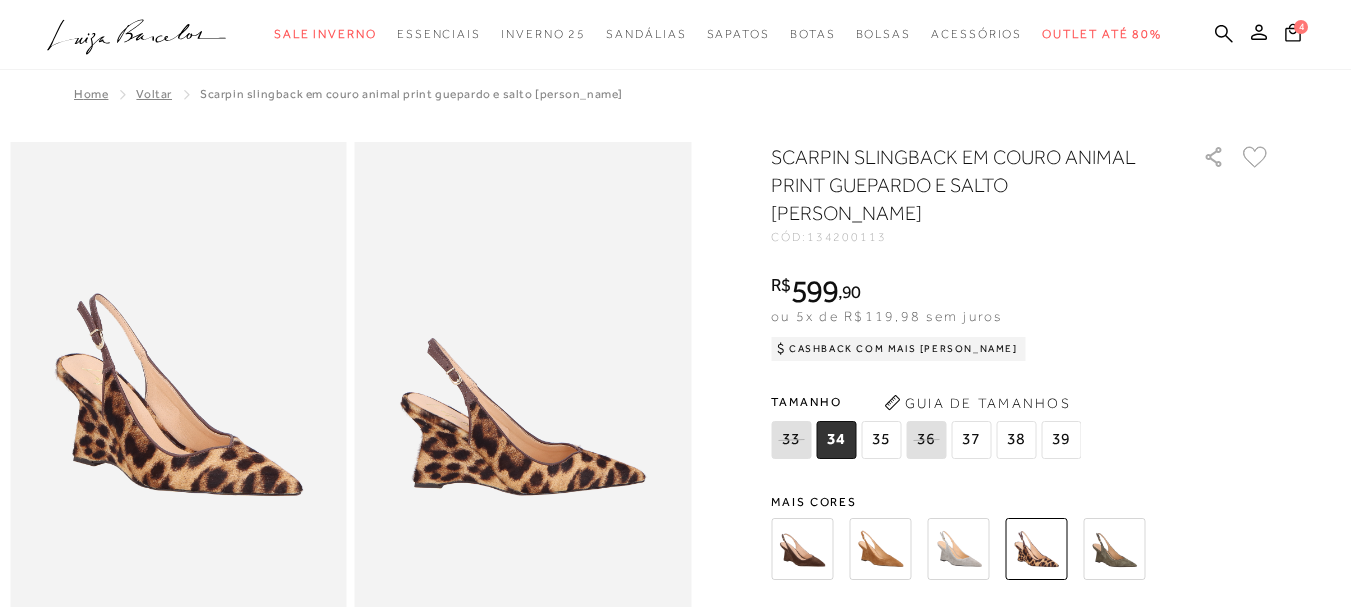 click at bounding box center (1114, 549) 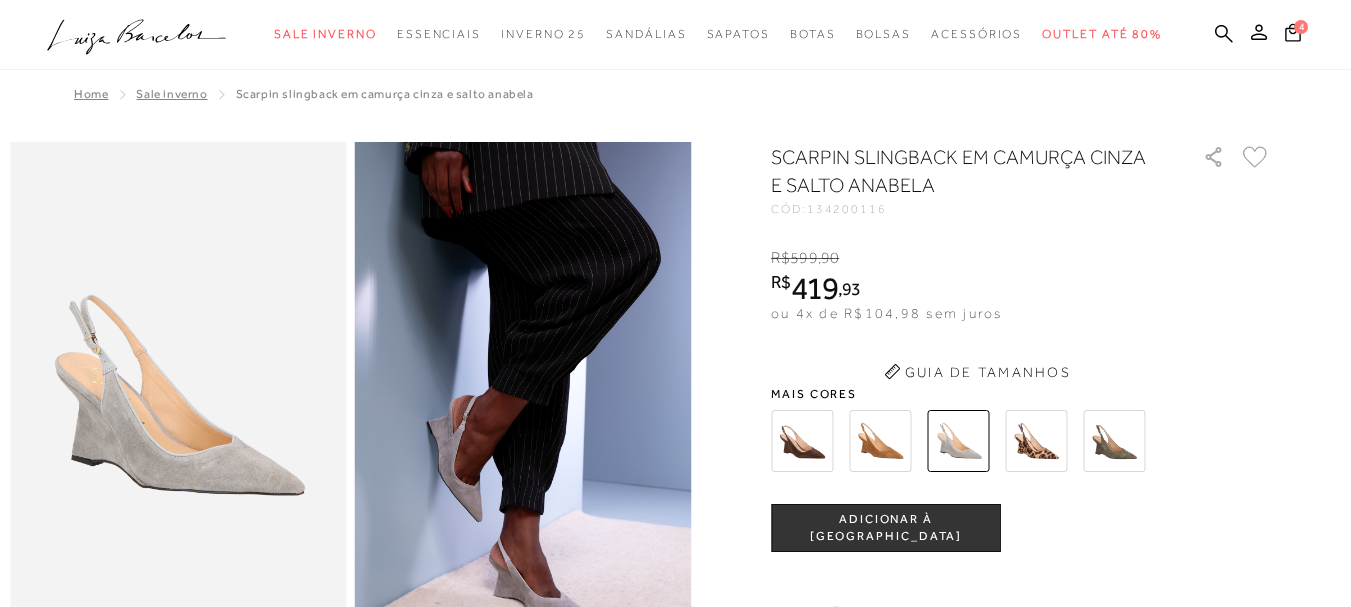 scroll, scrollTop: 2387, scrollLeft: 0, axis: vertical 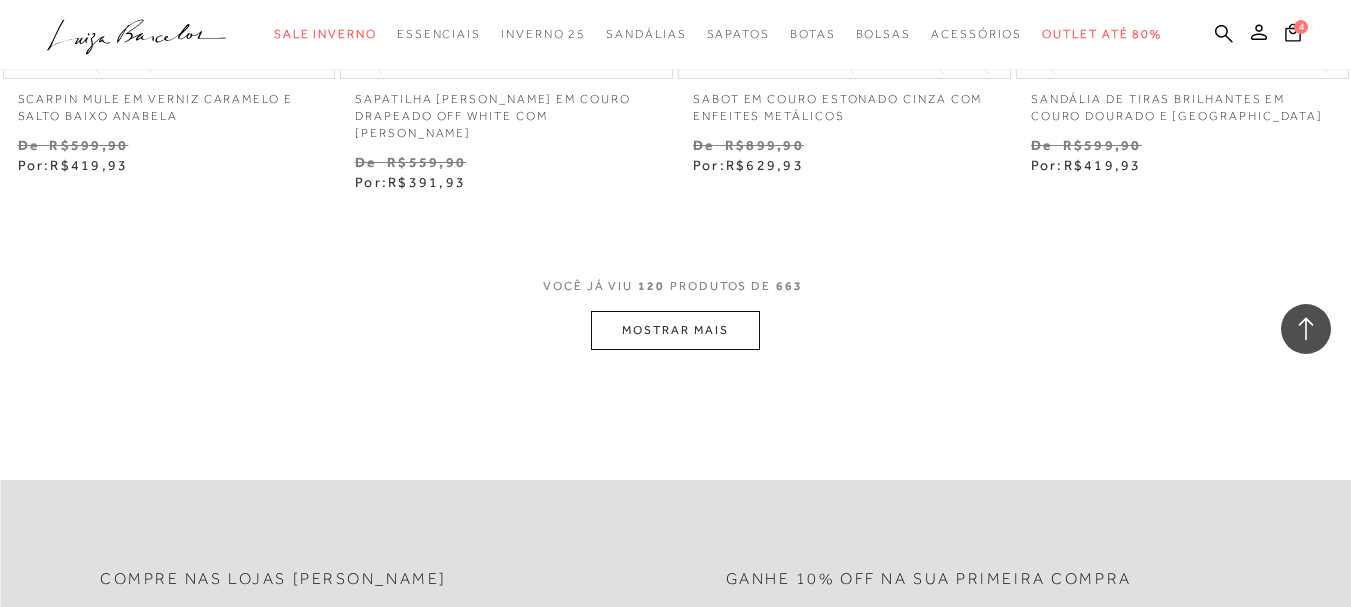 click on "MOSTRAR MAIS" at bounding box center [675, 330] 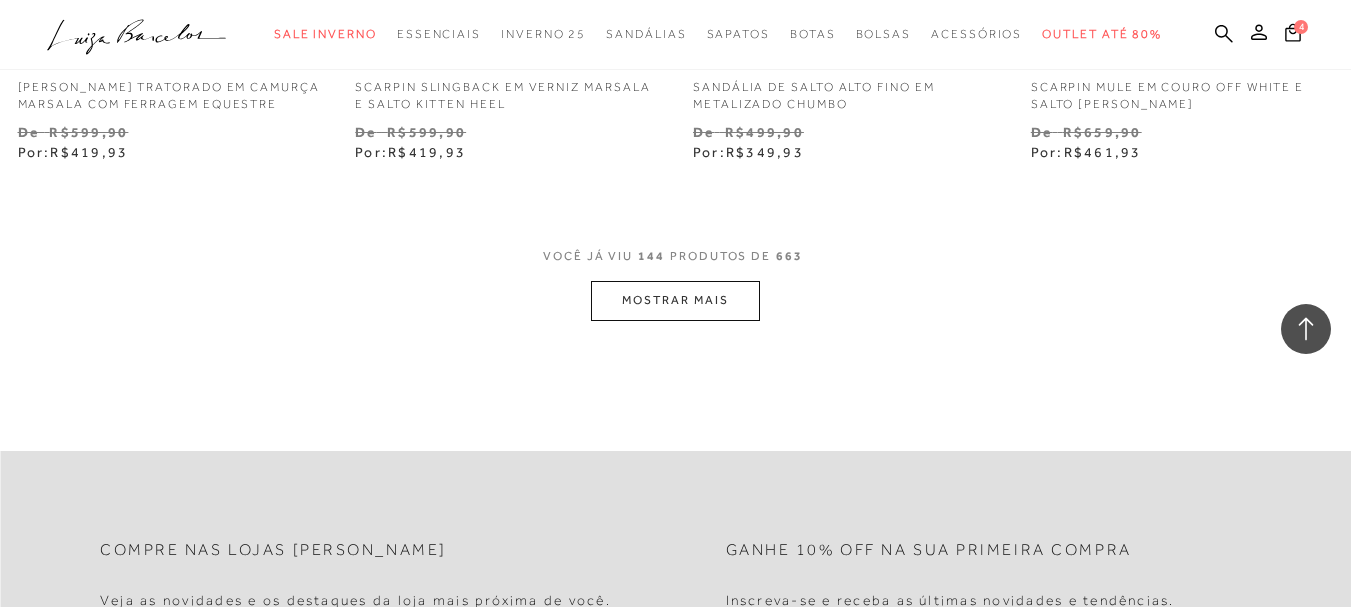 scroll, scrollTop: 23690, scrollLeft: 0, axis: vertical 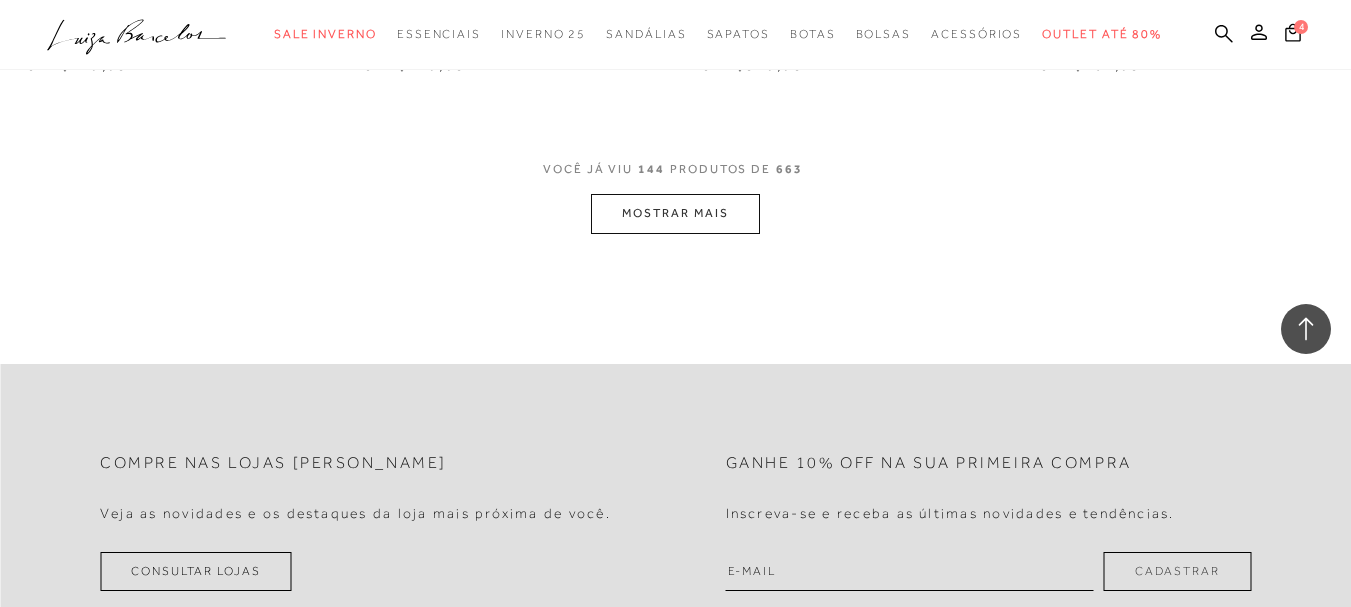 click on "VOCÊ JÁ VIU  144   PRODUTOS DE  663" at bounding box center (675, 176) 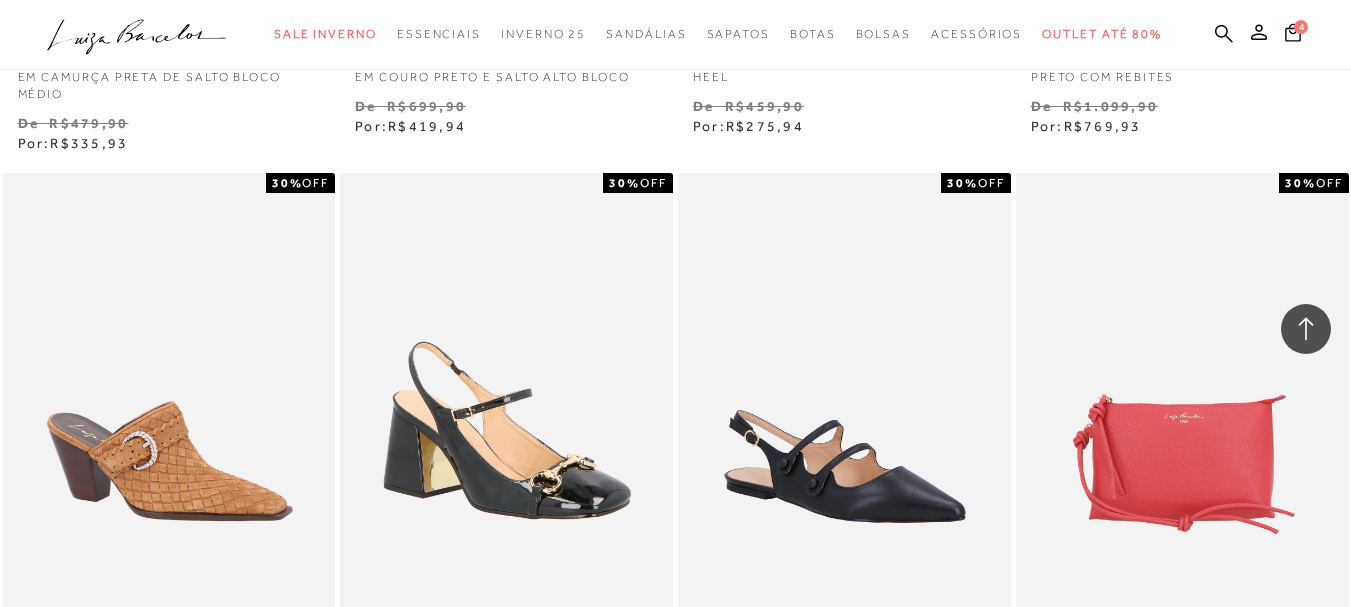 scroll, scrollTop: 25135, scrollLeft: 0, axis: vertical 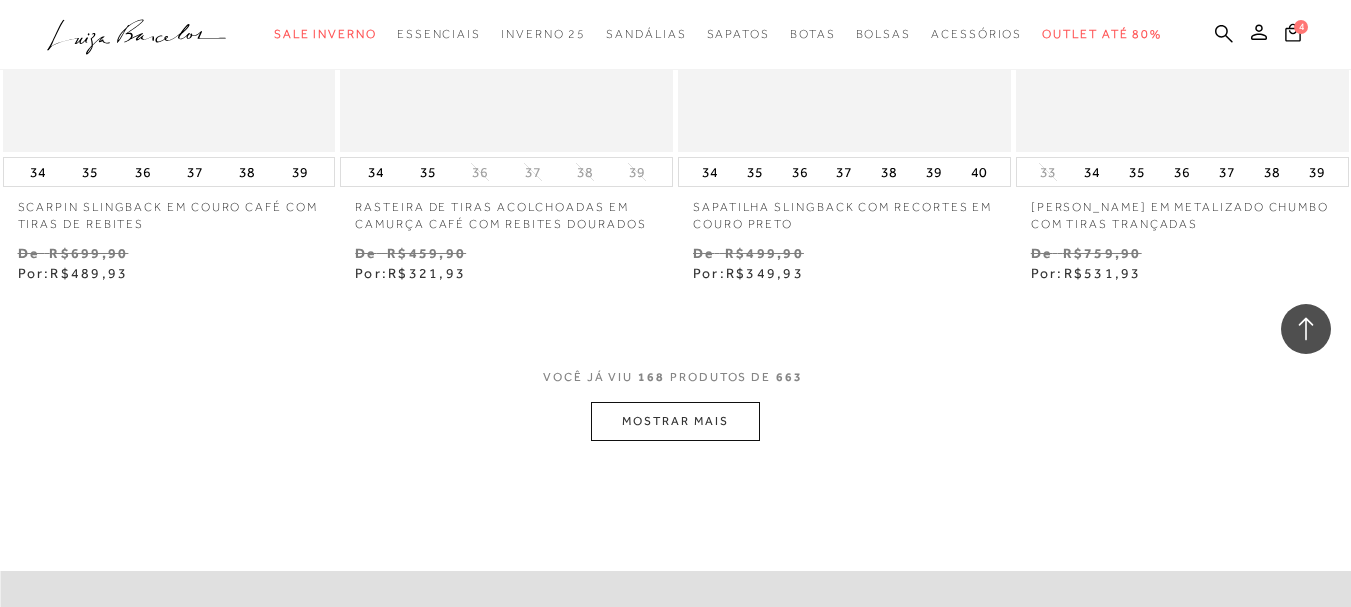 click on "MOSTRAR MAIS" at bounding box center (675, 421) 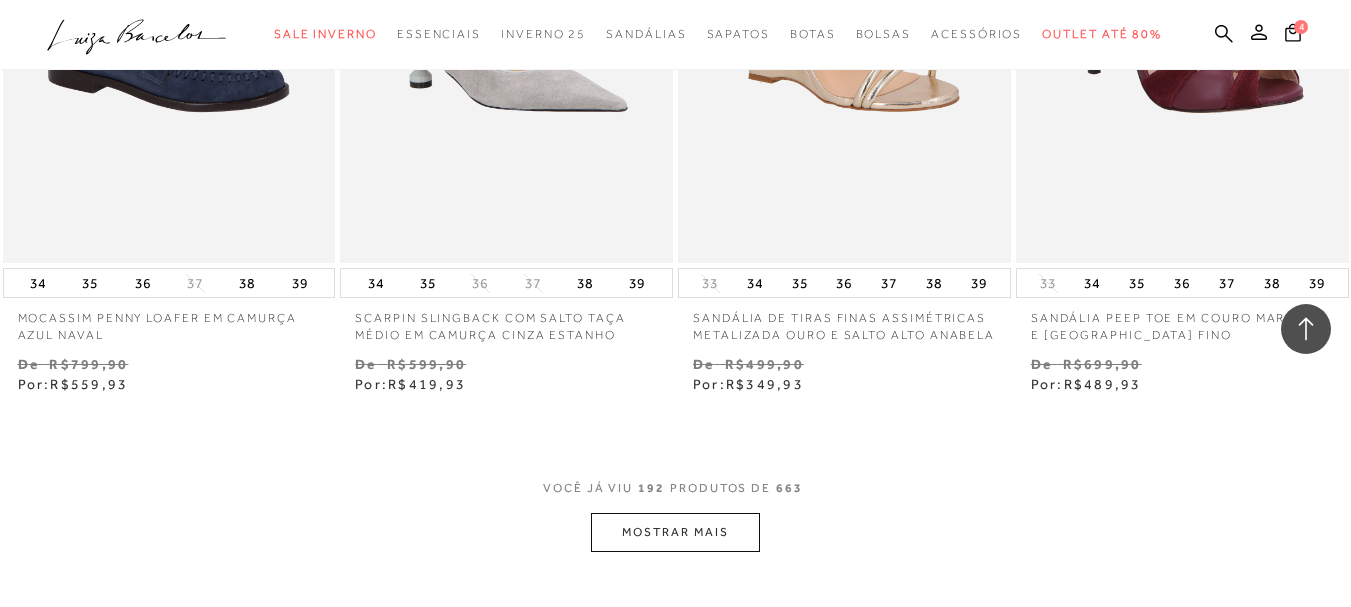 scroll, scrollTop: 31300, scrollLeft: 0, axis: vertical 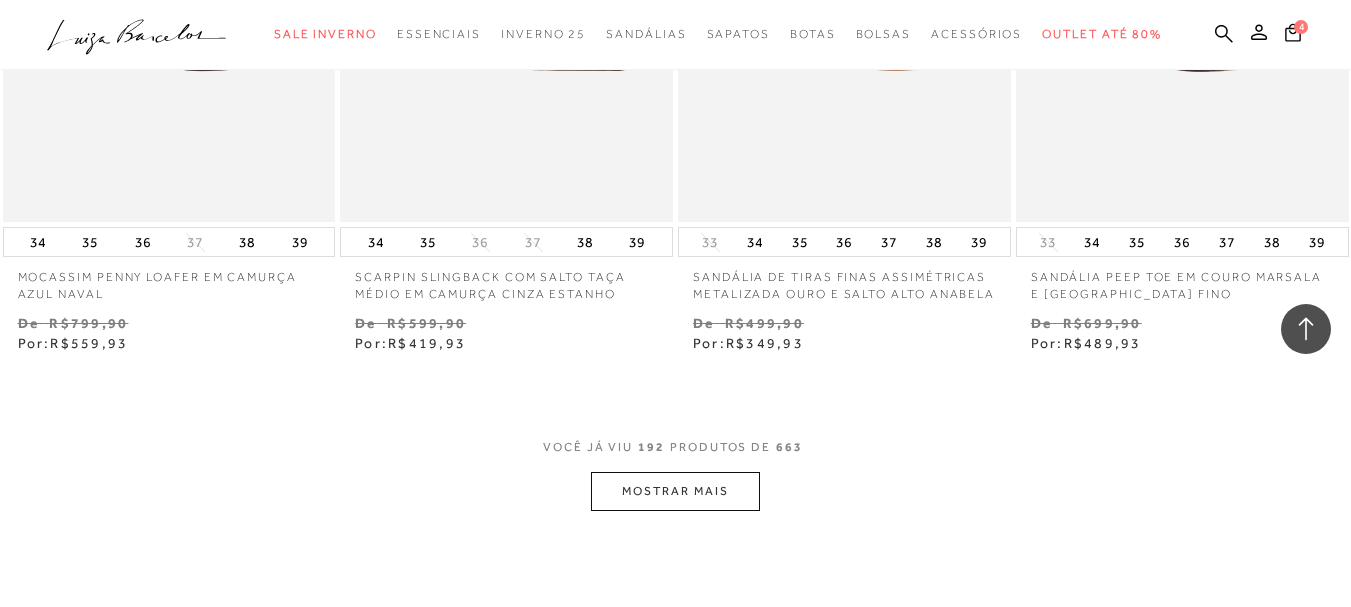 click on "MOSTRAR MAIS" at bounding box center (675, 491) 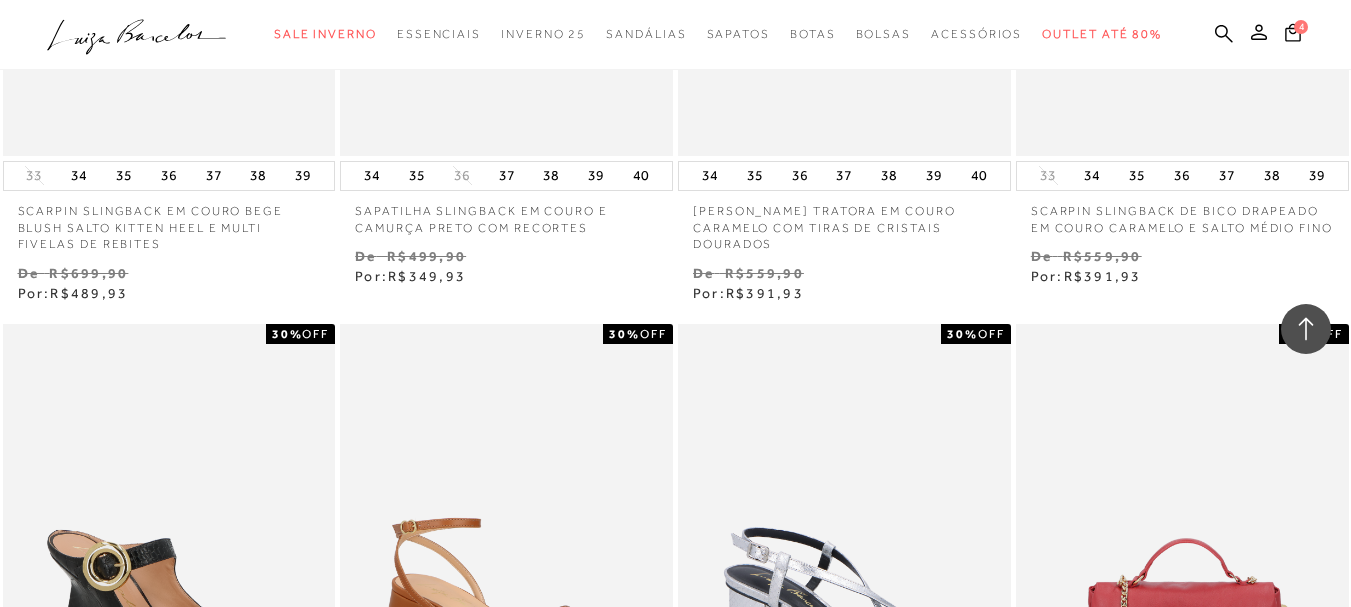 scroll, scrollTop: 32082, scrollLeft: 0, axis: vertical 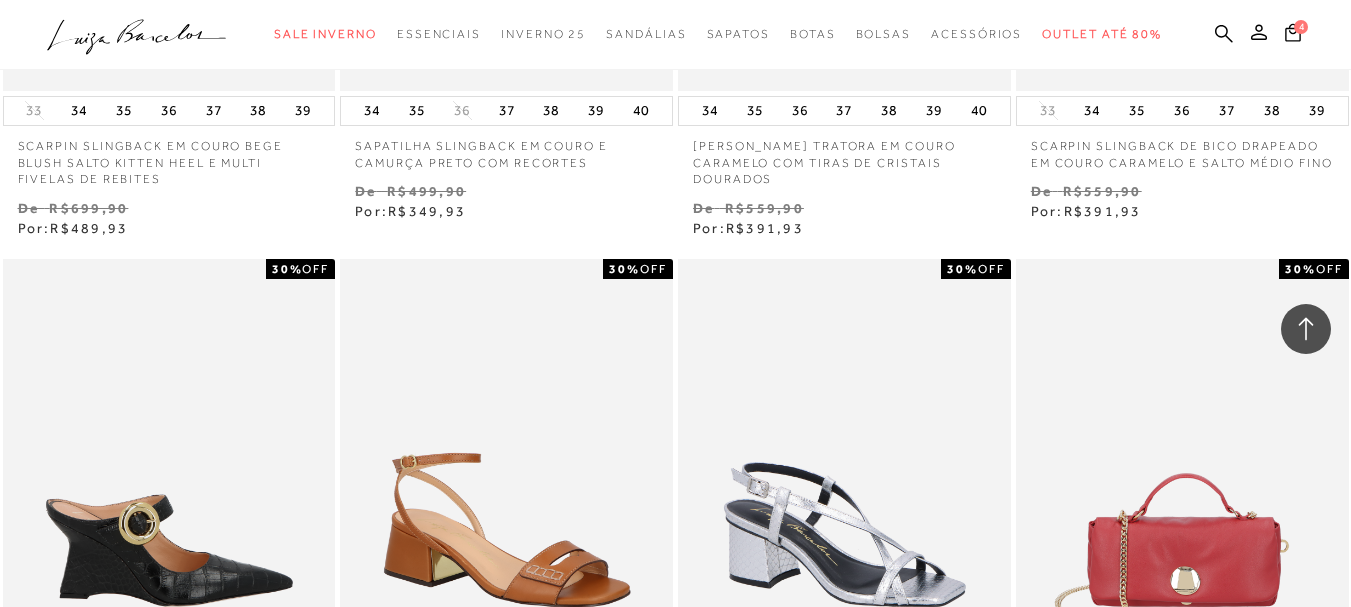 click at bounding box center (170, 508) 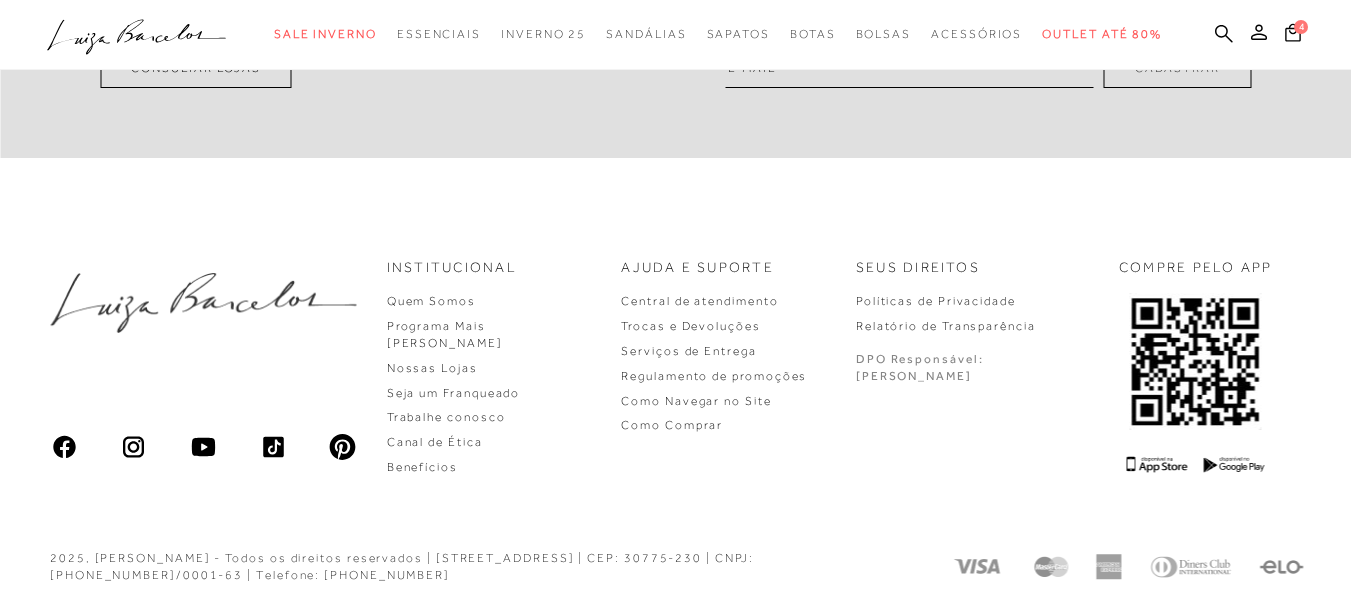 scroll, scrollTop: 0, scrollLeft: 0, axis: both 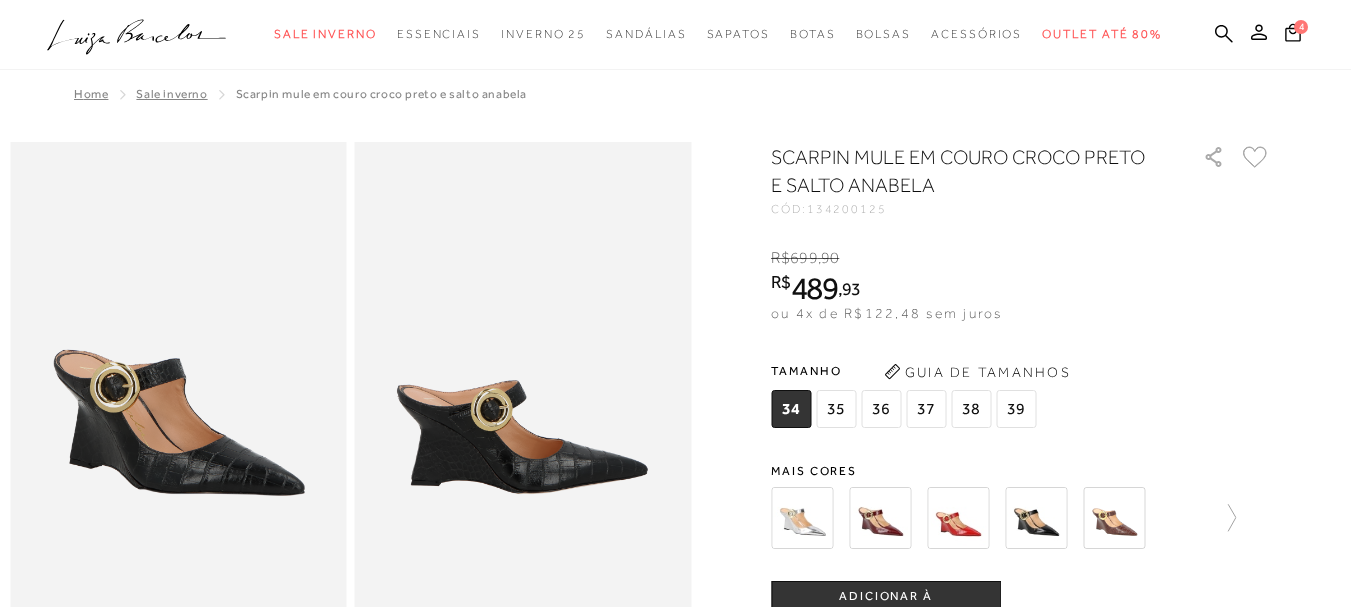 click at bounding box center (958, 518) 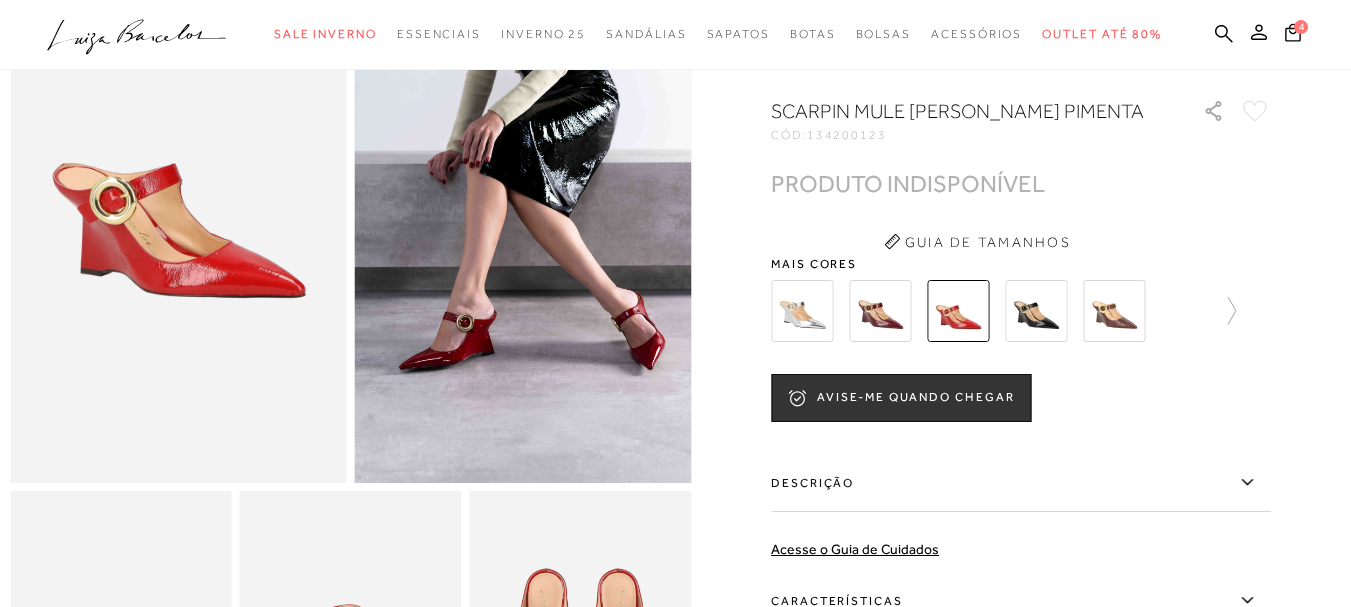 scroll, scrollTop: 169, scrollLeft: 0, axis: vertical 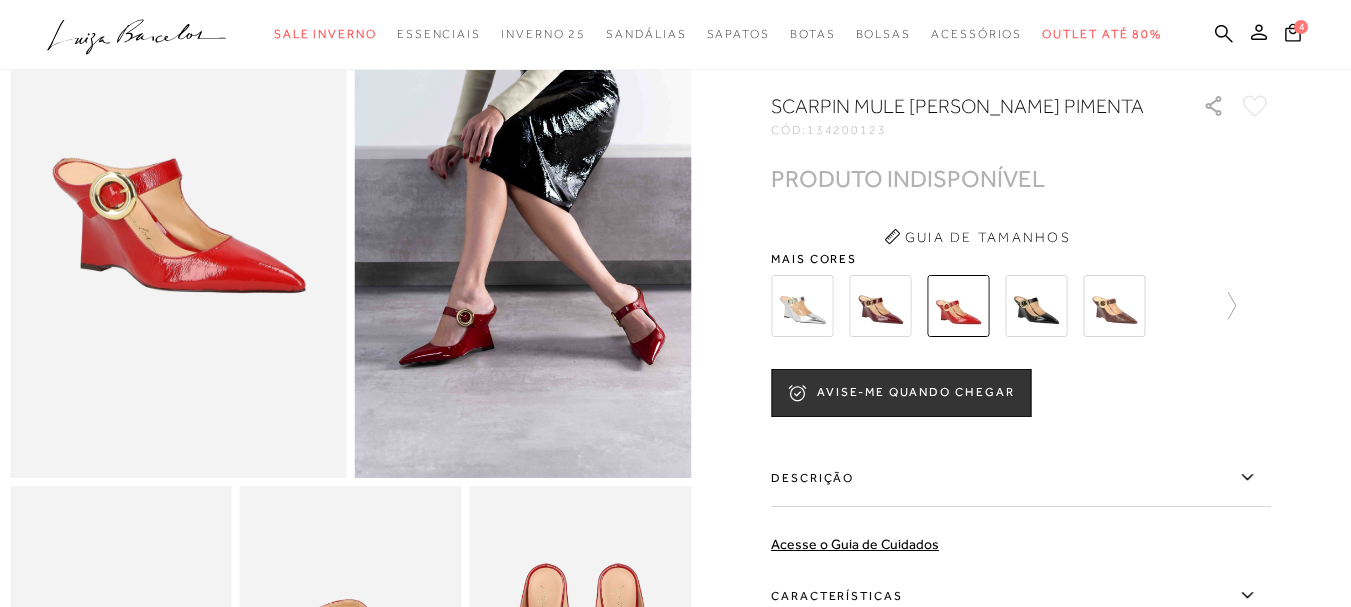 click at bounding box center (1036, 306) 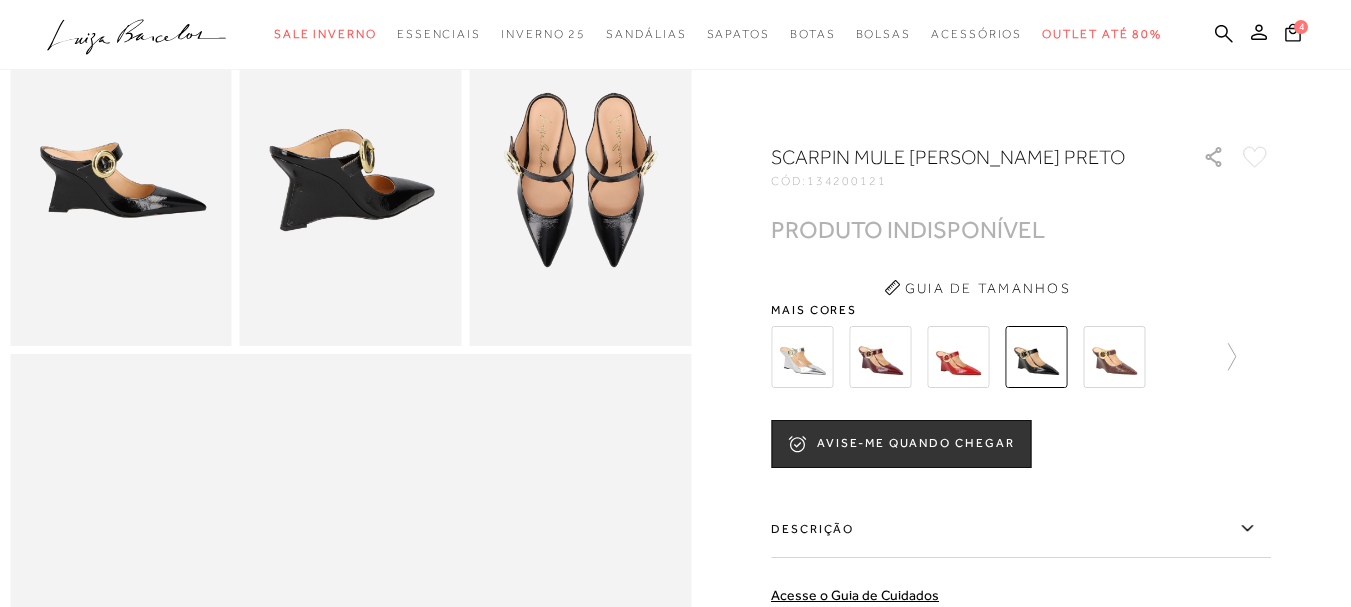 scroll, scrollTop: 668, scrollLeft: 0, axis: vertical 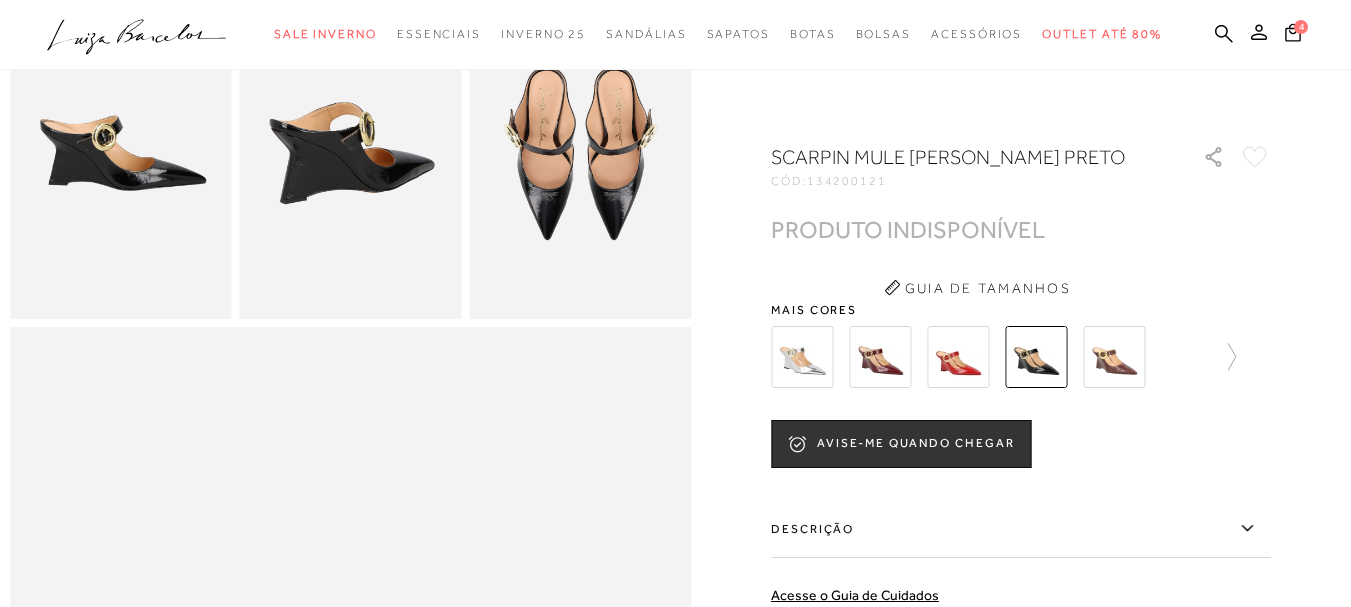 click at bounding box center [880, 357] 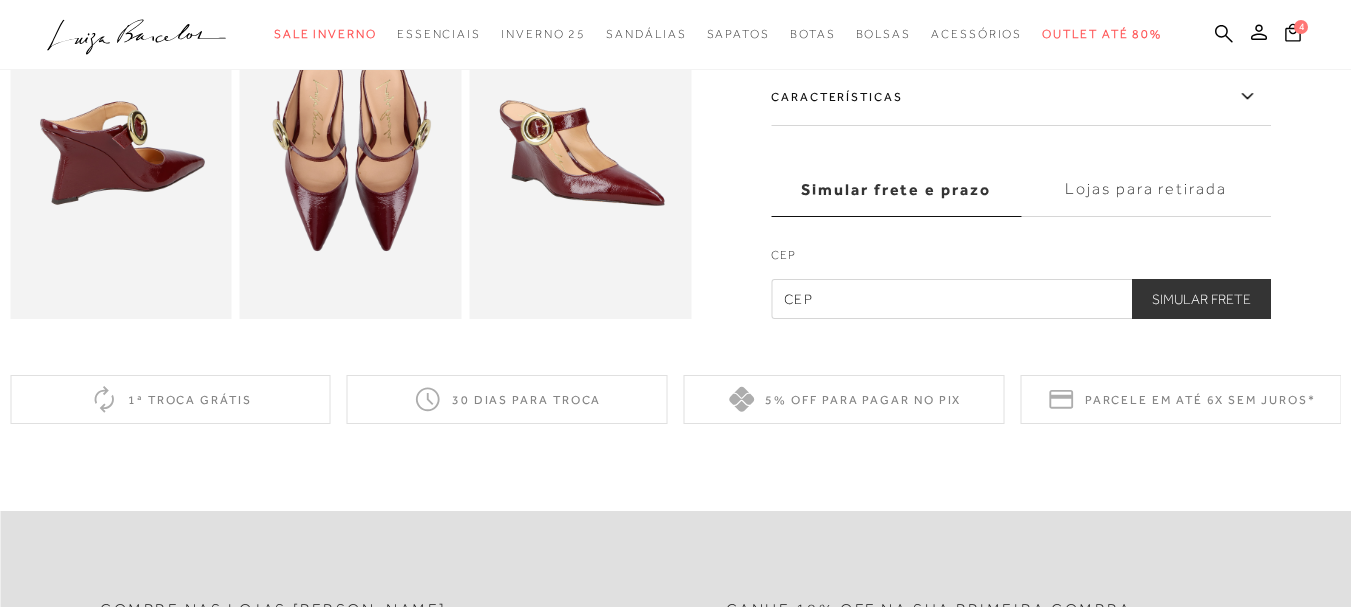 scroll, scrollTop: 0, scrollLeft: 0, axis: both 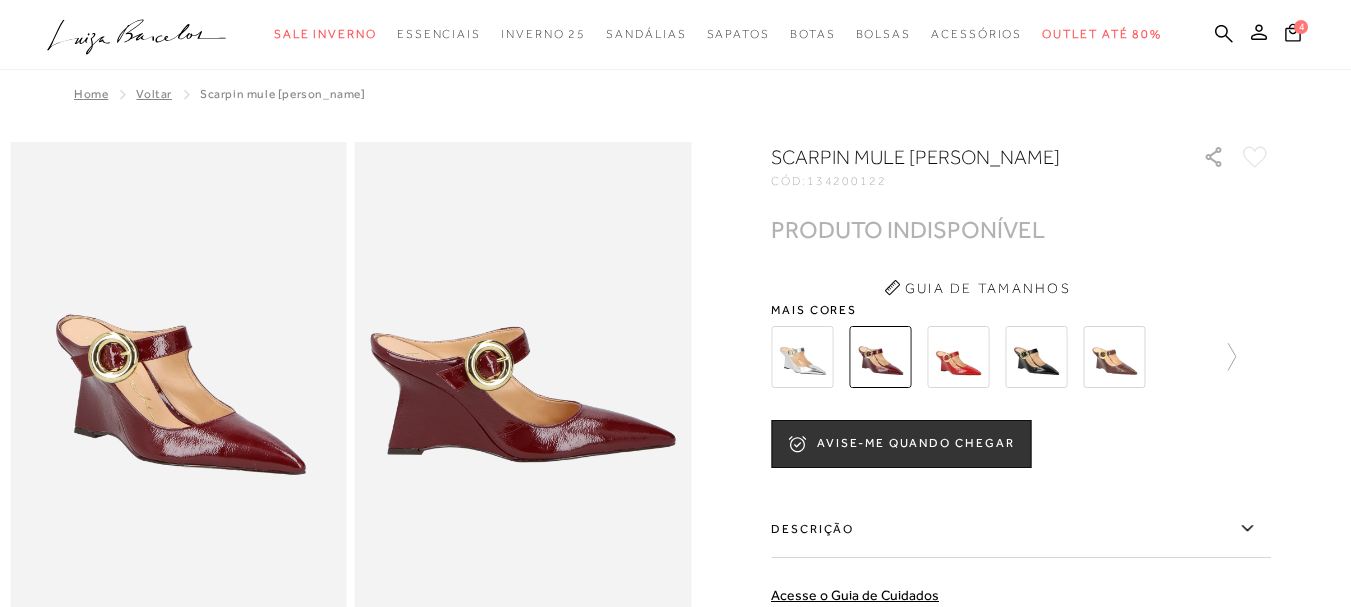 click at bounding box center (958, 357) 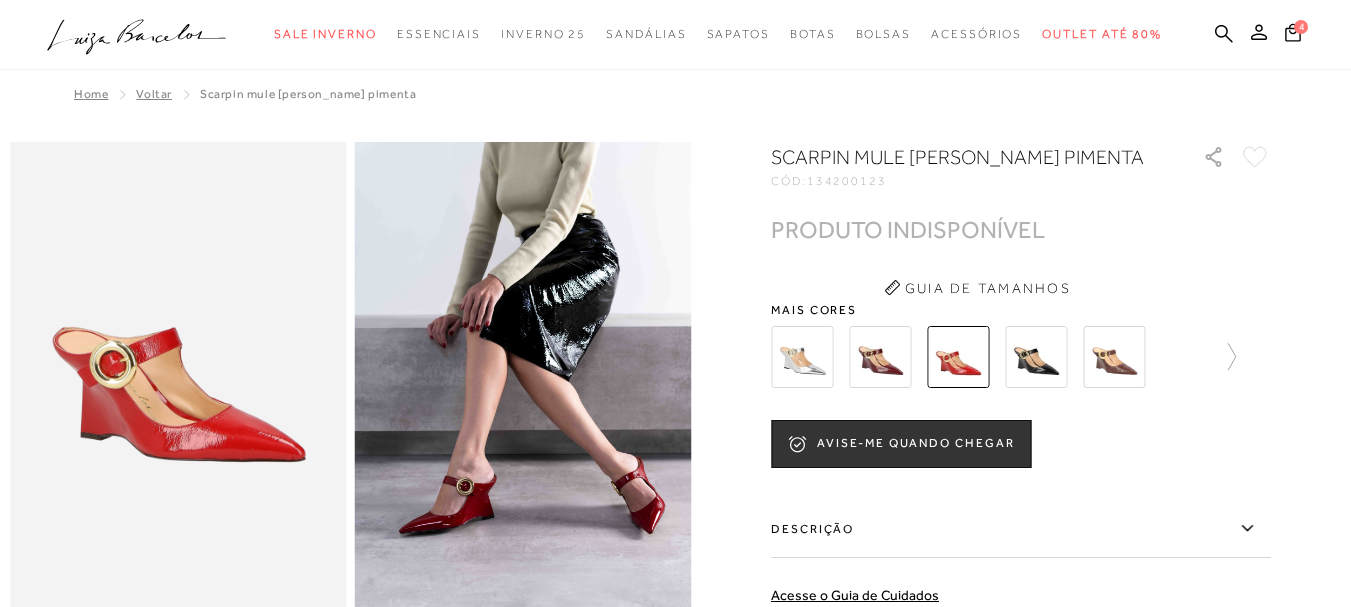 click at bounding box center (1036, 357) 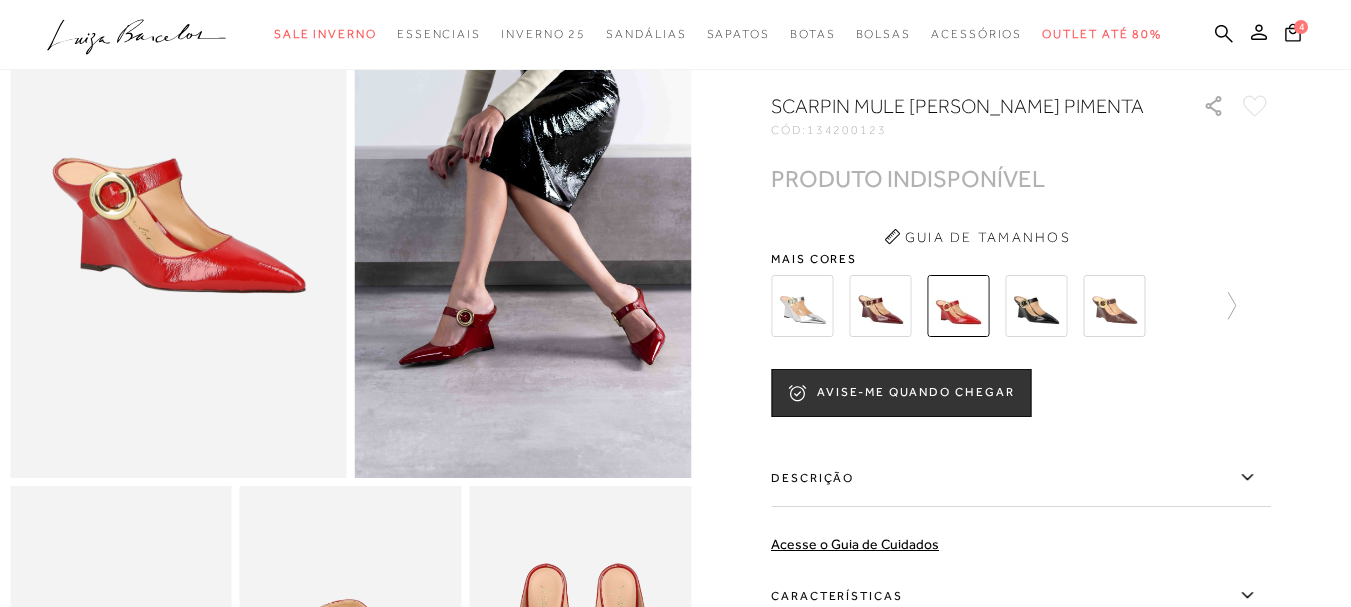 scroll, scrollTop: 0, scrollLeft: 0, axis: both 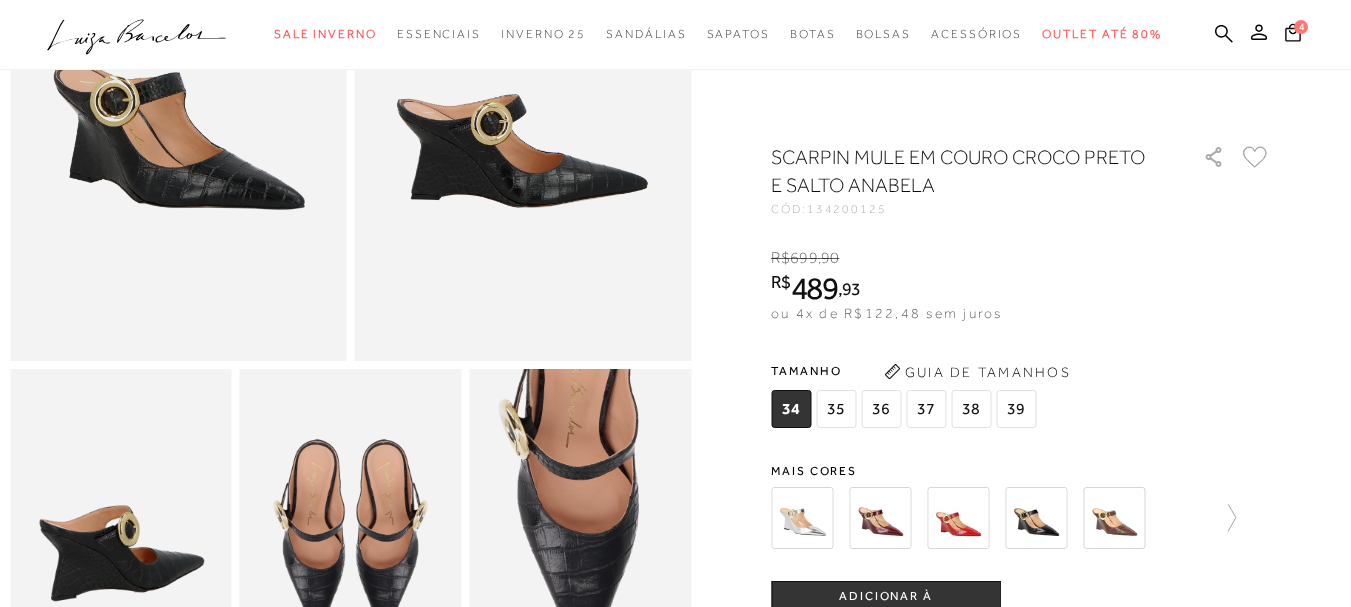 click on "38" at bounding box center [971, 409] 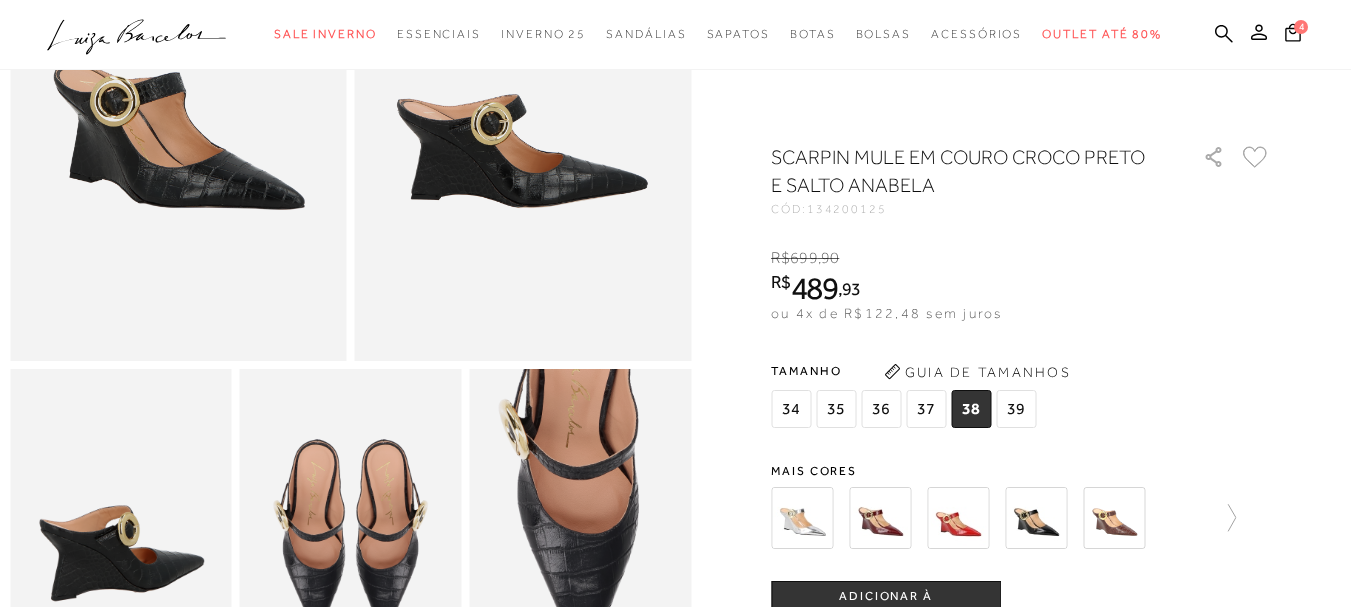 click on "ADICIONAR À [GEOGRAPHIC_DATA]" at bounding box center [886, 605] 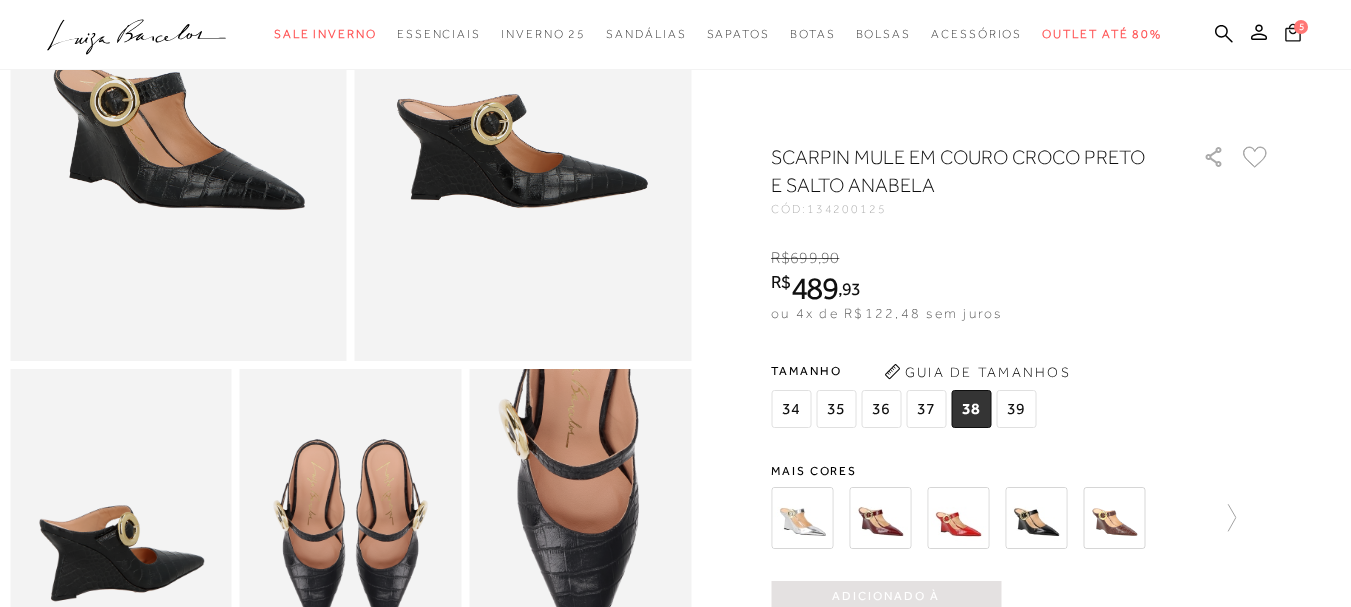 click on "5" at bounding box center [1293, 35] 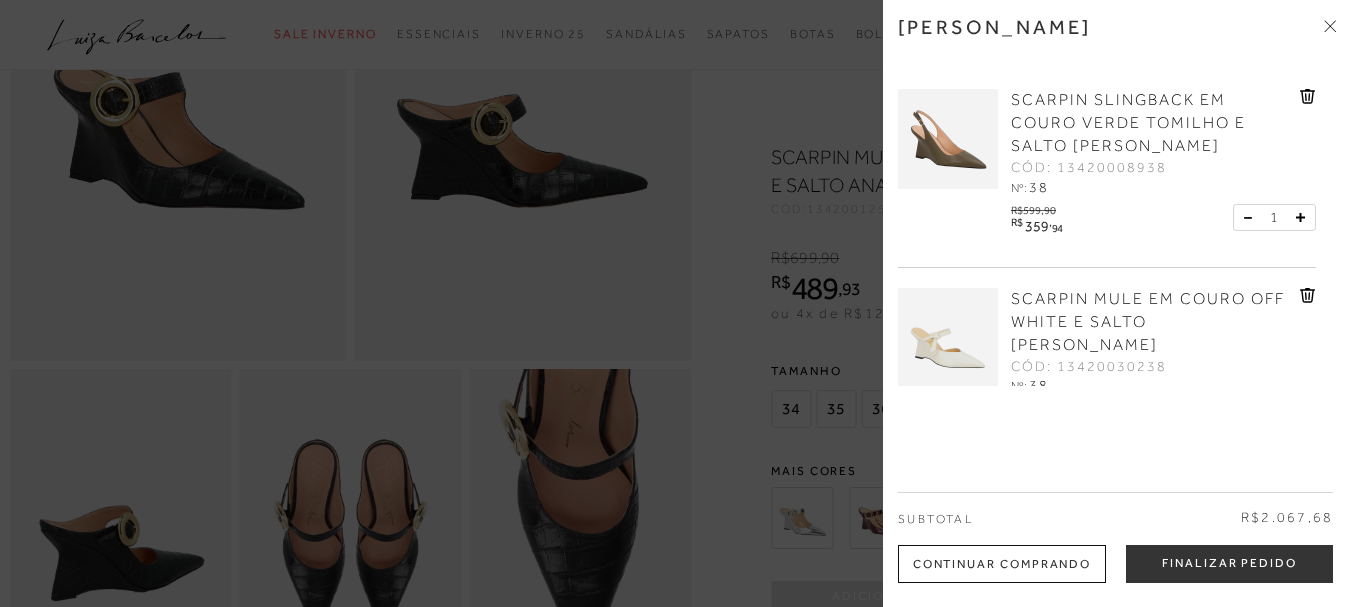 drag, startPoint x: 1331, startPoint y: 105, endPoint x: 1342, endPoint y: 128, distance: 25.495098 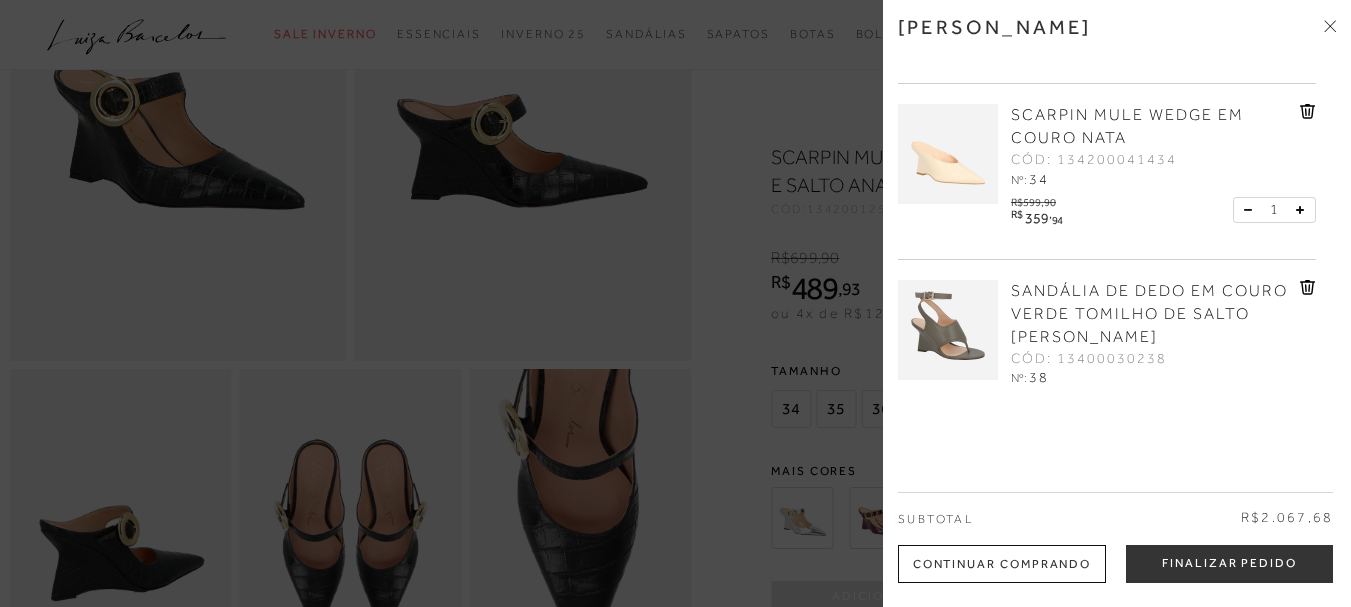 scroll, scrollTop: 360, scrollLeft: 0, axis: vertical 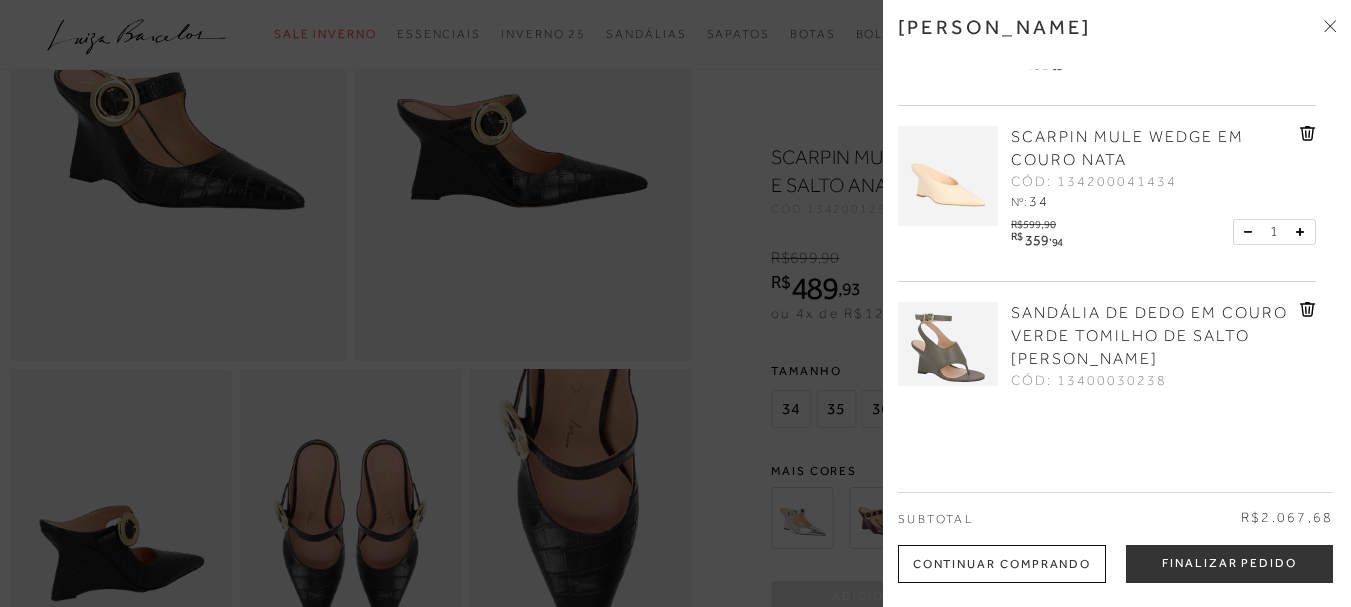 click 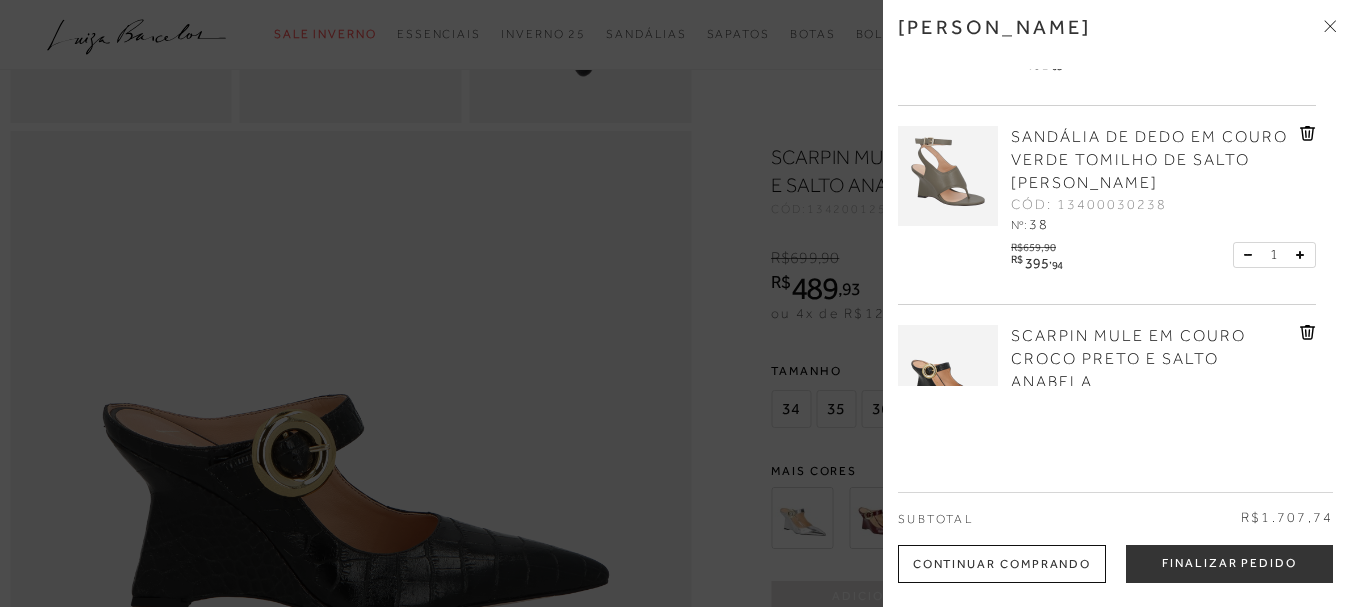 scroll, scrollTop: 857, scrollLeft: 0, axis: vertical 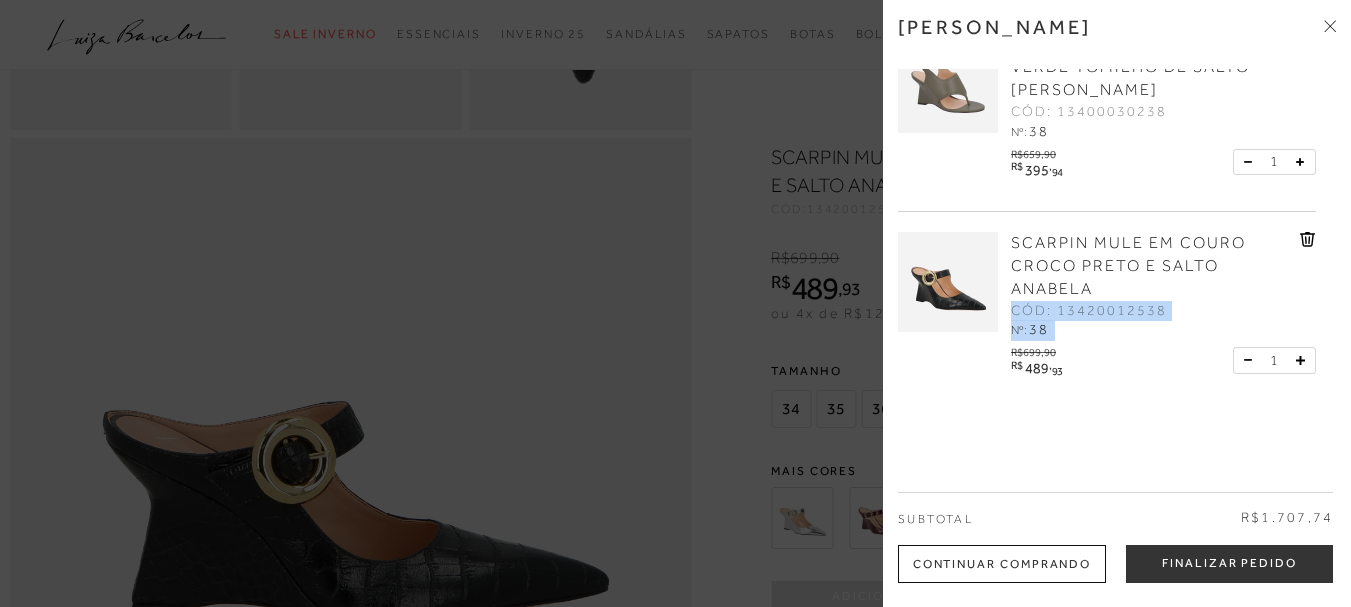 drag, startPoint x: 1329, startPoint y: 306, endPoint x: 1330, endPoint y: 242, distance: 64.00781 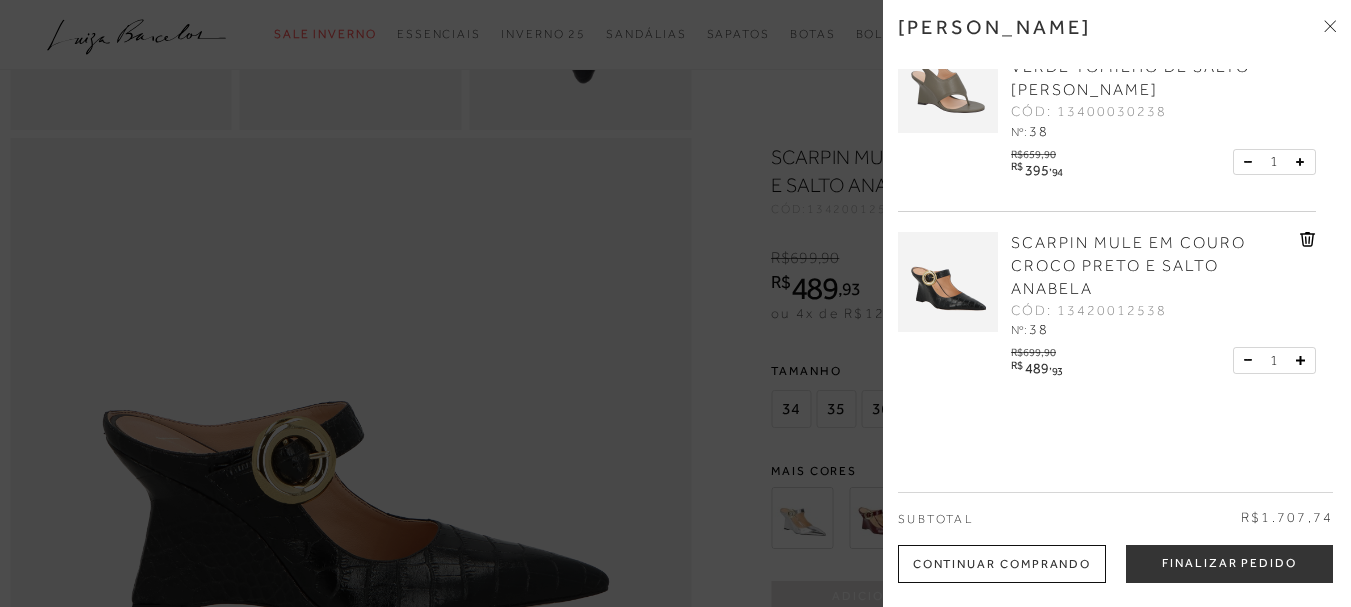 click on "[PERSON_NAME]
SCARPIN SLINGBACK EM COURO VERDE TOMILHO E SALTO [PERSON_NAME]
CÓD: 13420008938
Nº:
38" at bounding box center (1117, 303) 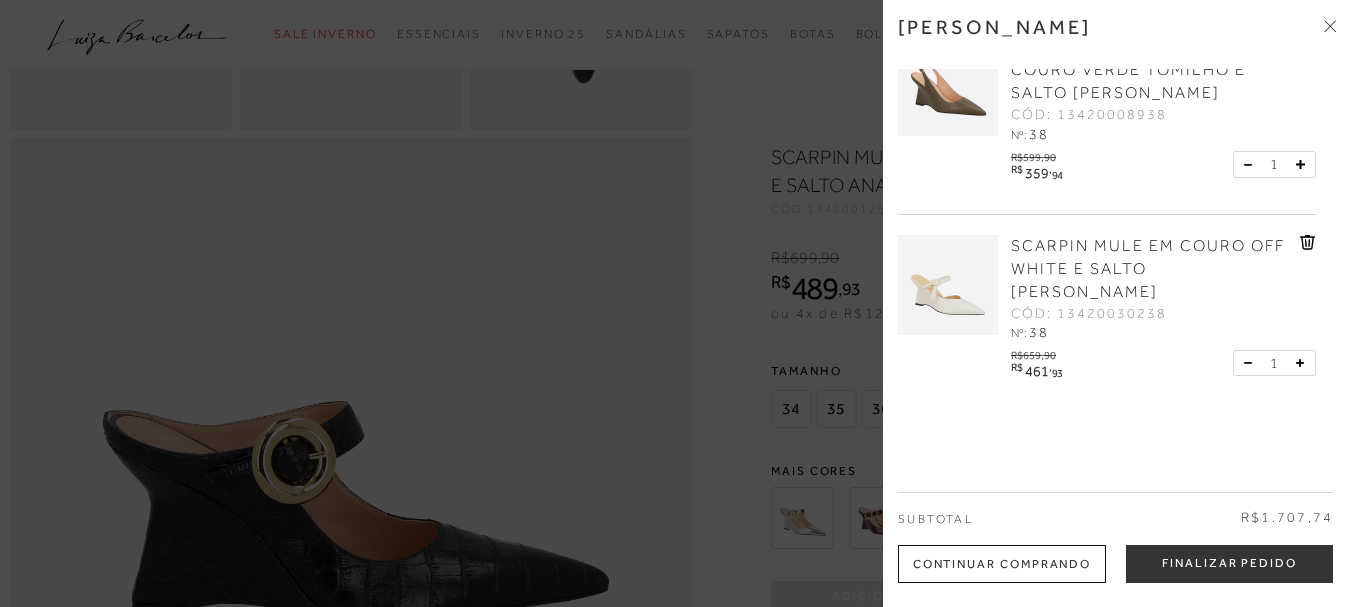 scroll, scrollTop: 0, scrollLeft: 0, axis: both 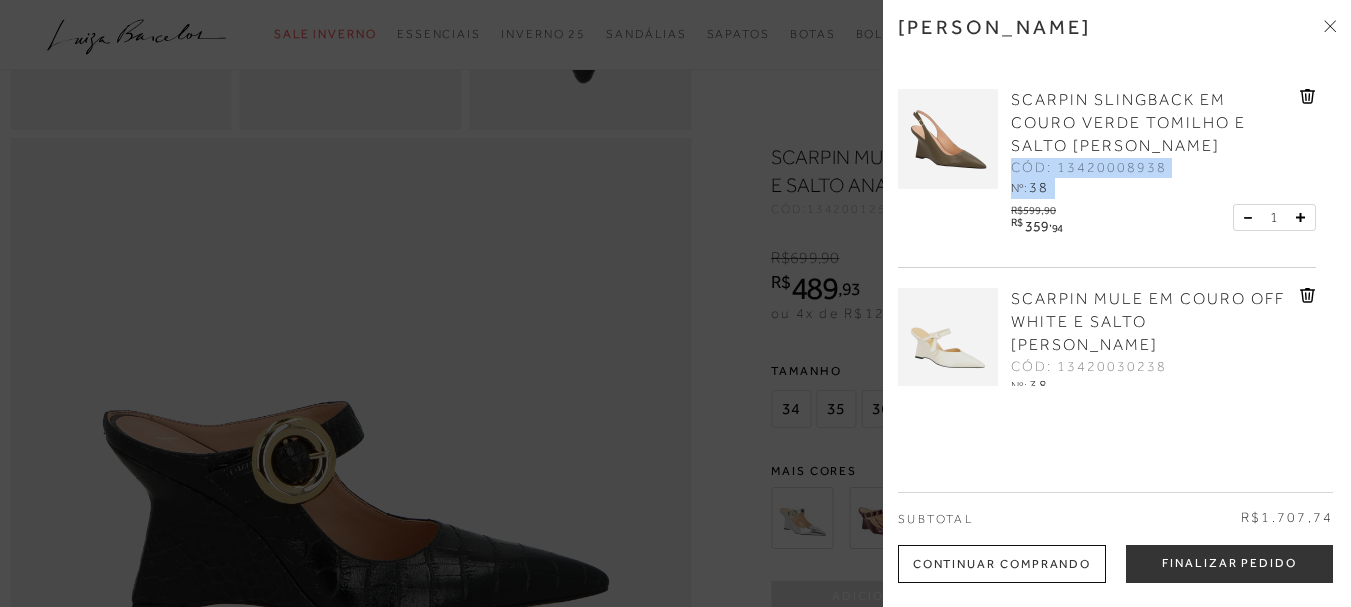 drag, startPoint x: 1336, startPoint y: 136, endPoint x: 1349, endPoint y: 167, distance: 33.61547 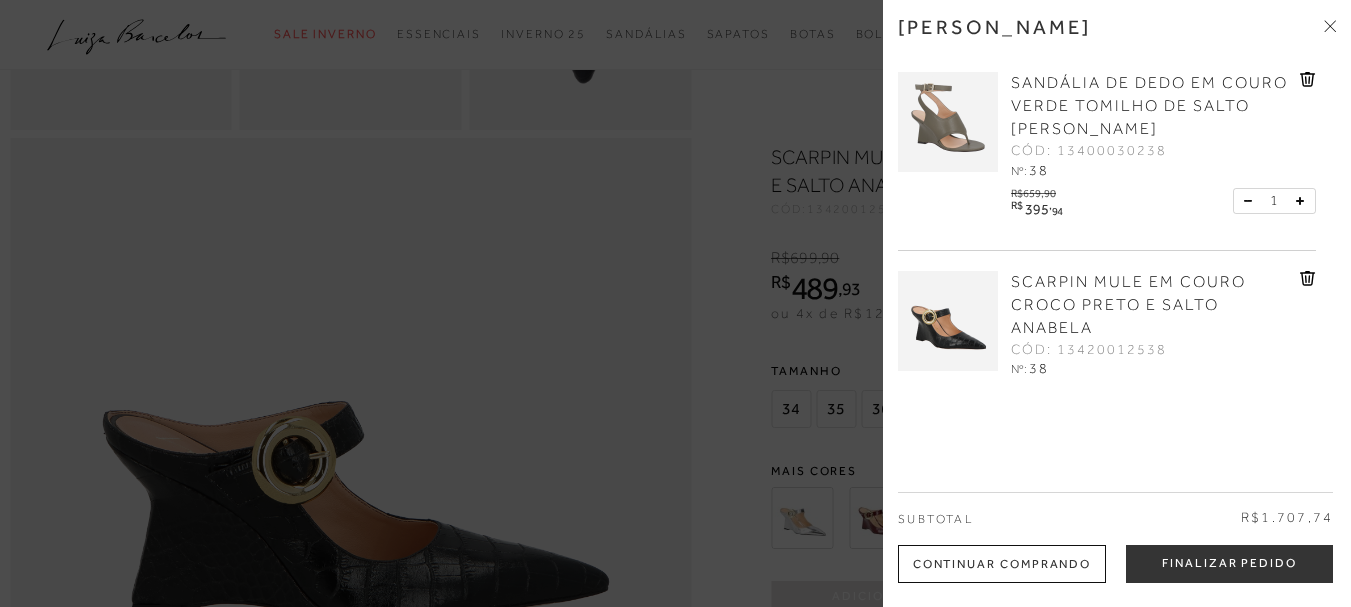 scroll, scrollTop: 453, scrollLeft: 0, axis: vertical 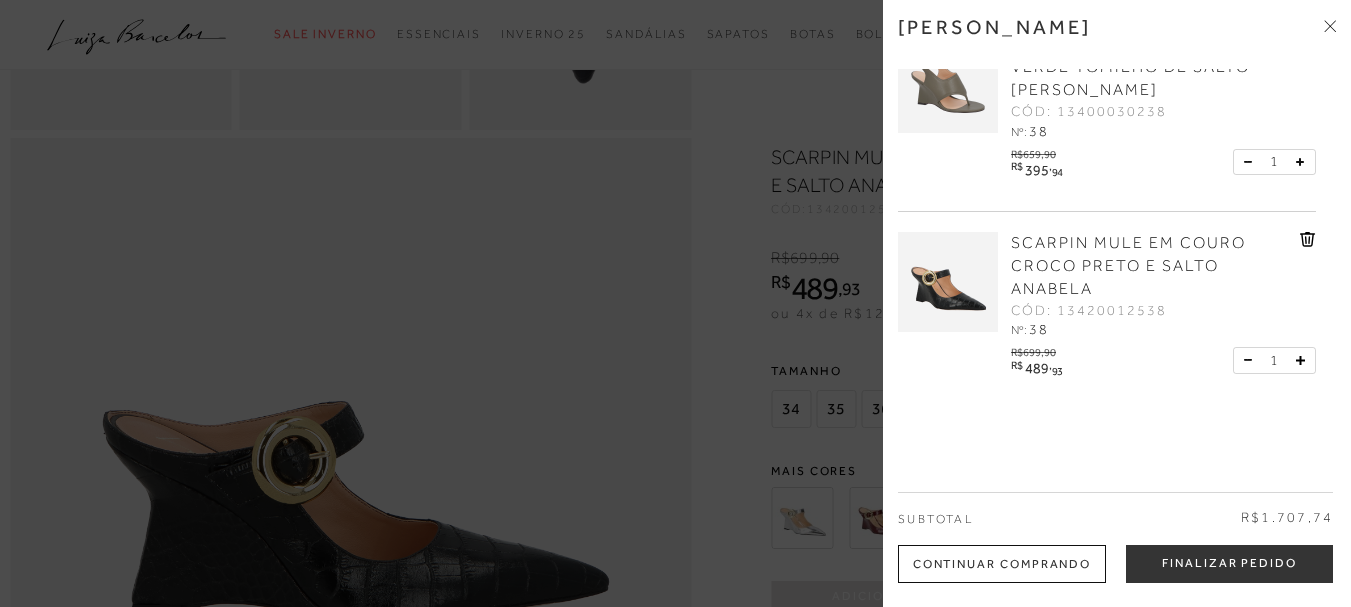 click 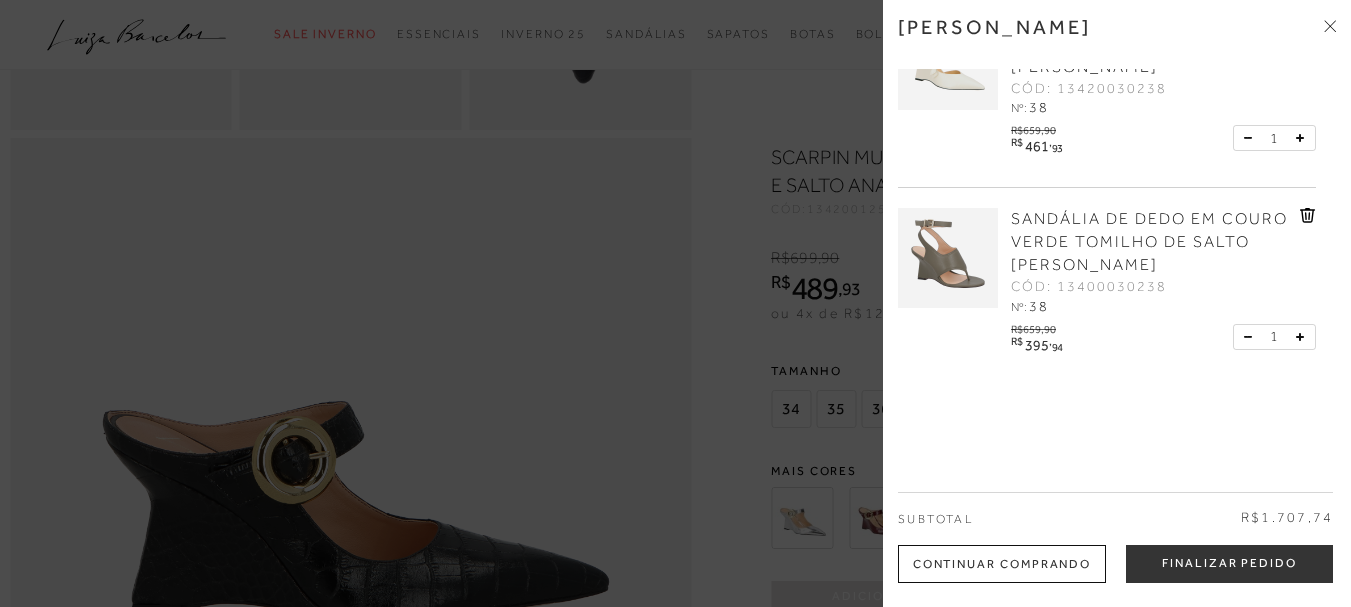scroll, scrollTop: 255, scrollLeft: 0, axis: vertical 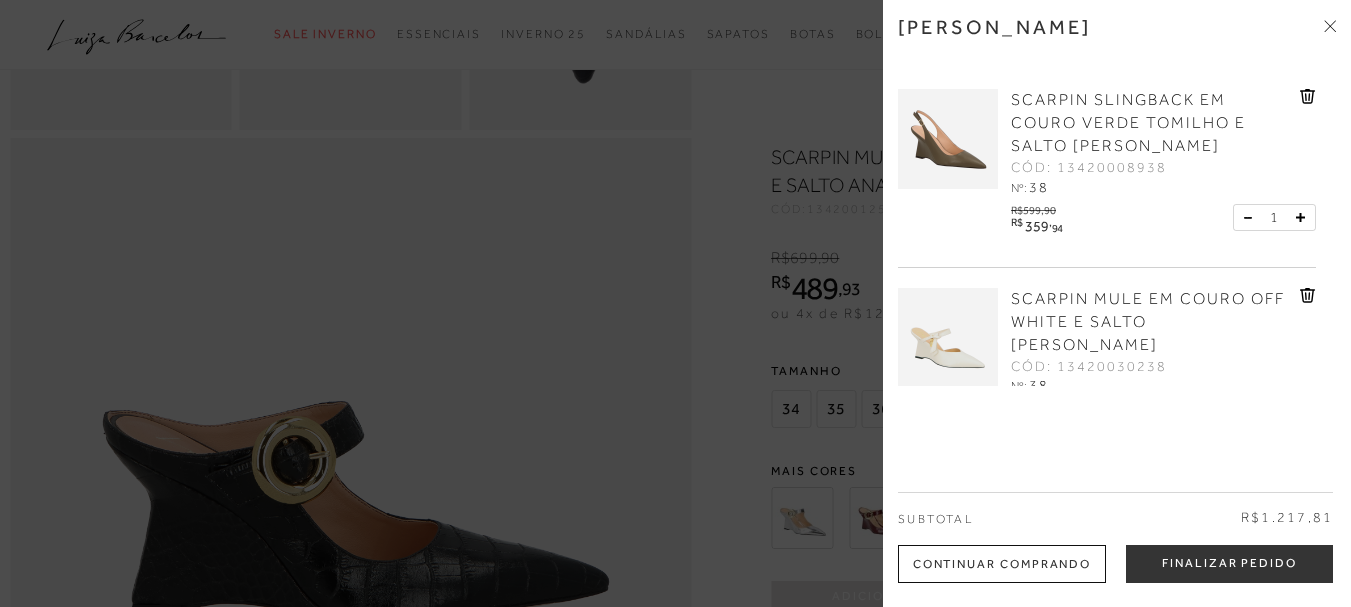 click on "SCARPIN SLINGBACK EM COURO VERDE TOMILHO E SALTO [PERSON_NAME]
CÓD: 13420008938
Nº:
38
R$599,90 R$" at bounding box center [1107, 168] 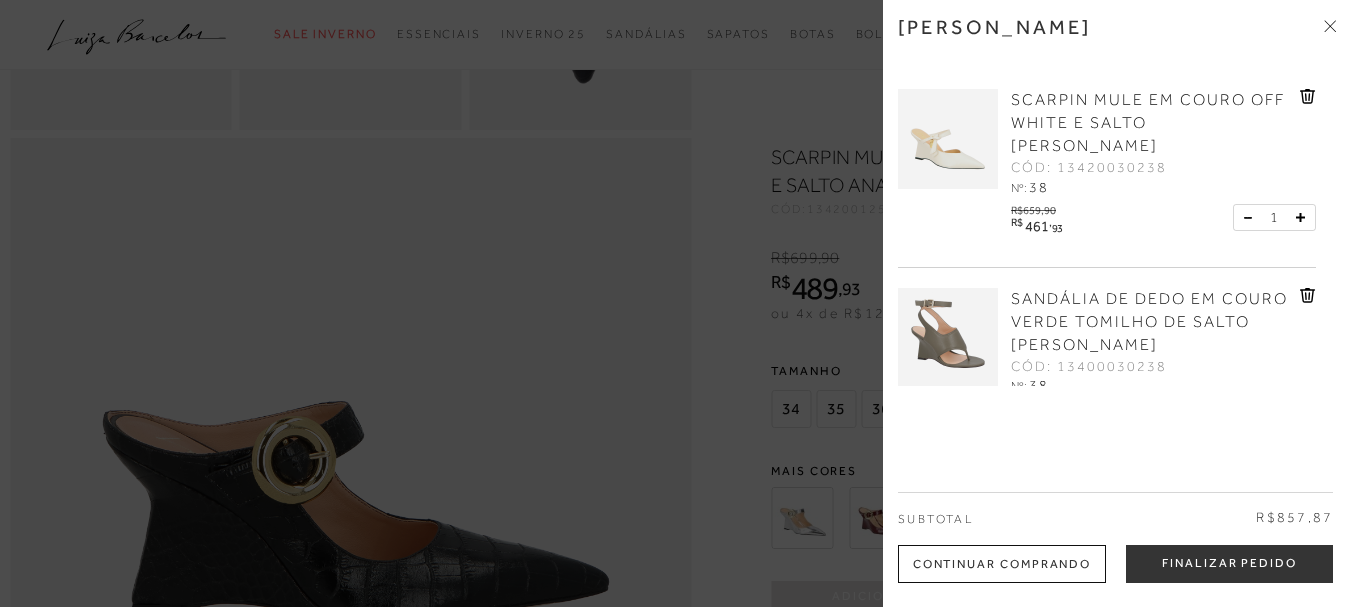 scroll, scrollTop: 56, scrollLeft: 0, axis: vertical 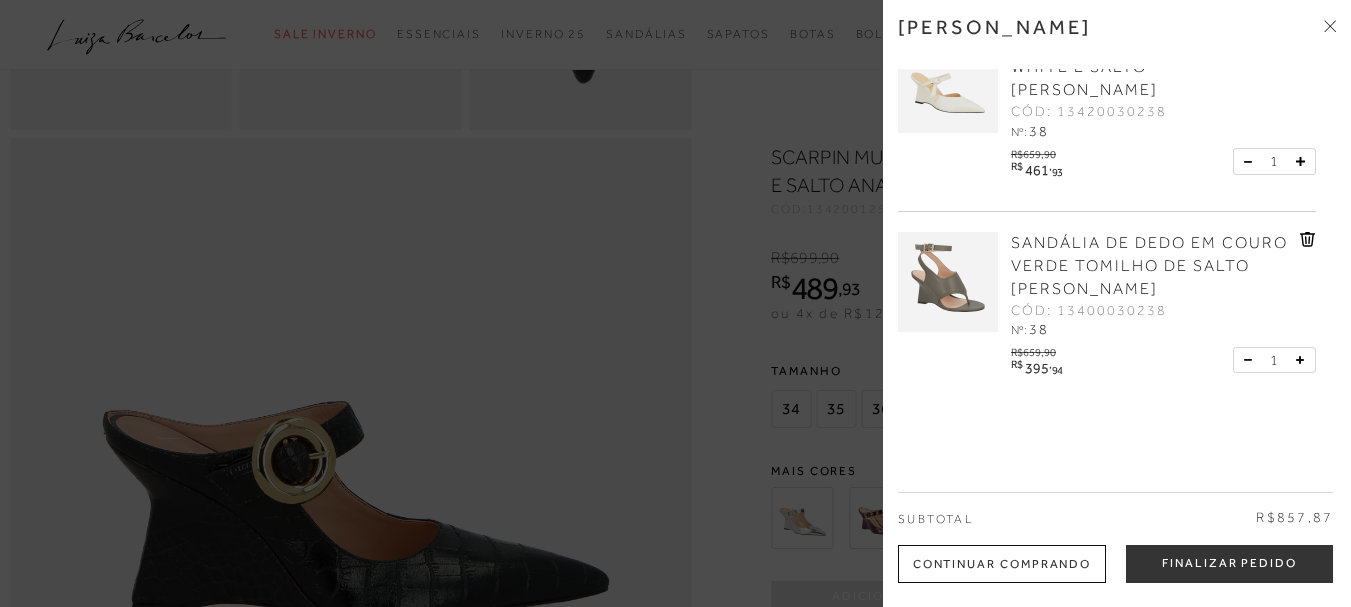 click on "Finalizar Pedido" at bounding box center [1229, 564] 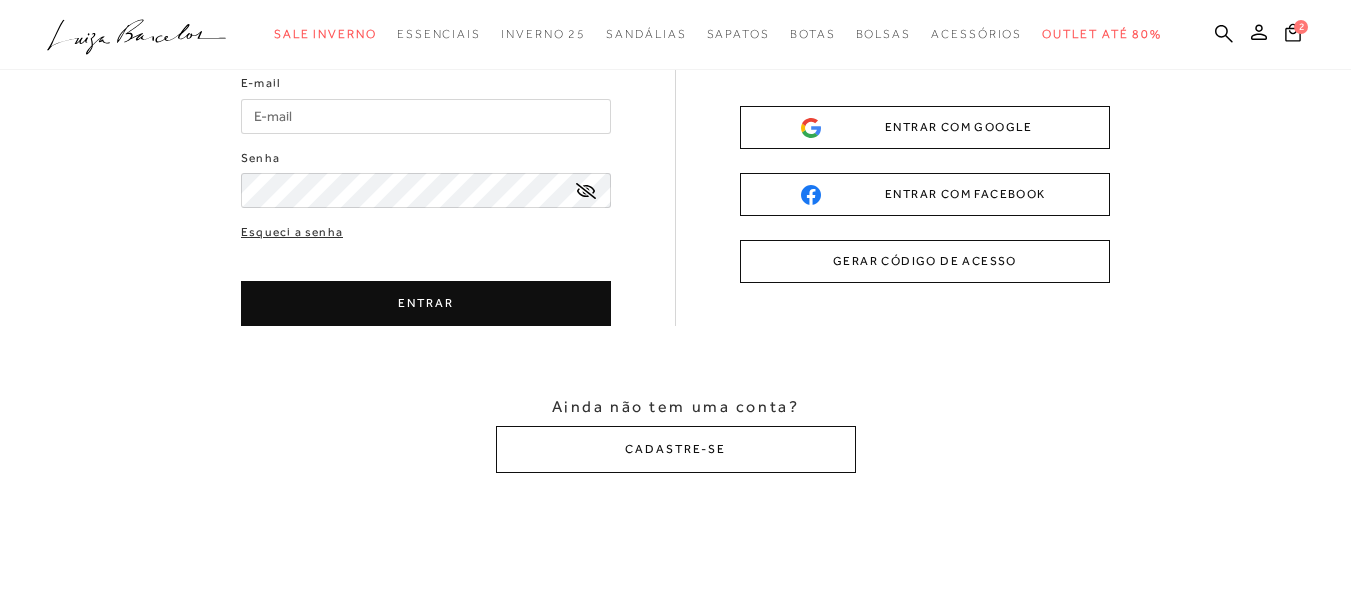 scroll, scrollTop: 0, scrollLeft: 0, axis: both 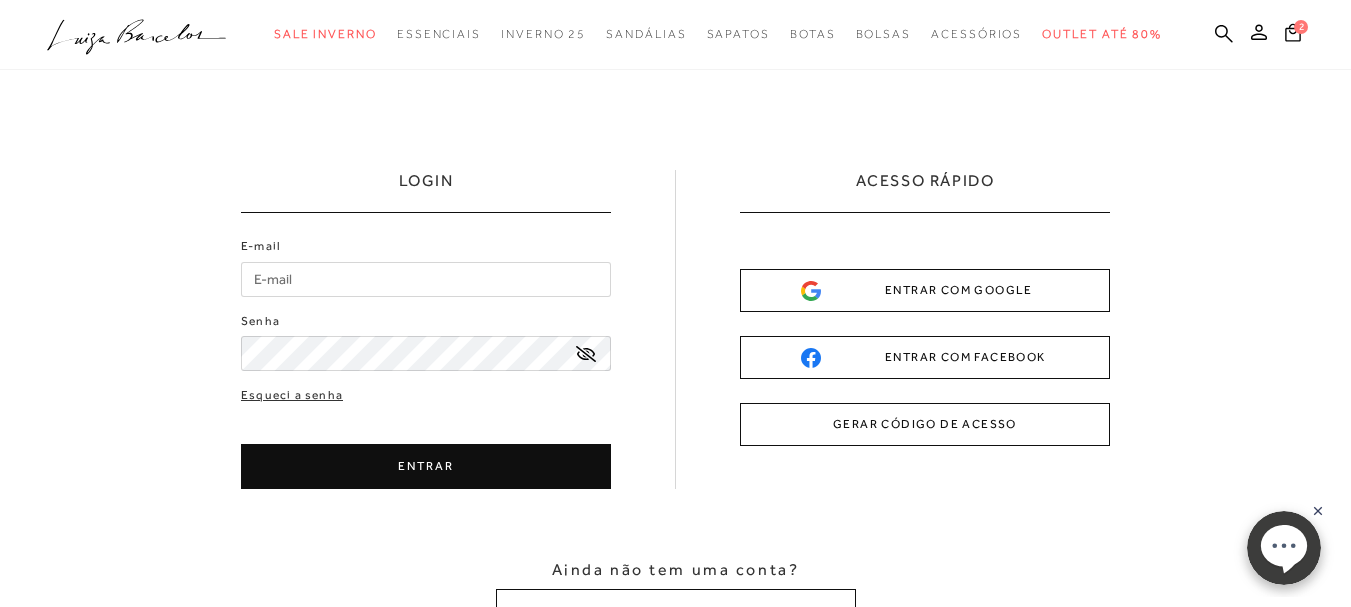 click on "GERAR CÓDIGO DE ACESSO" at bounding box center [925, 424] 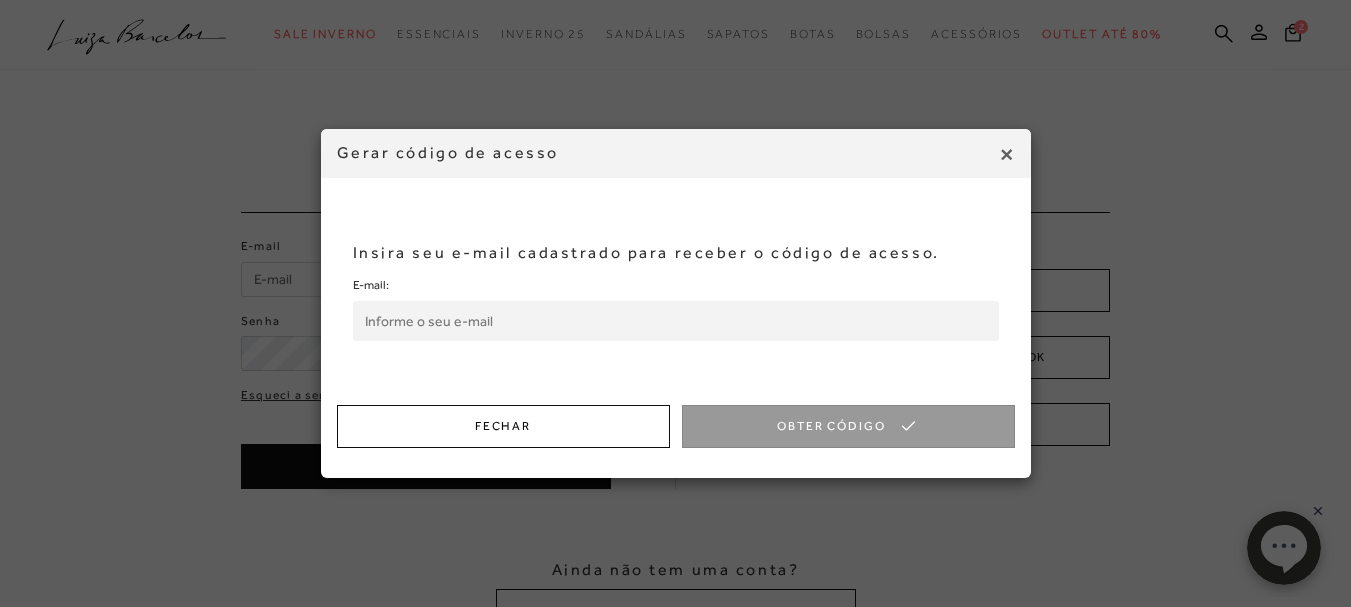 click on "E-mail:" at bounding box center [676, 321] 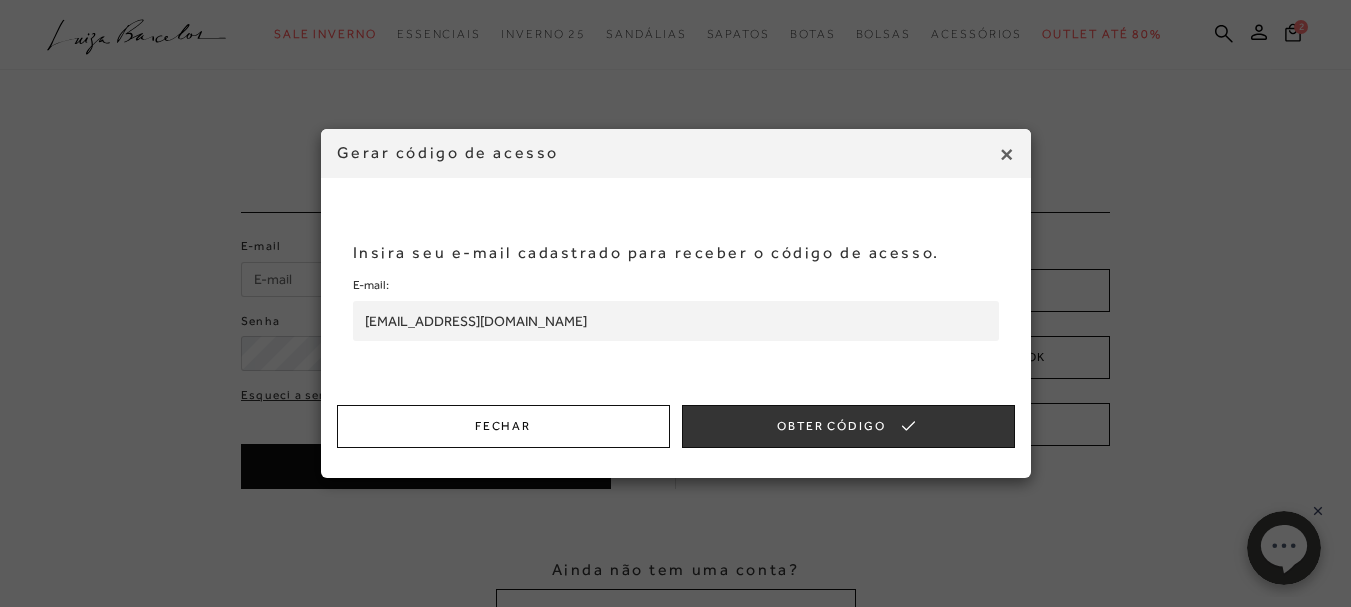 type on "[EMAIL_ADDRESS][DOMAIN_NAME]" 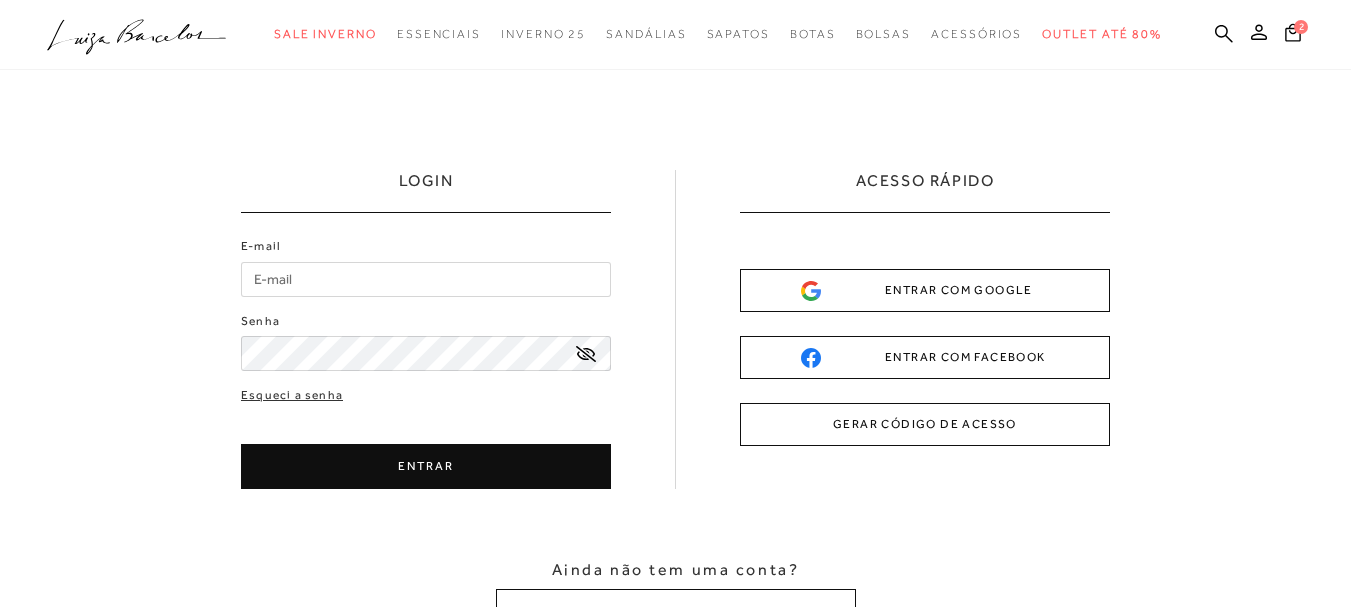 scroll, scrollTop: 0, scrollLeft: 0, axis: both 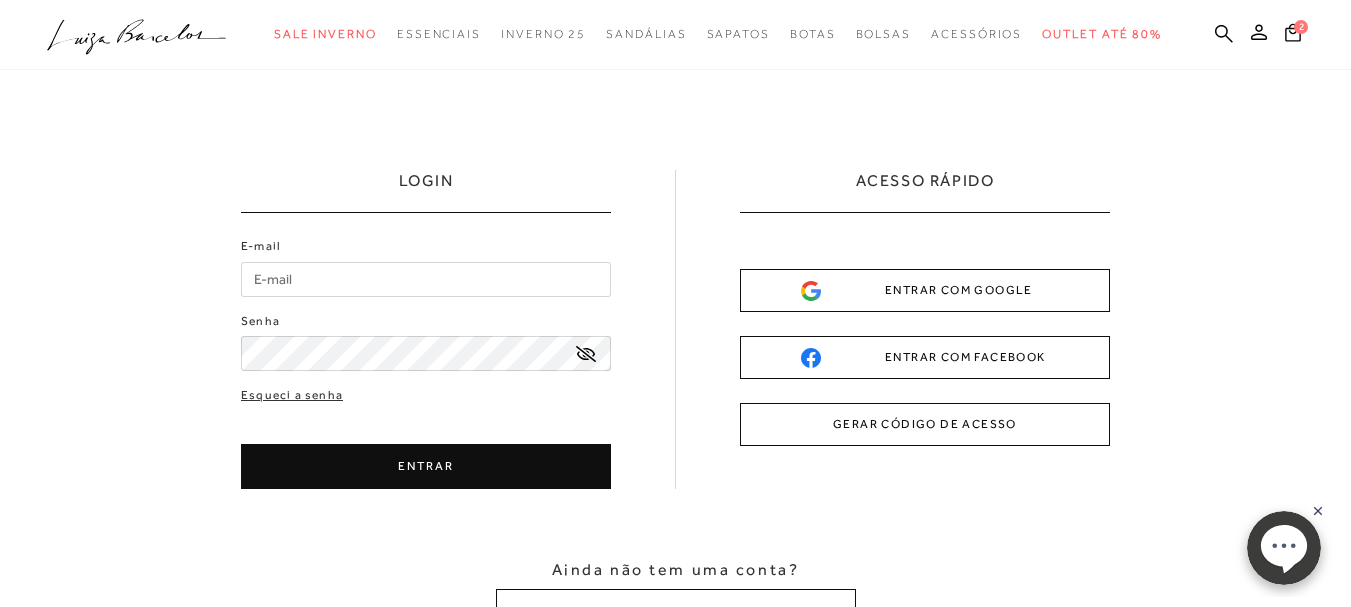 click on "GERAR CÓDIGO DE ACESSO" at bounding box center (925, 424) 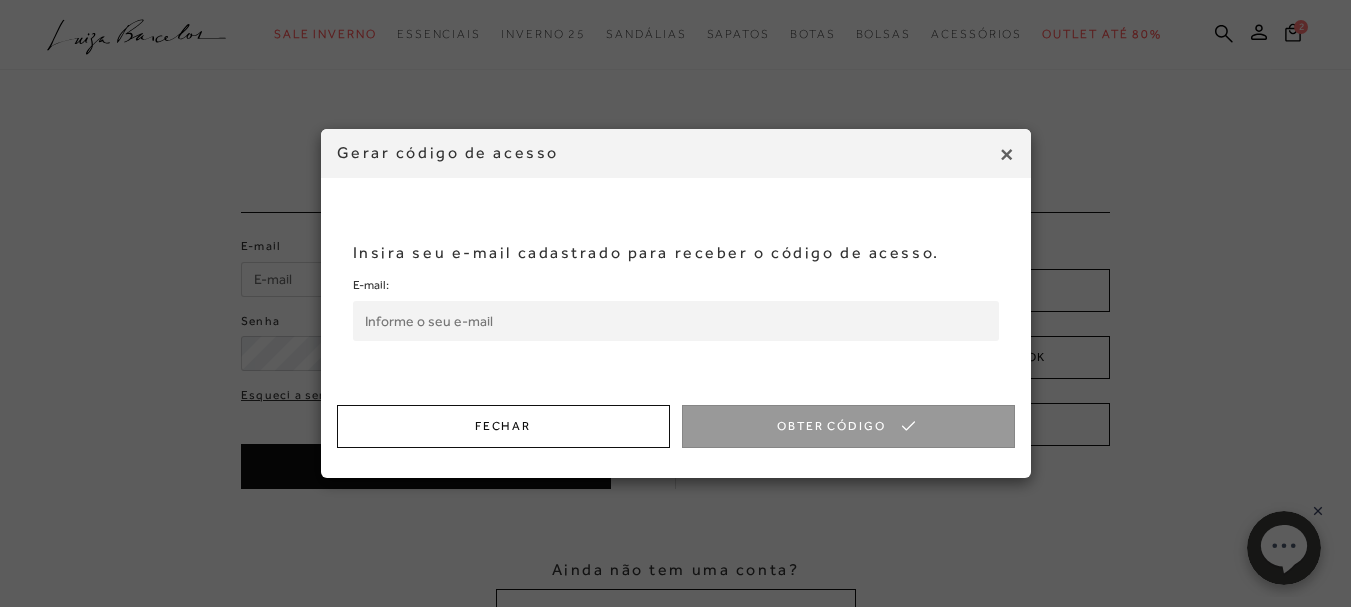 click on "E-mail:" at bounding box center (676, 321) 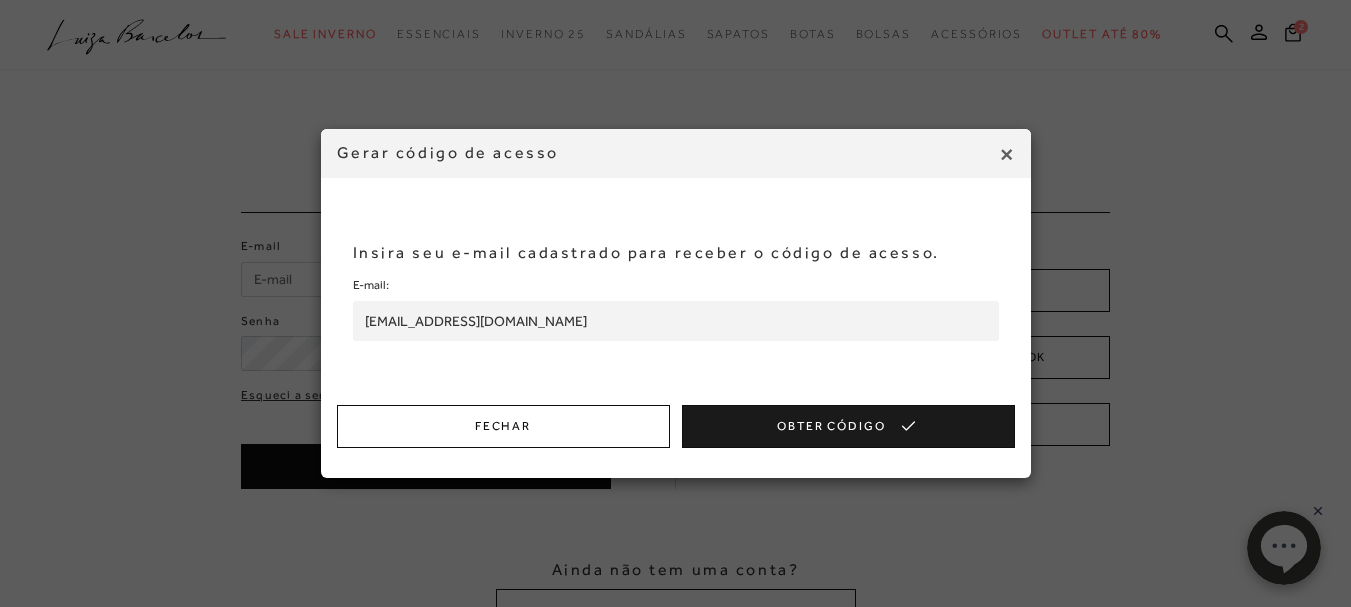 click on "Obter Código" at bounding box center (848, 426) 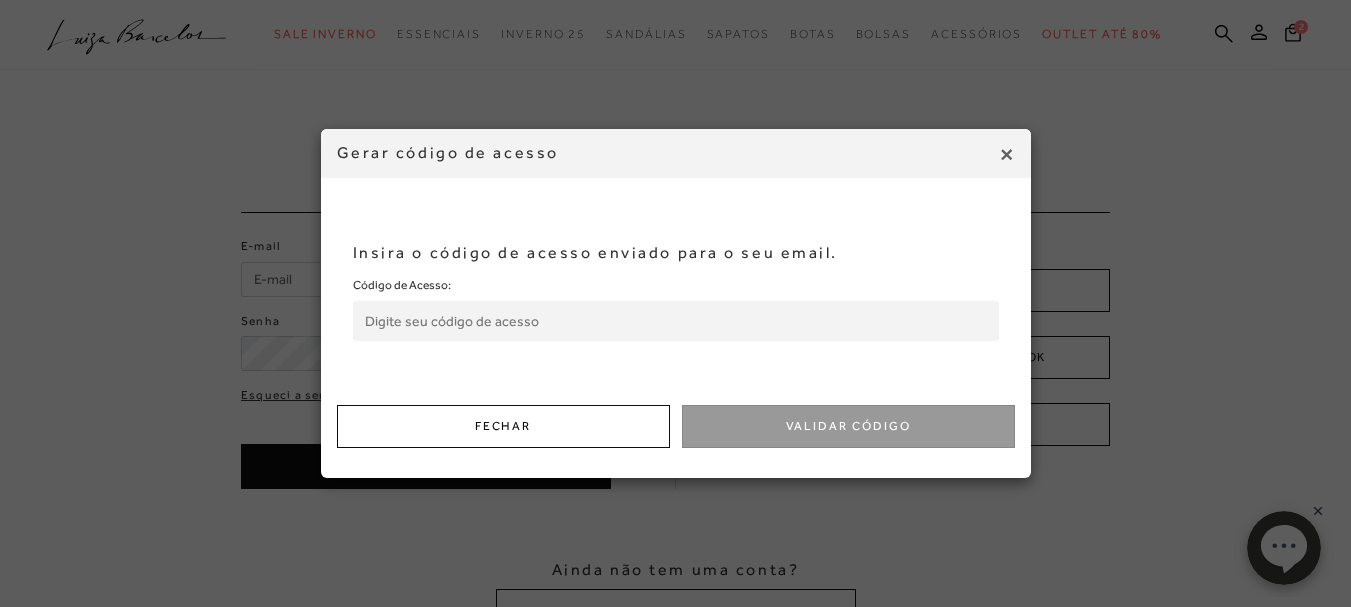 click on "×" at bounding box center (1006, 154) 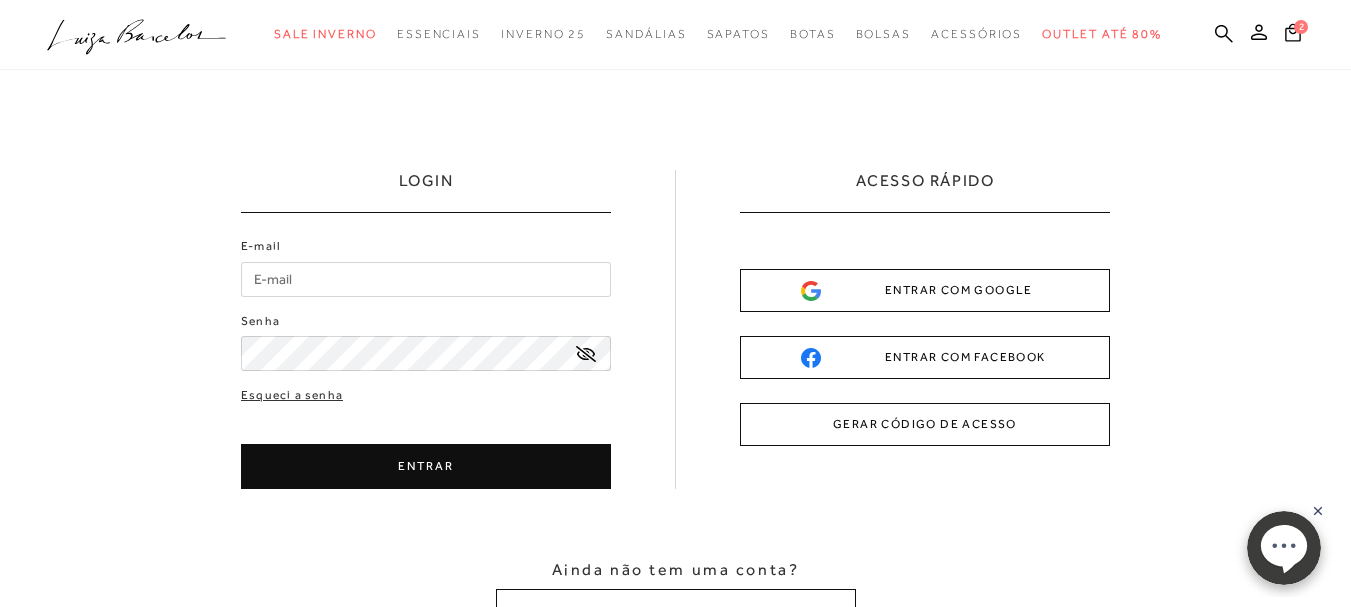 click on "E-mail" at bounding box center (426, 279) 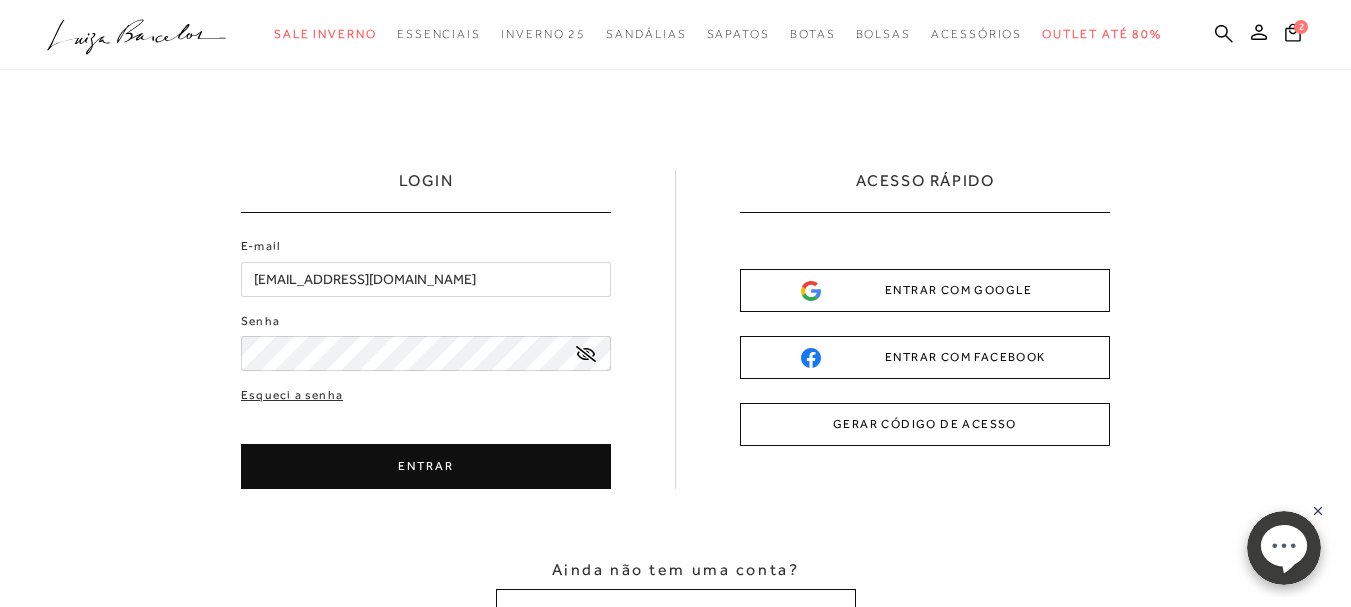 type on "[EMAIL_ADDRESS][DOMAIN_NAME]" 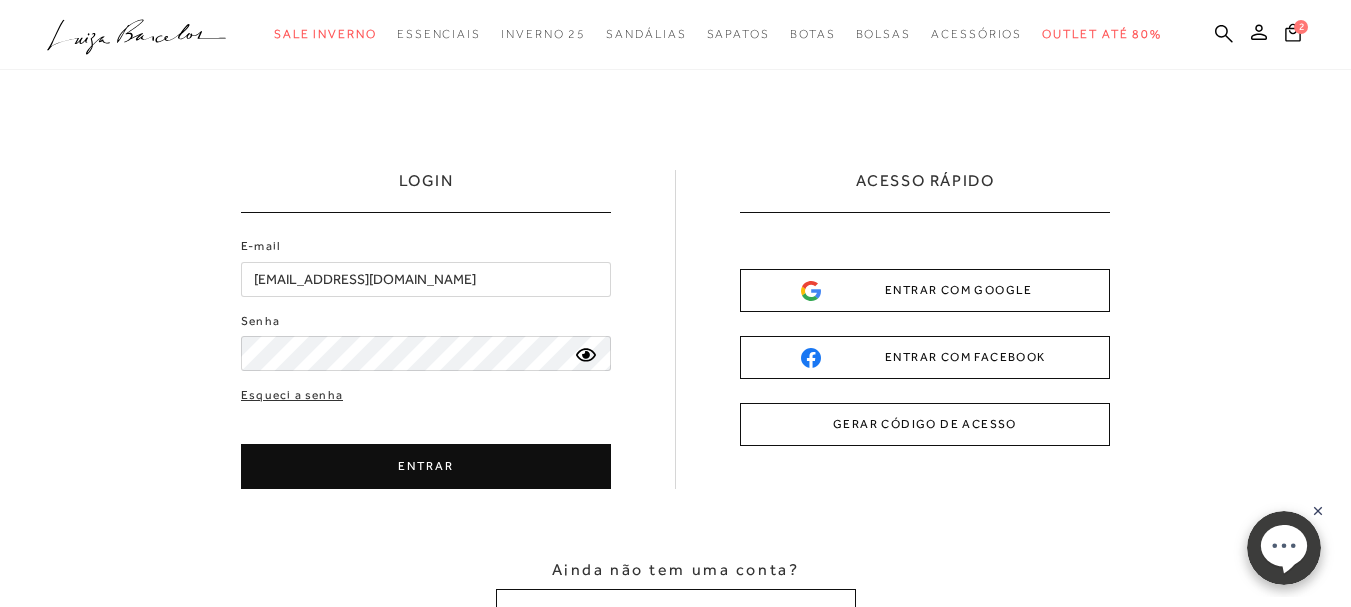 click on "ENTRAR" at bounding box center (426, 466) 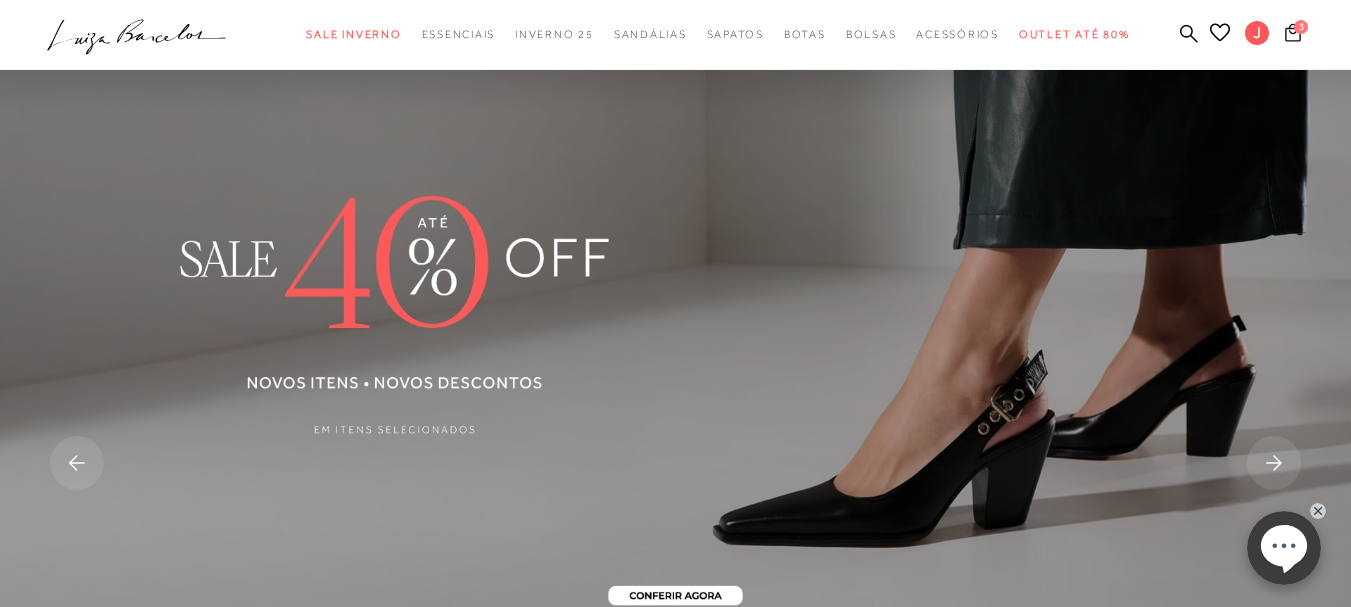 click 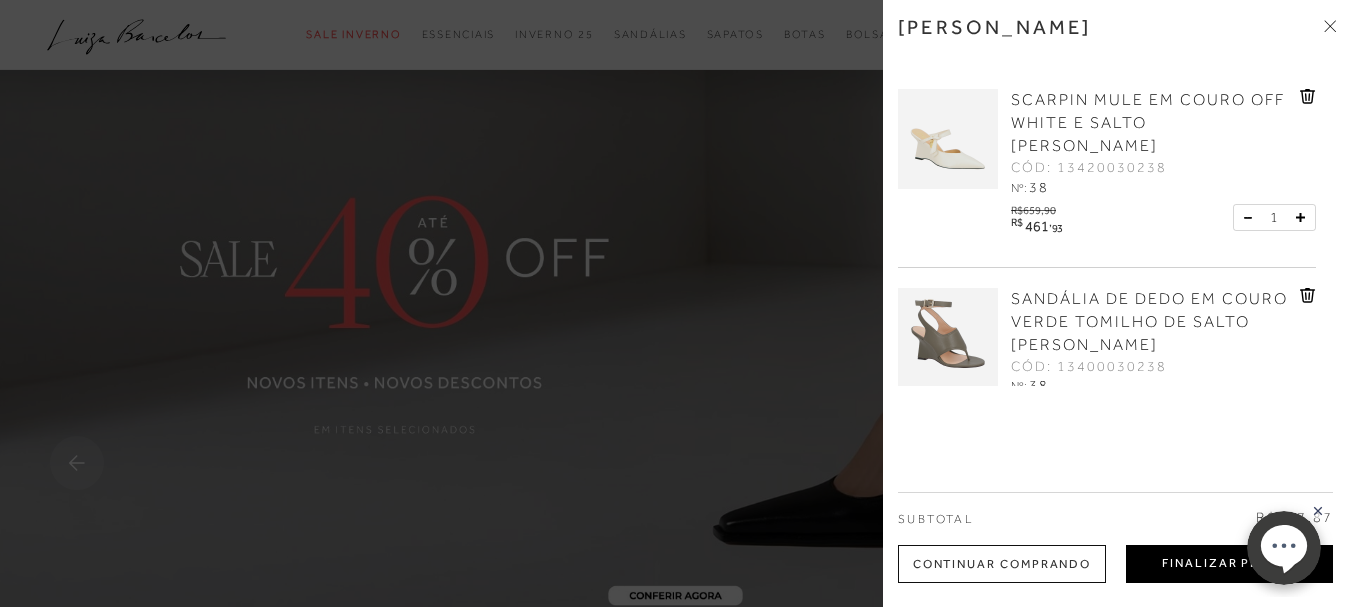 click on "Finalizar Pedido" at bounding box center (1229, 564) 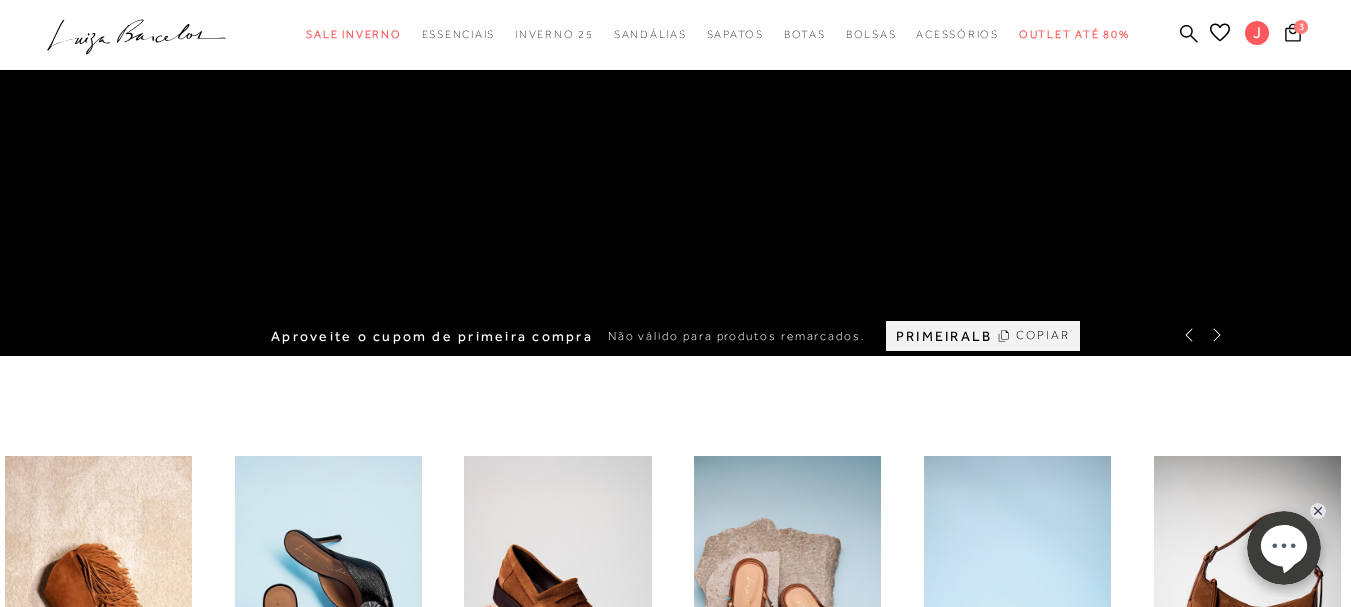scroll, scrollTop: 710, scrollLeft: 0, axis: vertical 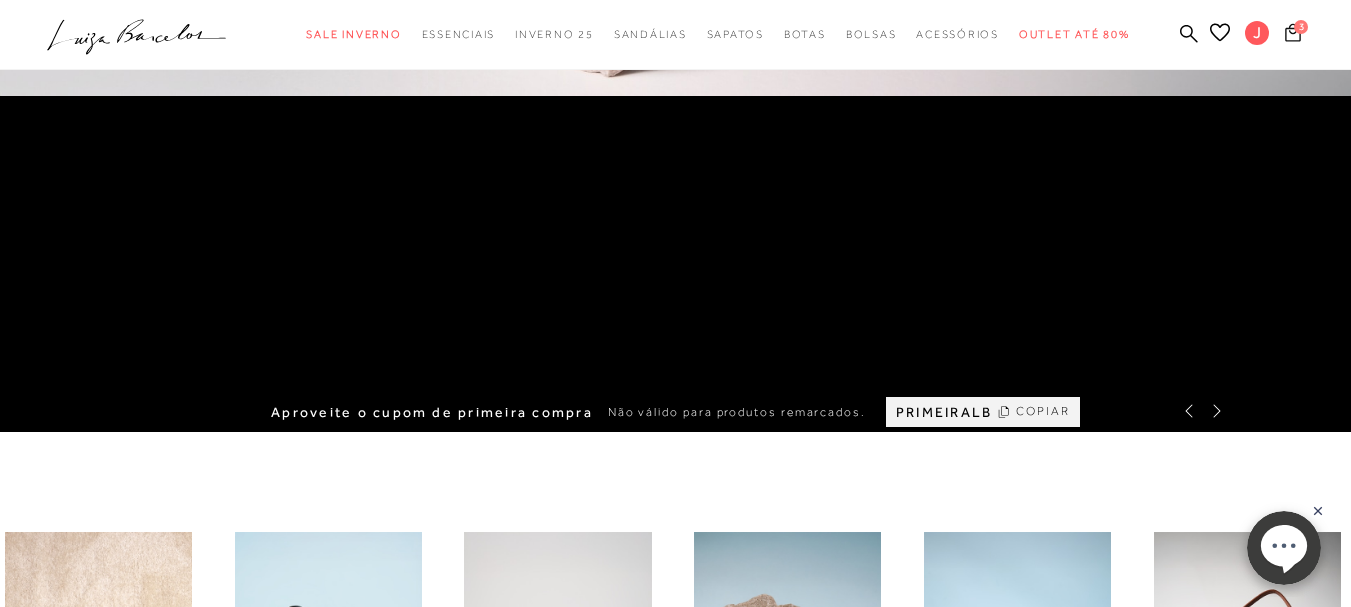 click 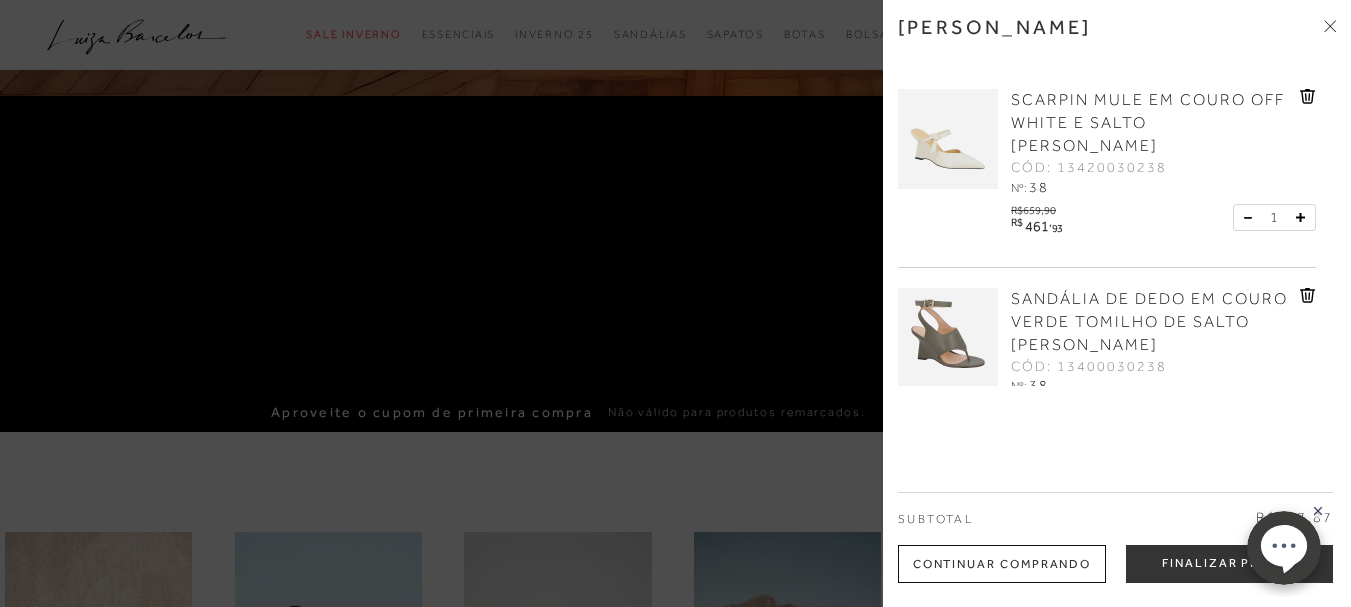 click at bounding box center [948, 338] 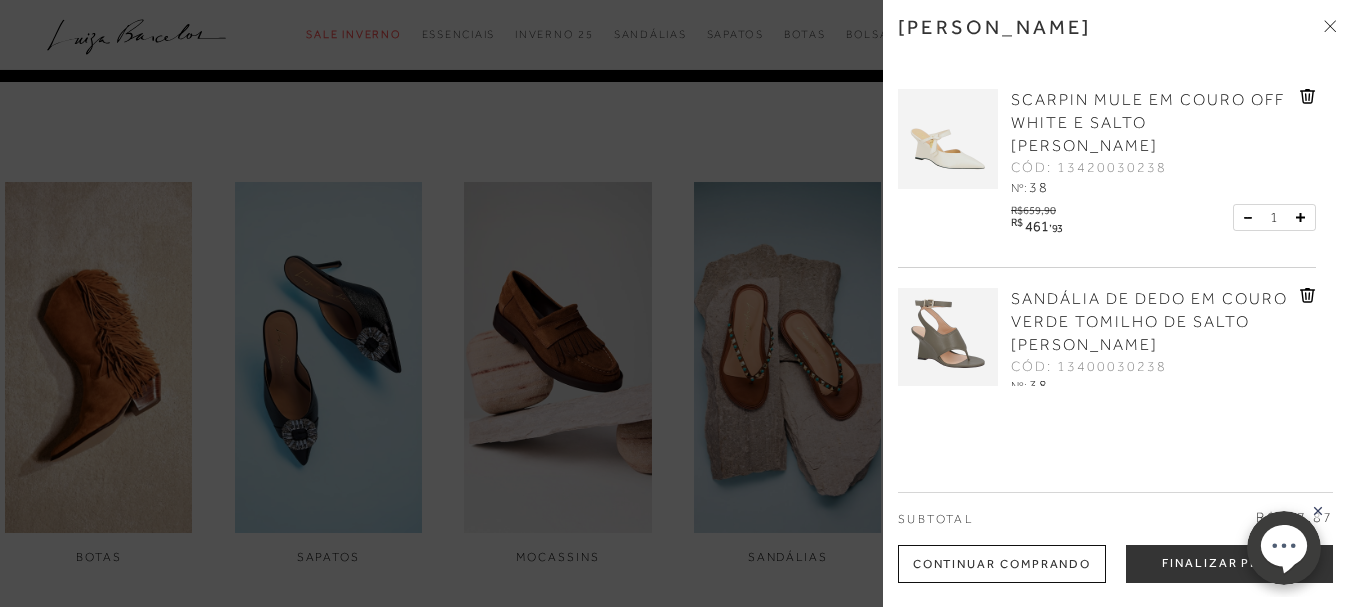scroll, scrollTop: 488, scrollLeft: 0, axis: vertical 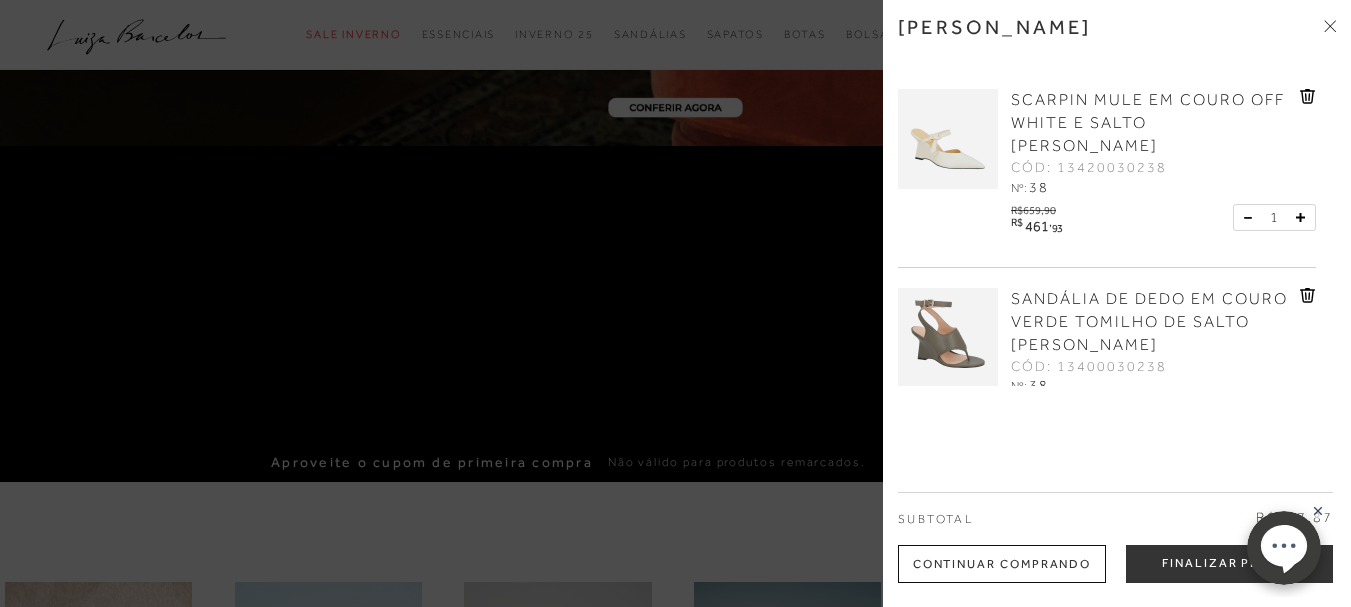 click on "Continuar Comprando" at bounding box center (1002, 564) 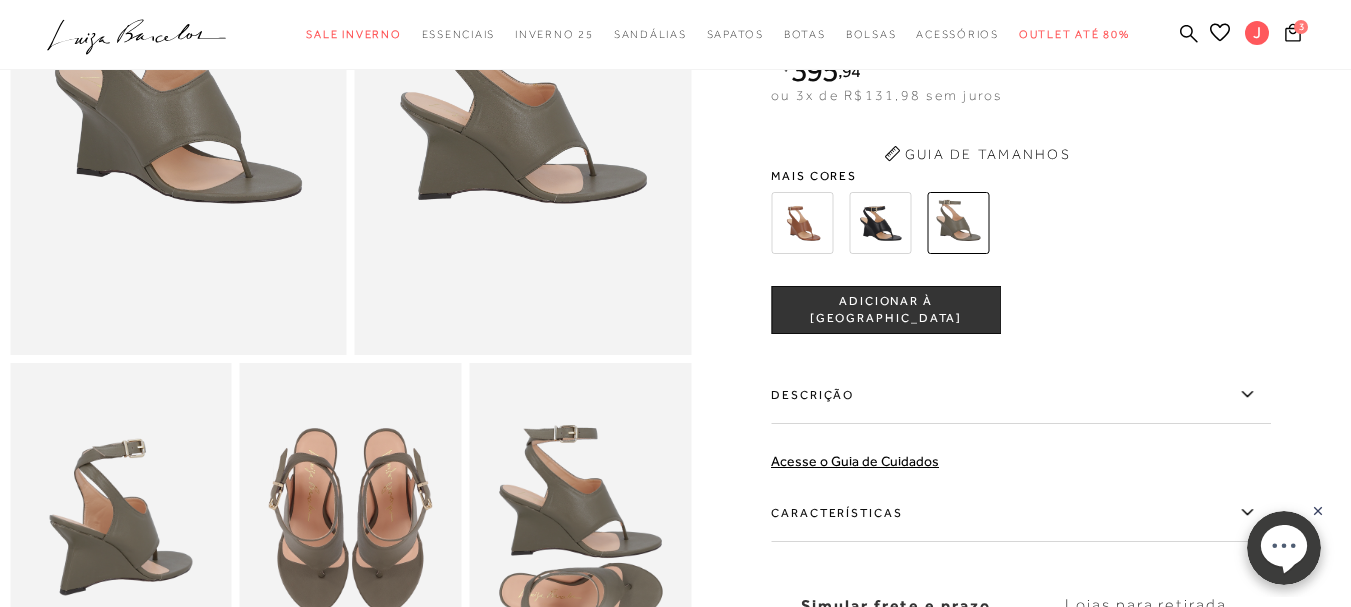 scroll, scrollTop: 0, scrollLeft: 0, axis: both 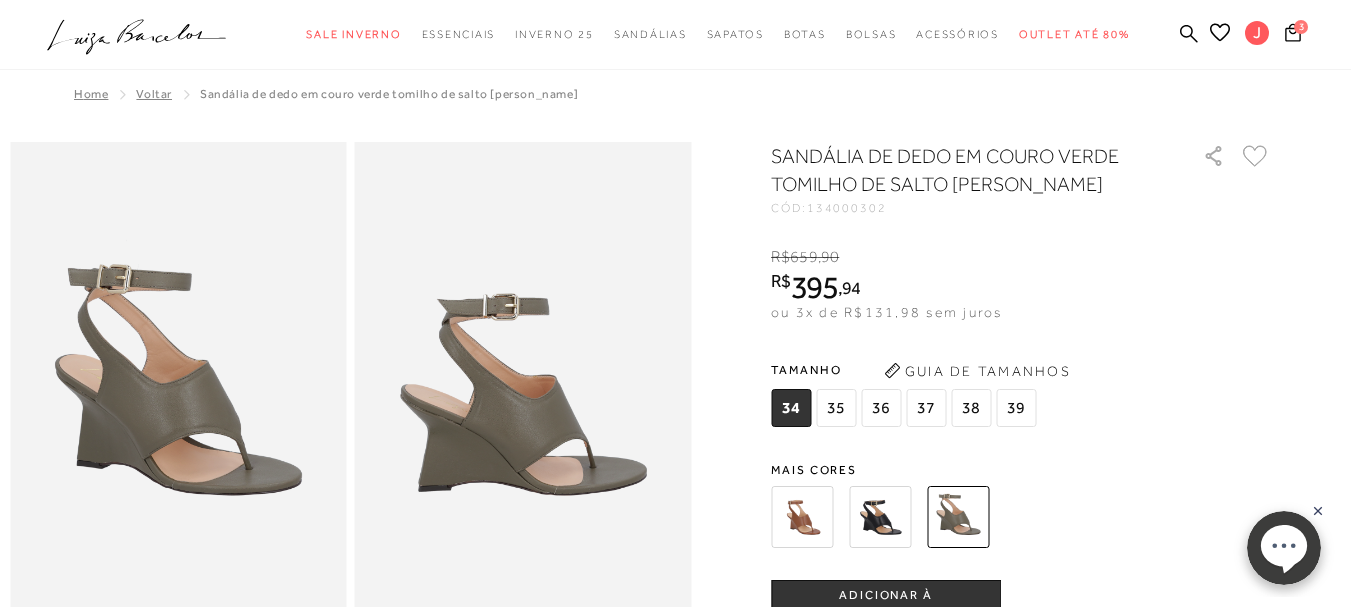 click at bounding box center [880, 517] 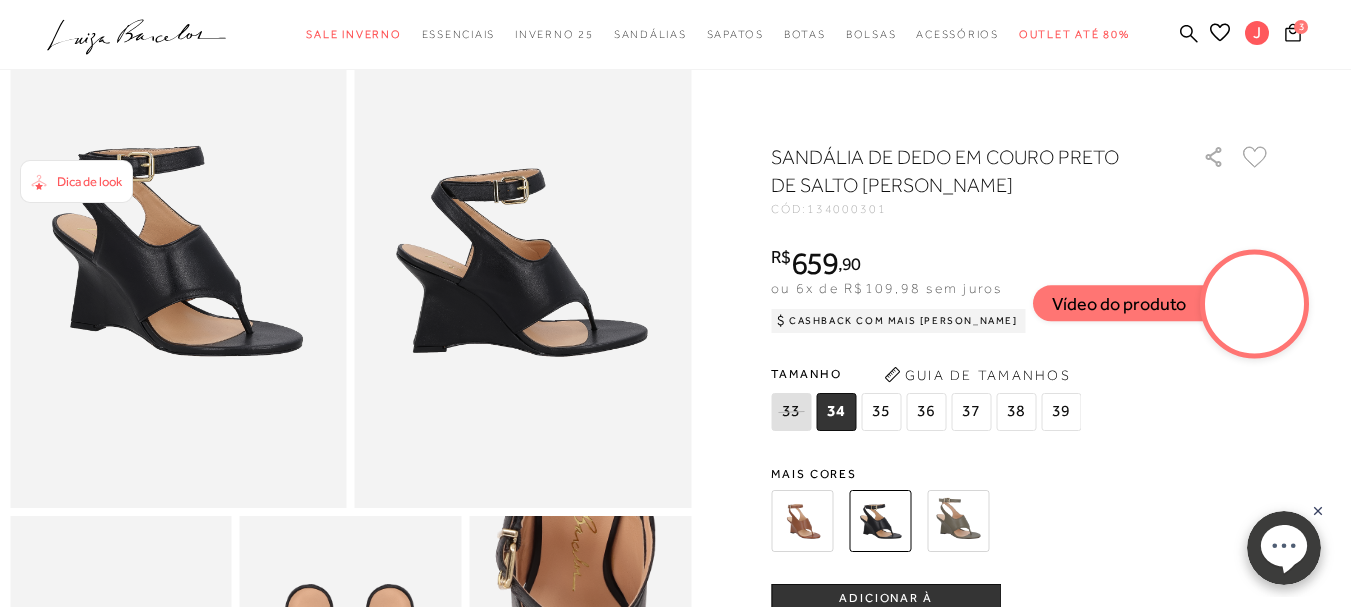 scroll, scrollTop: 174, scrollLeft: 0, axis: vertical 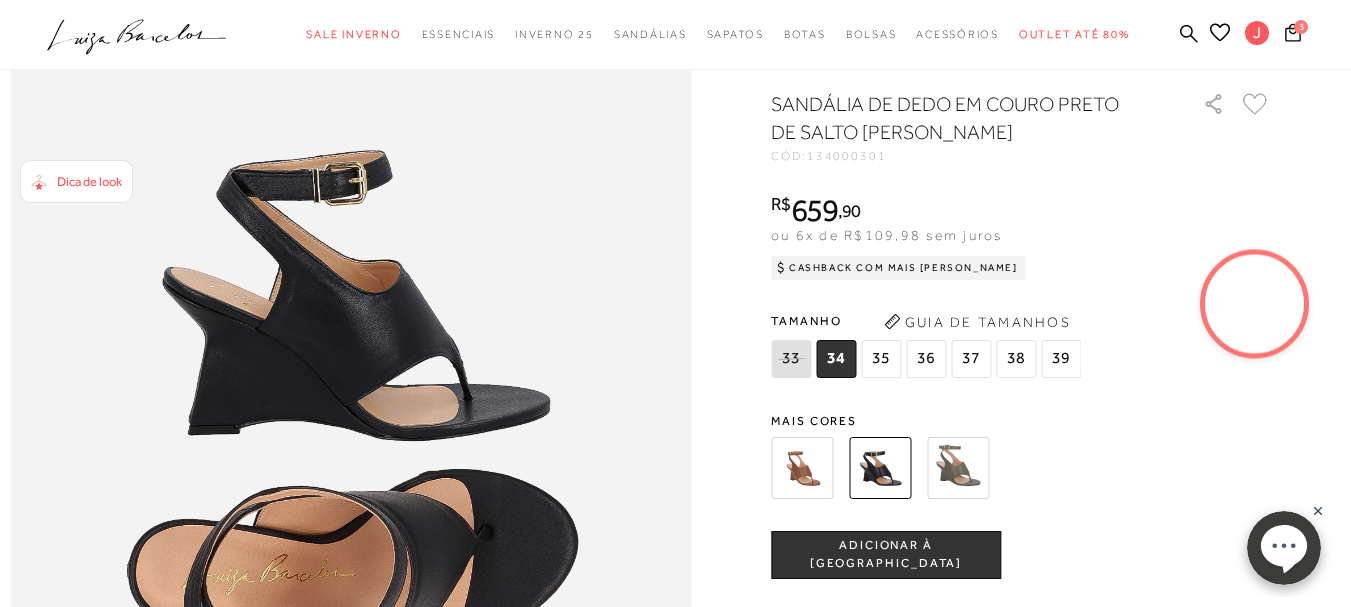 click at bounding box center (958, 468) 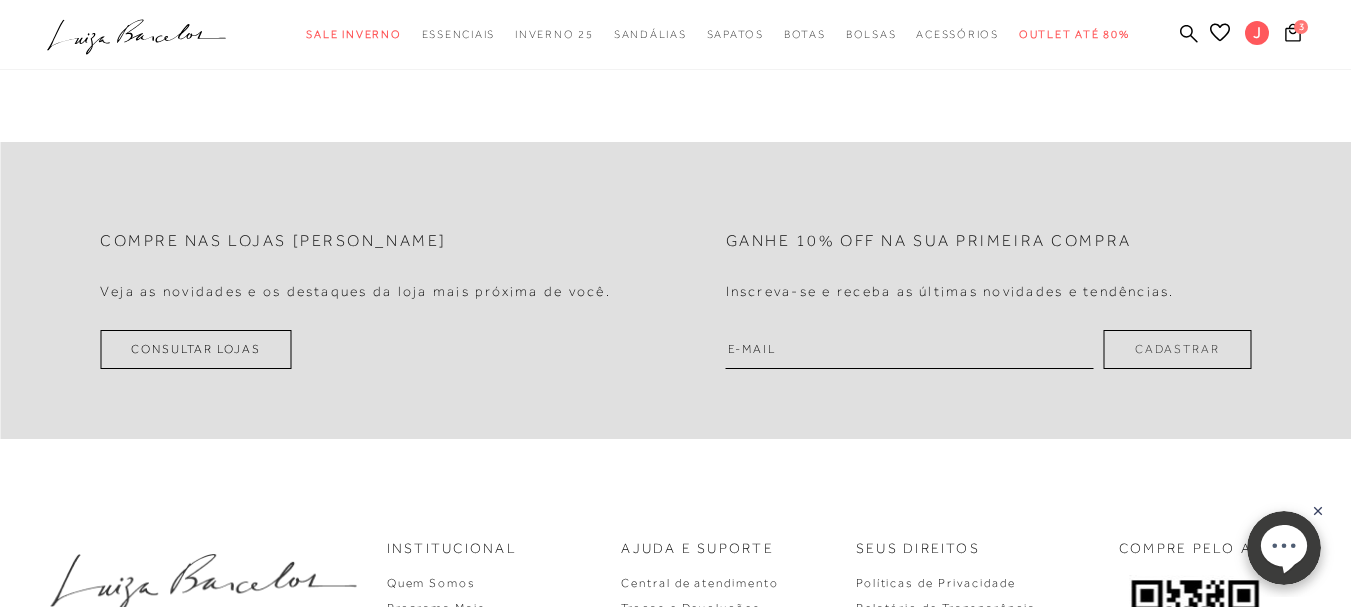 scroll, scrollTop: 0, scrollLeft: 0, axis: both 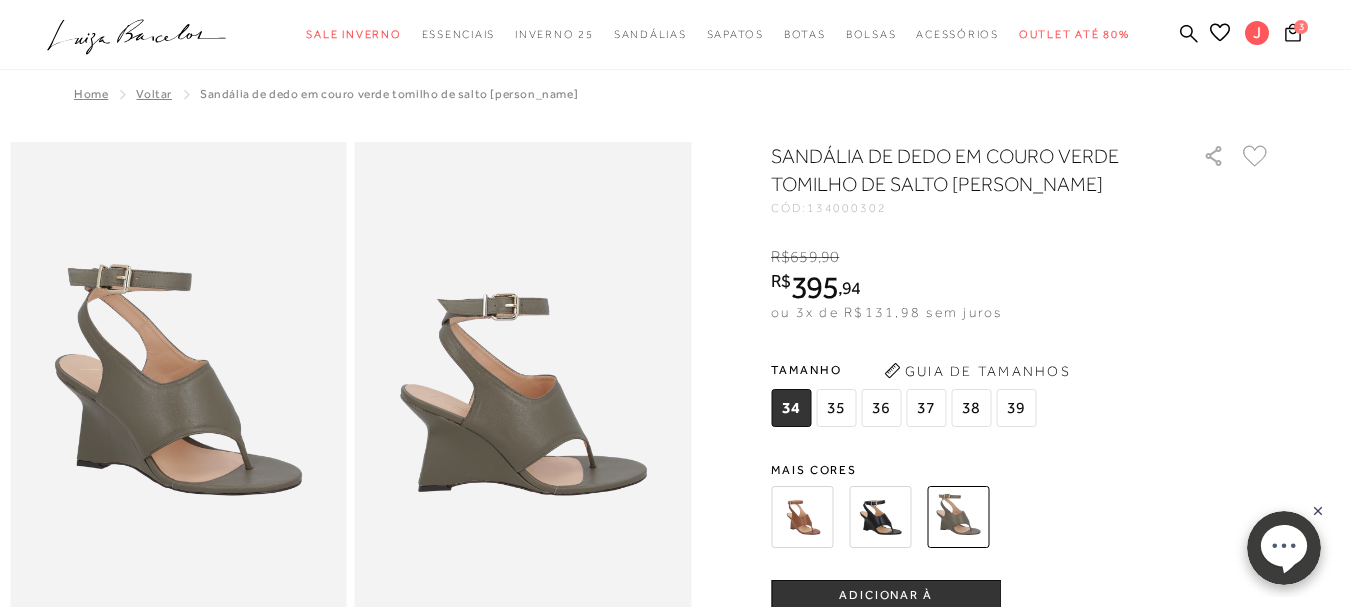 click at bounding box center (880, 517) 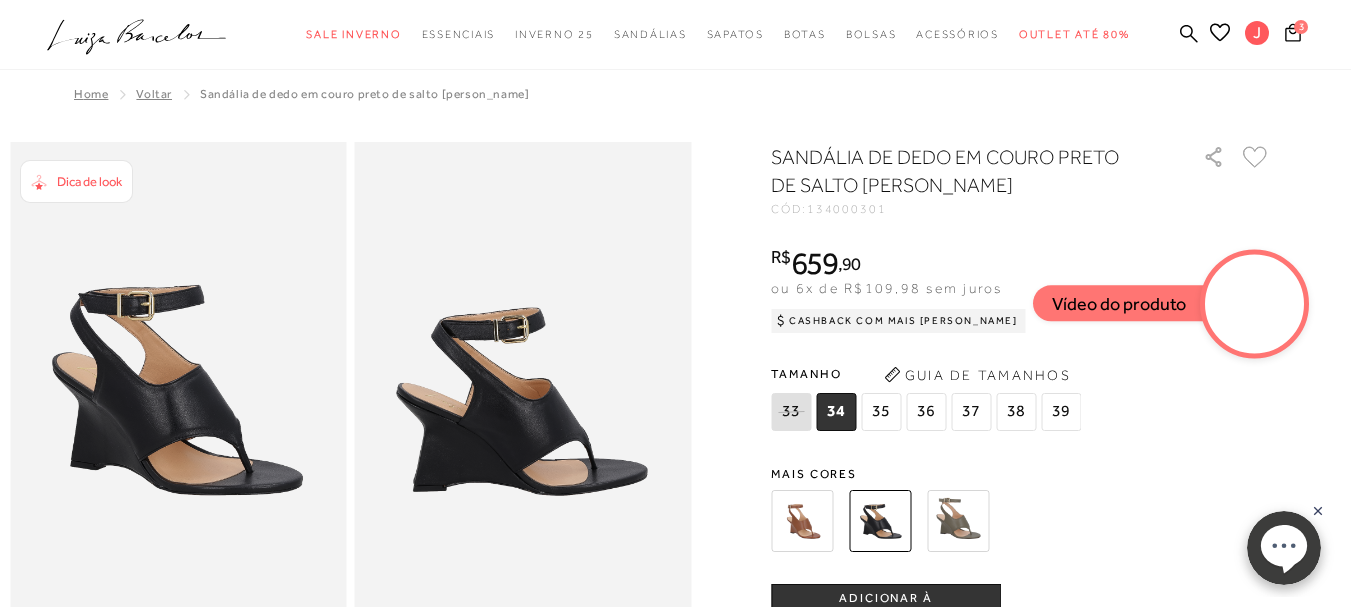 click on "38" at bounding box center (1016, 412) 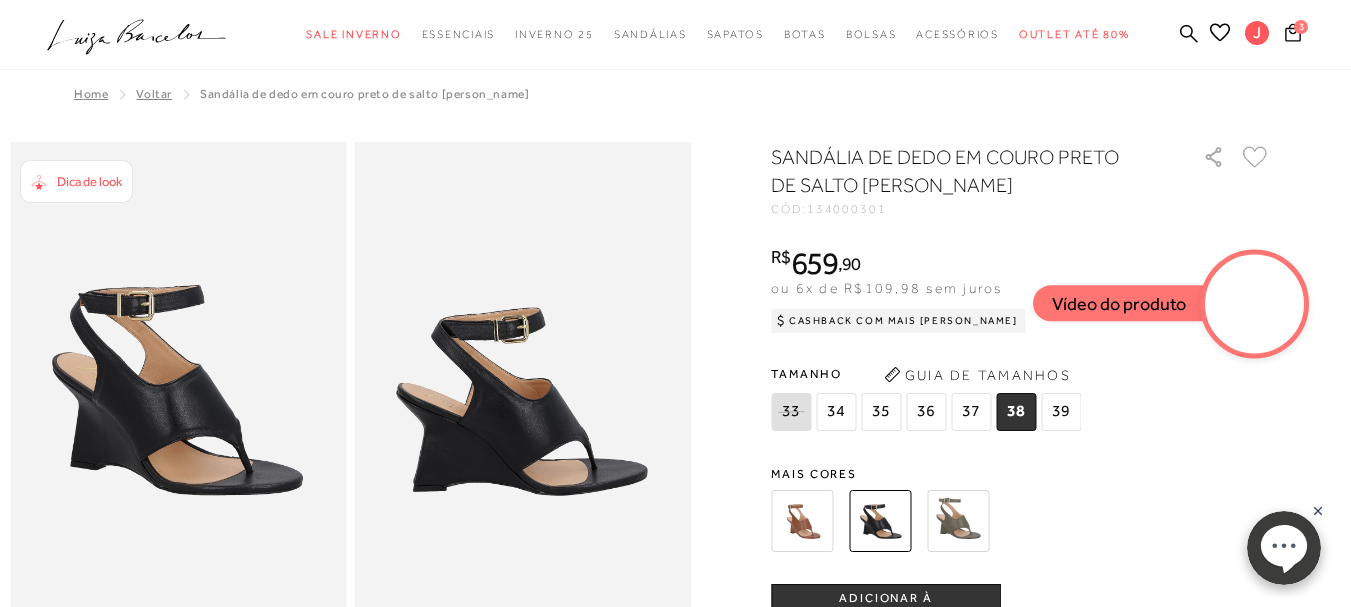 click on "ADICIONAR À [GEOGRAPHIC_DATA]" at bounding box center (886, 607) 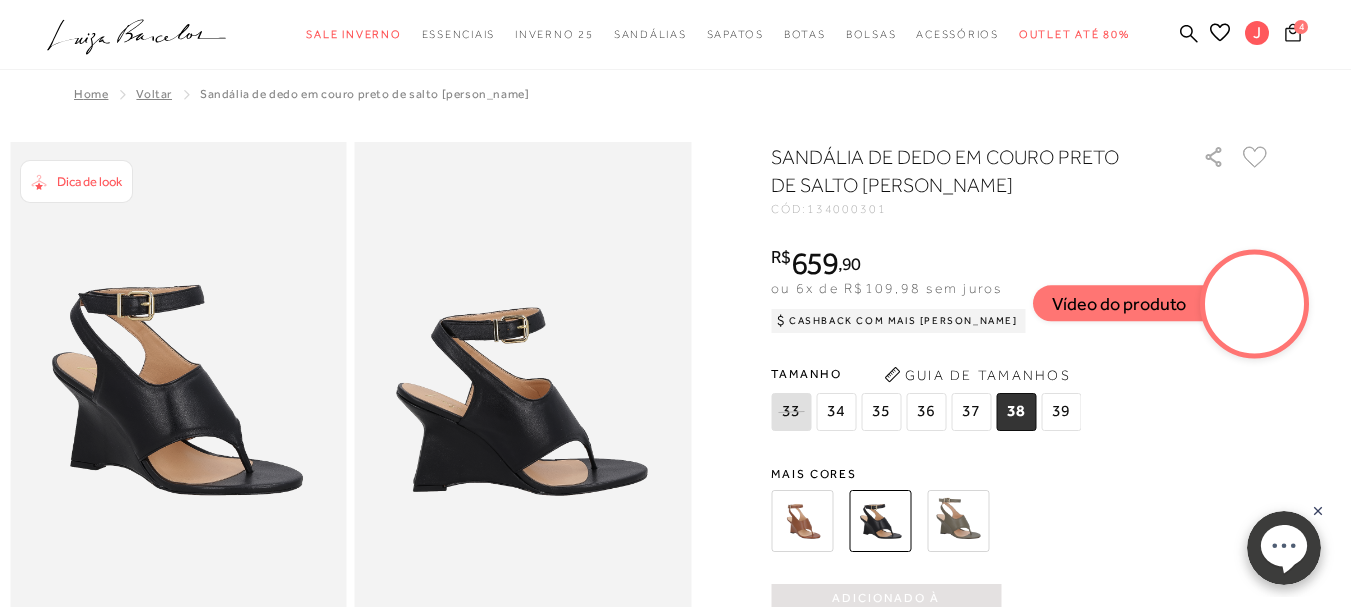 click 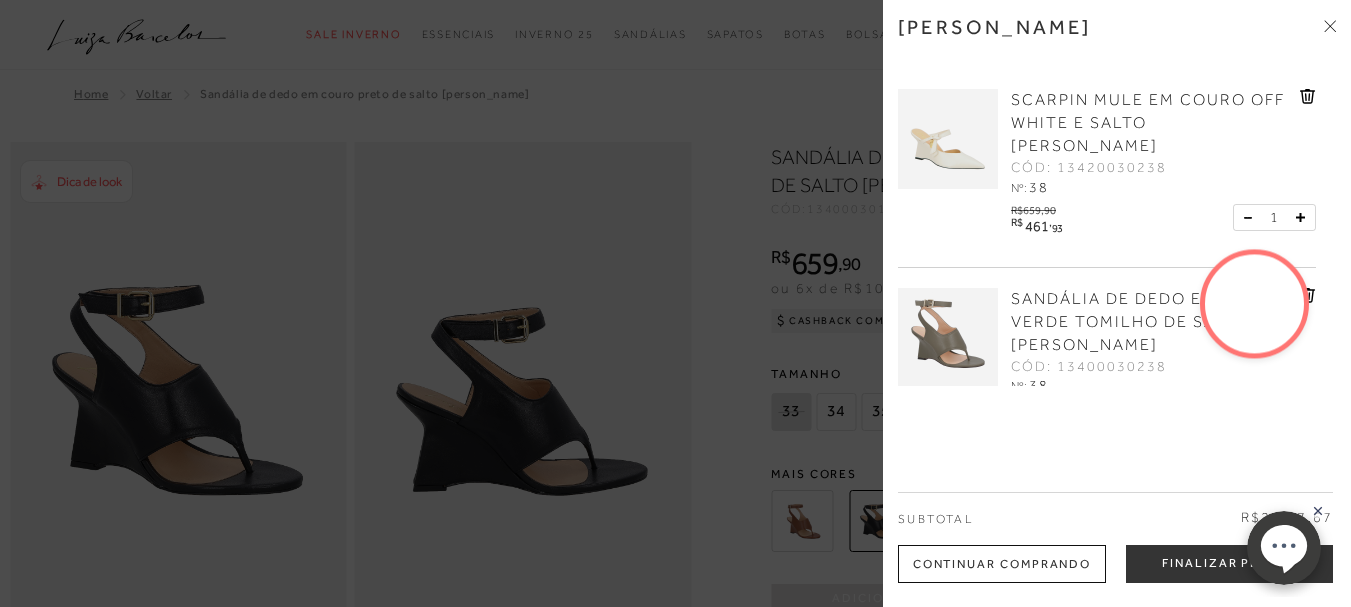 click on "Vídeo do produto" at bounding box center (1254, 303) 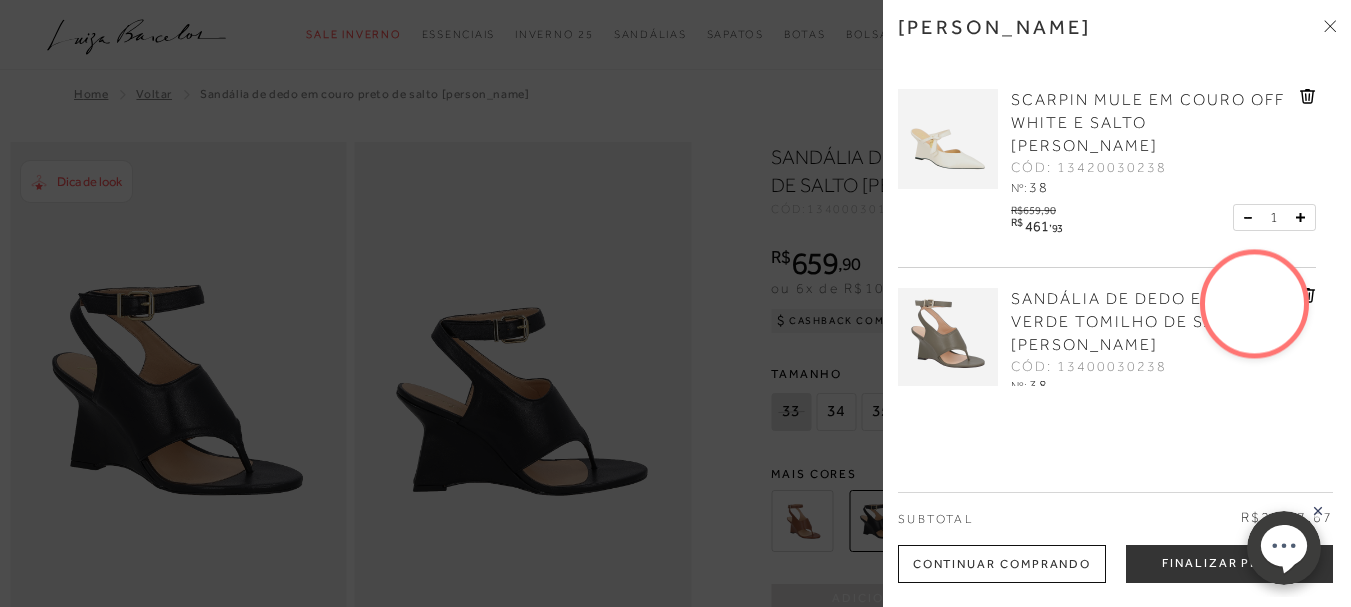 click on "Vídeo do produto" at bounding box center [1254, 303] 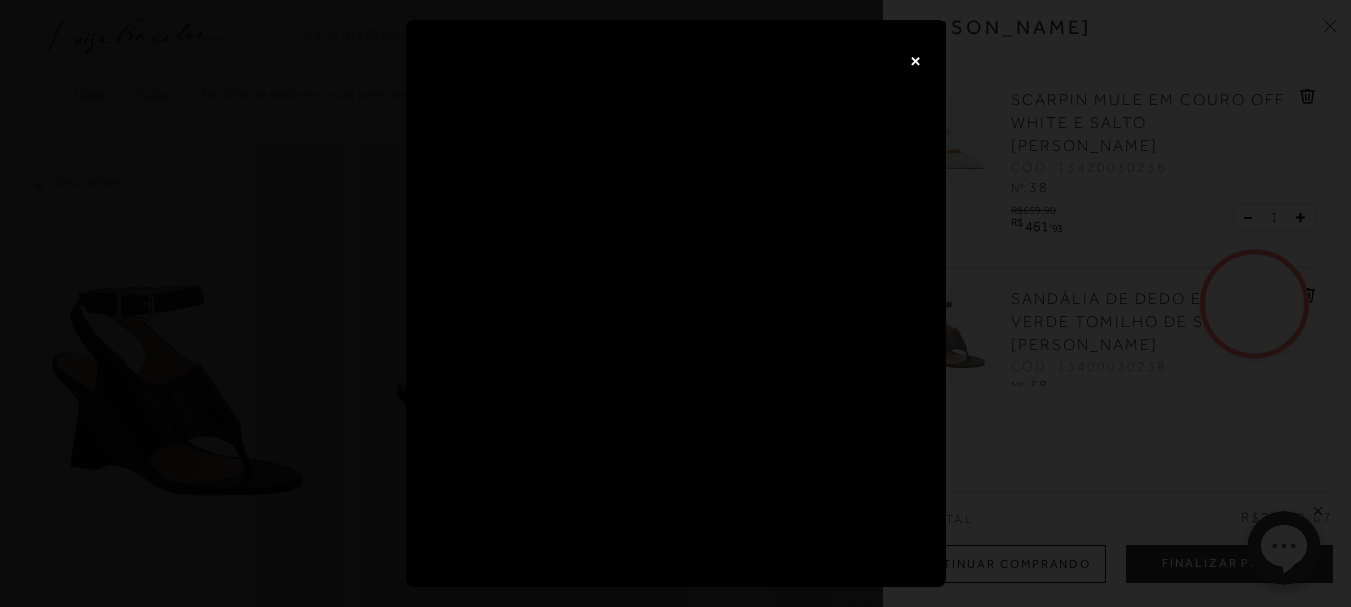 click on "×" at bounding box center [675, 303] 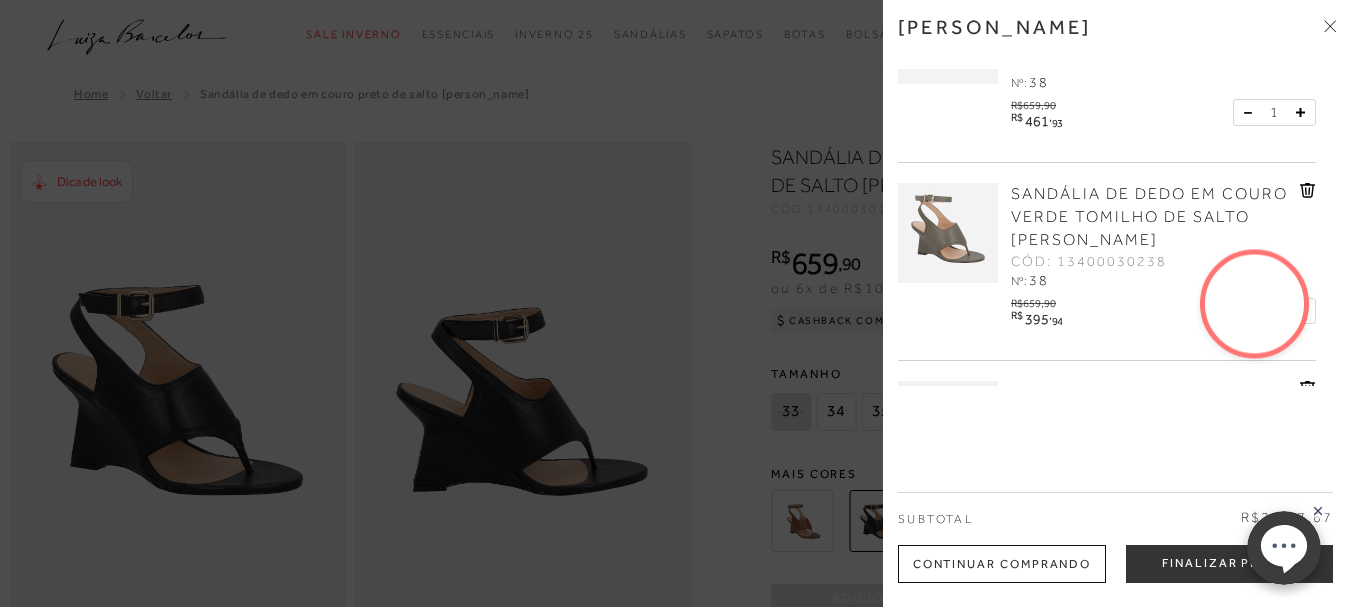 scroll, scrollTop: 121, scrollLeft: 0, axis: vertical 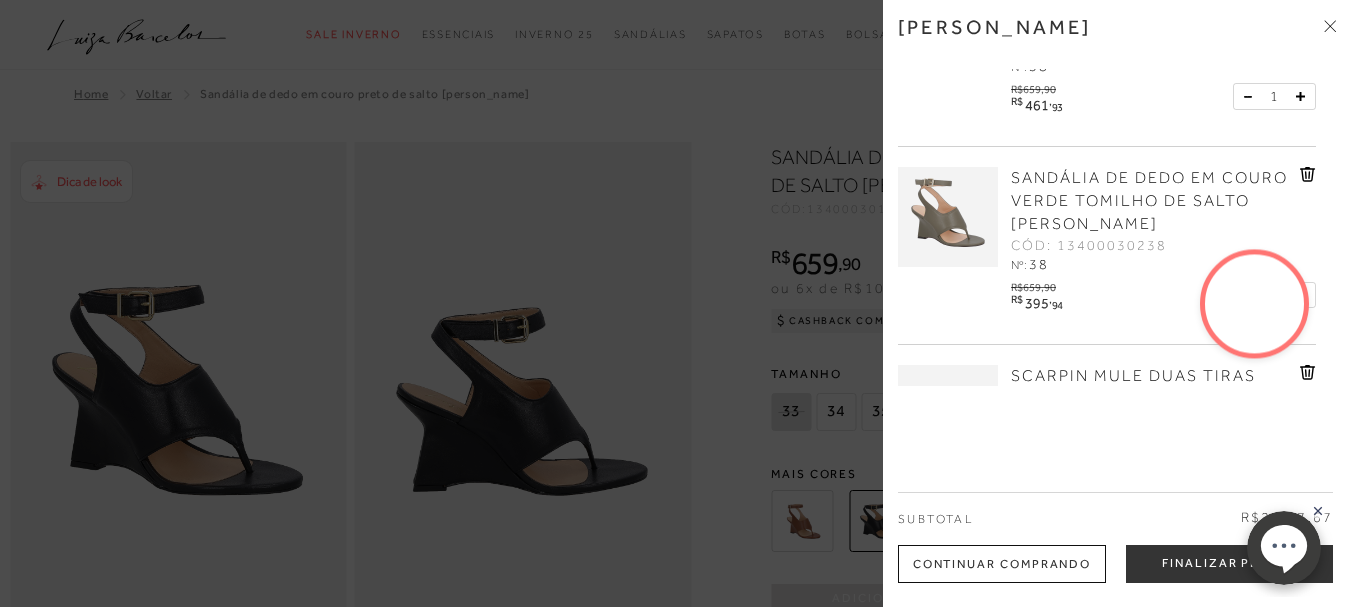 click 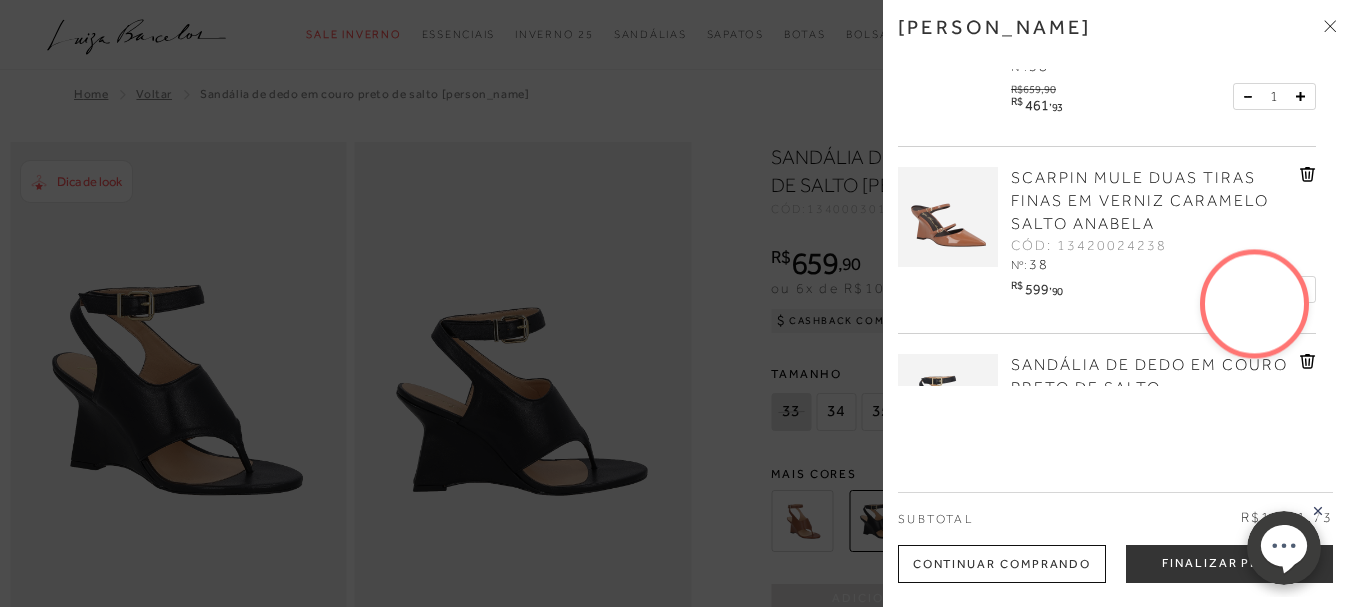 click 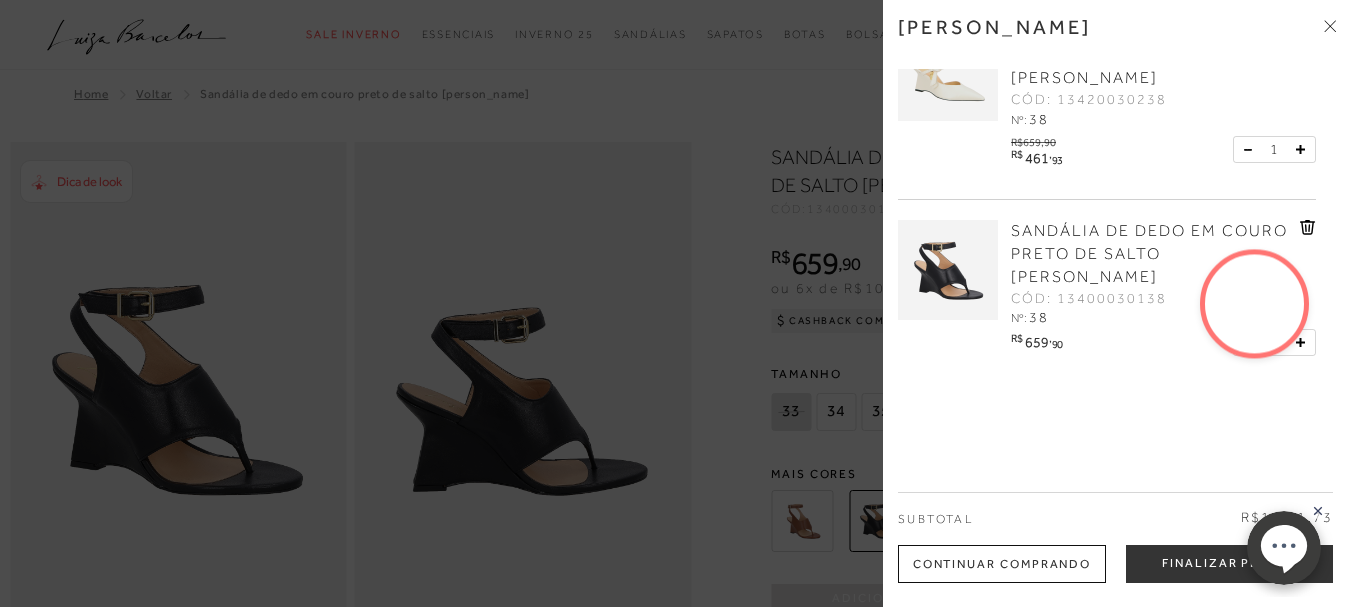 scroll, scrollTop: 22, scrollLeft: 0, axis: vertical 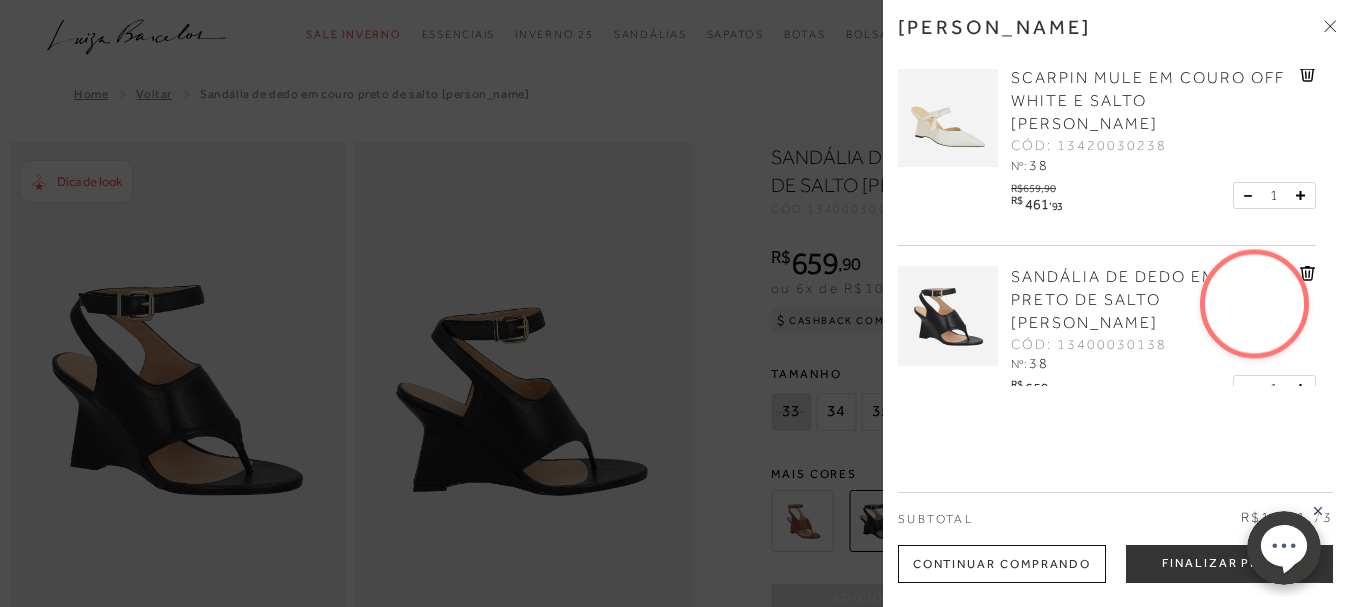 click on "SCARPIN MULE EM COURO OFF WHITE E SALTO ANABELA
CÓD: 13420030238
Nº:
38" at bounding box center [1161, 122] 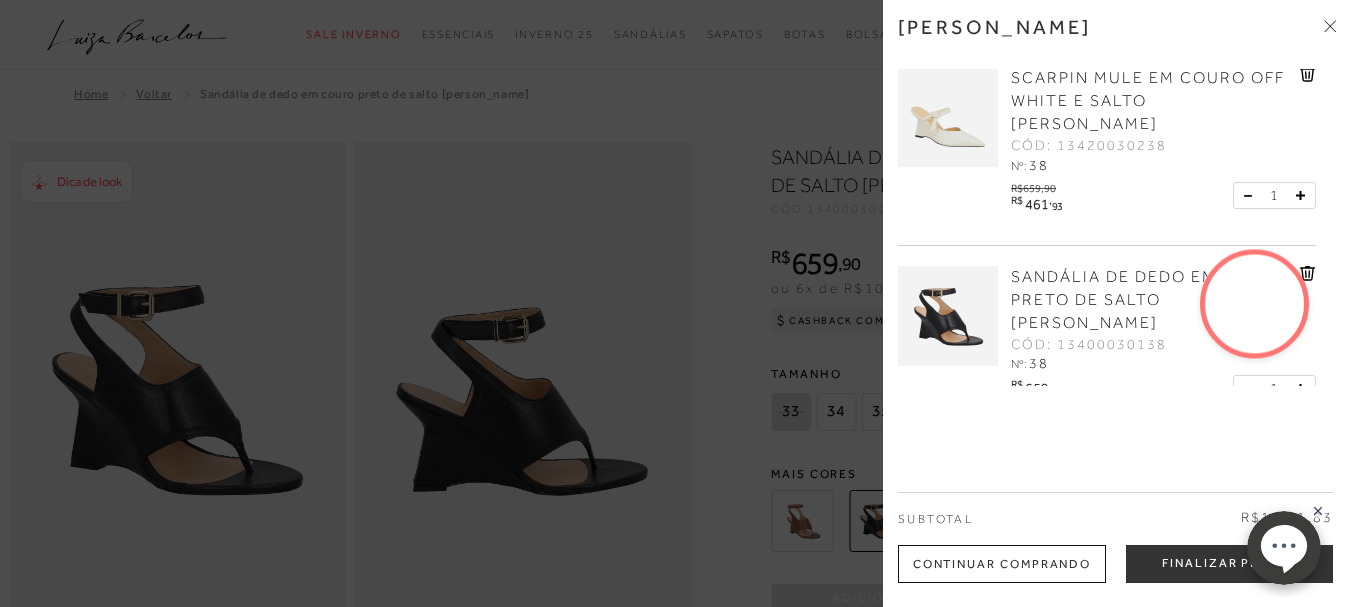 click on "SCARPIN MULE EM COURO OFF WHITE E SALTO ANABELA
CÓD: 13420030238
Nº:
38" at bounding box center [1161, 122] 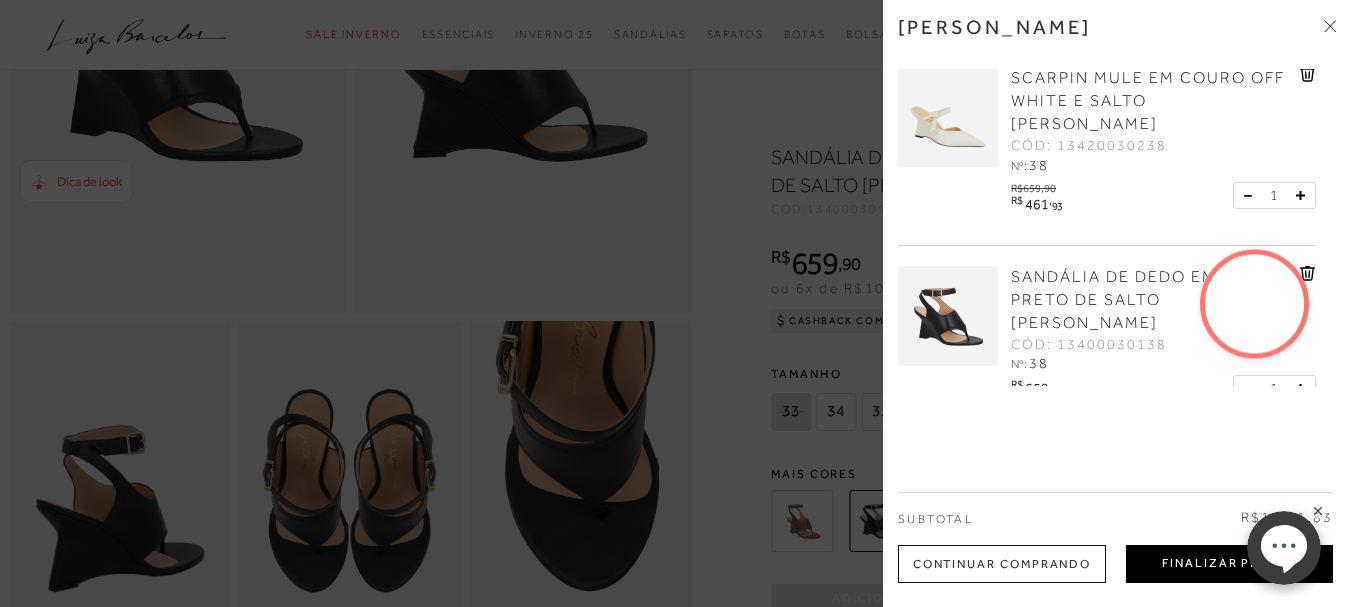 click on "Finalizar Pedido" at bounding box center (1229, 564) 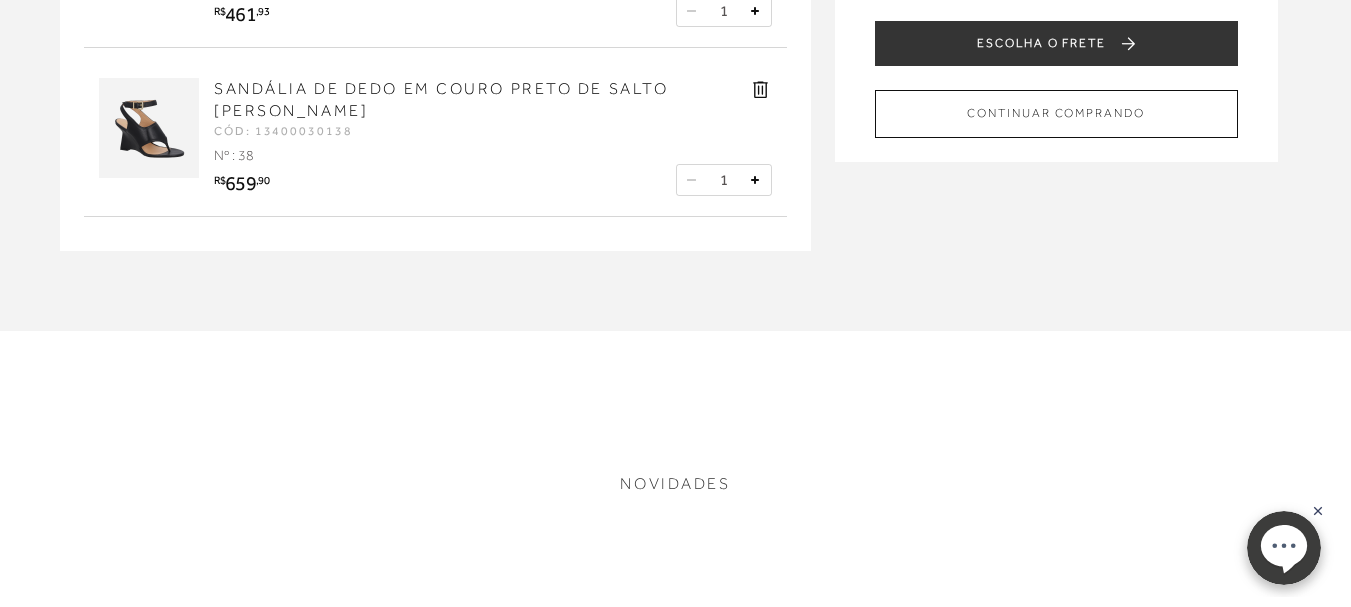 scroll, scrollTop: 0, scrollLeft: 0, axis: both 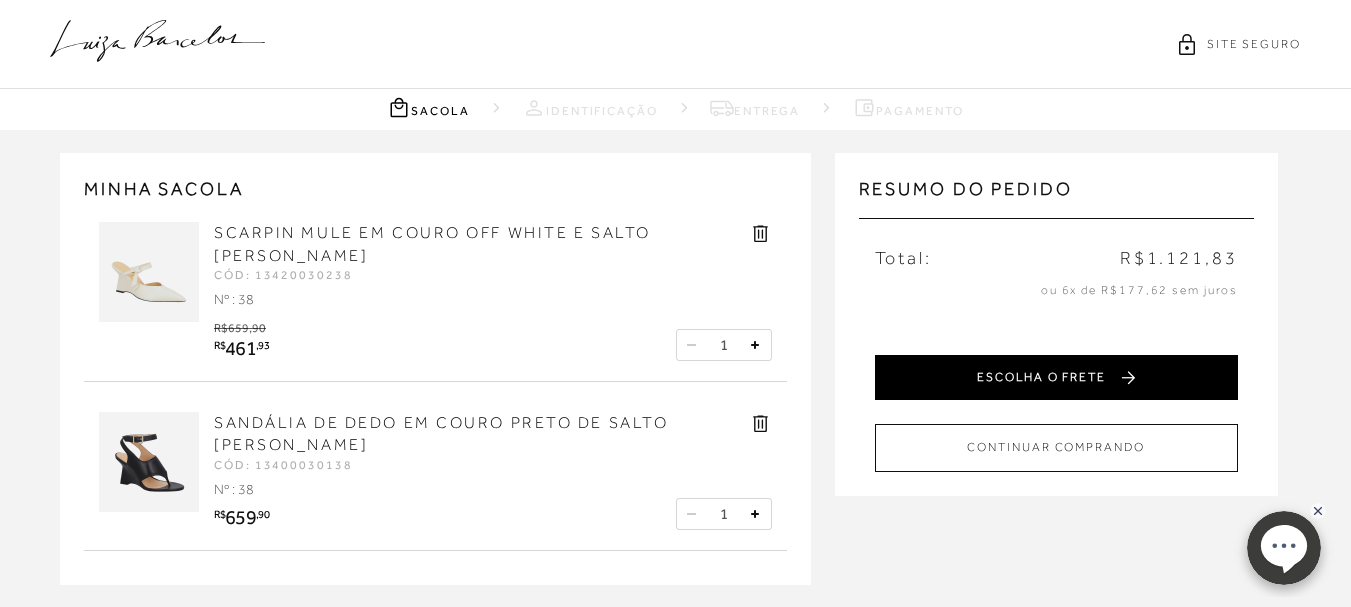 click on "ESCOLHA O FRETE" at bounding box center [1056, 377] 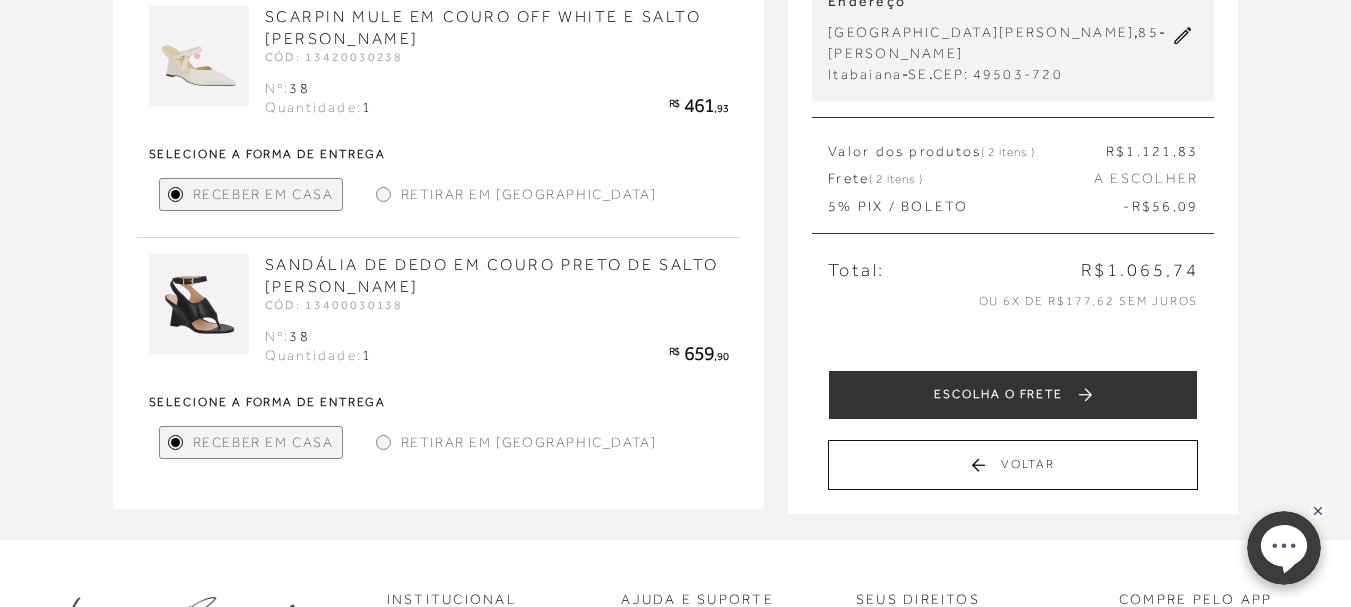 scroll, scrollTop: 245, scrollLeft: 0, axis: vertical 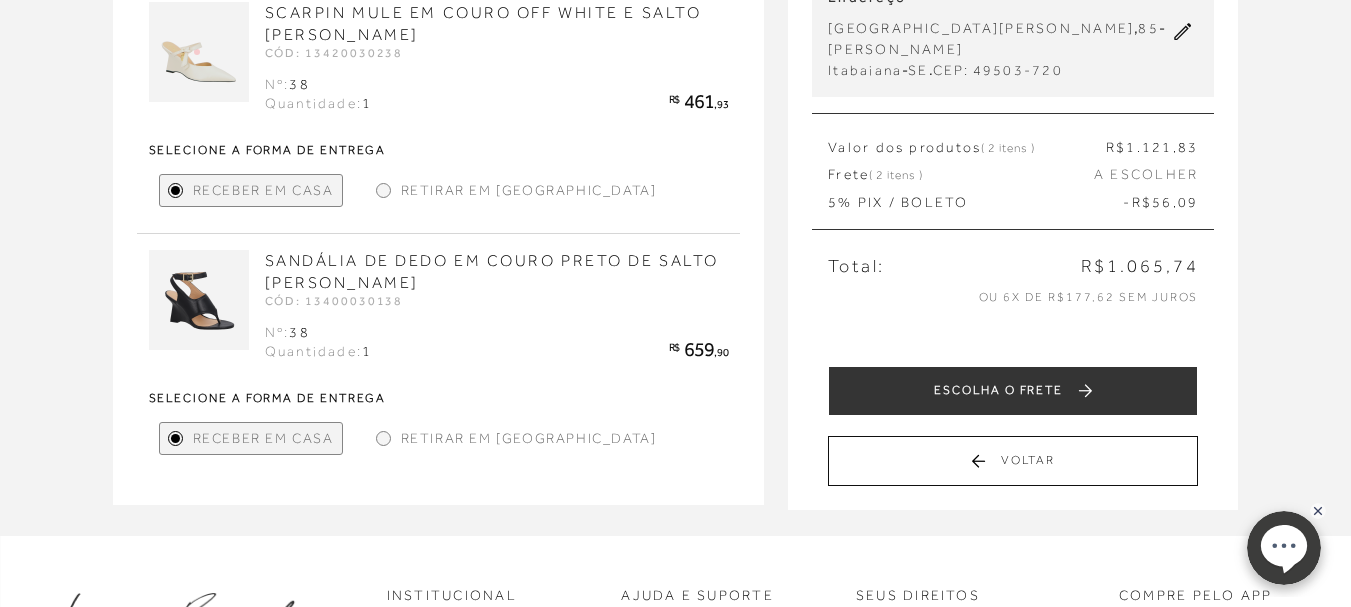 click on "Voltar" at bounding box center [1013, 461] 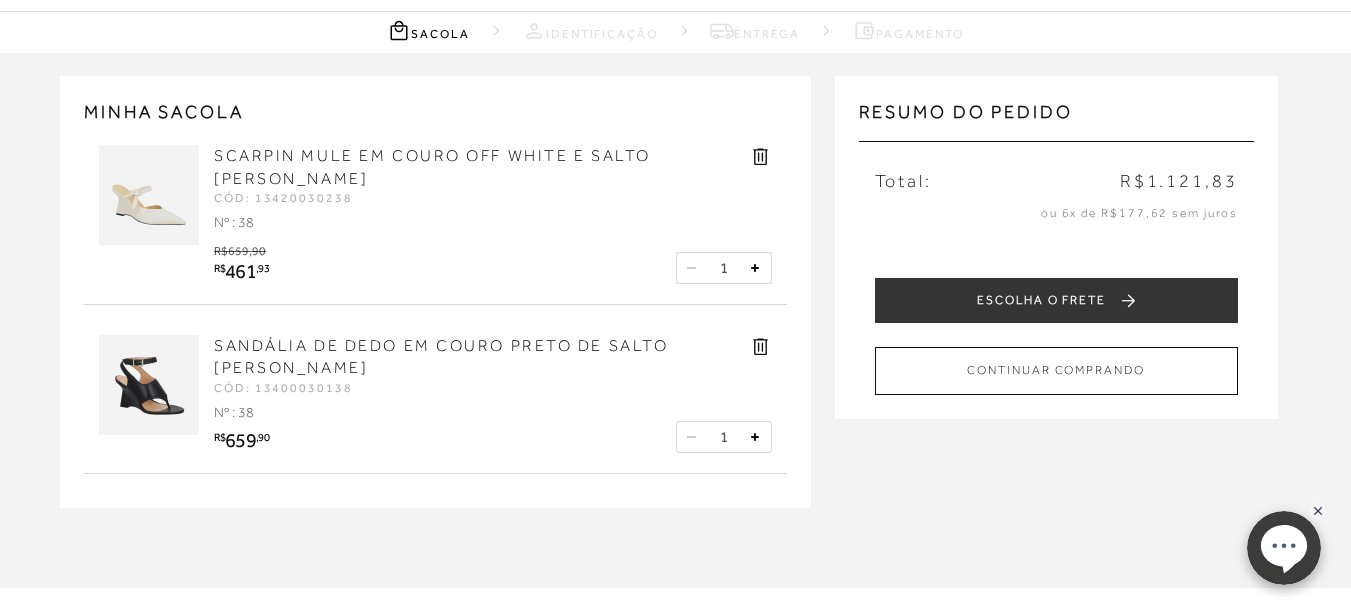 scroll, scrollTop: 73, scrollLeft: 0, axis: vertical 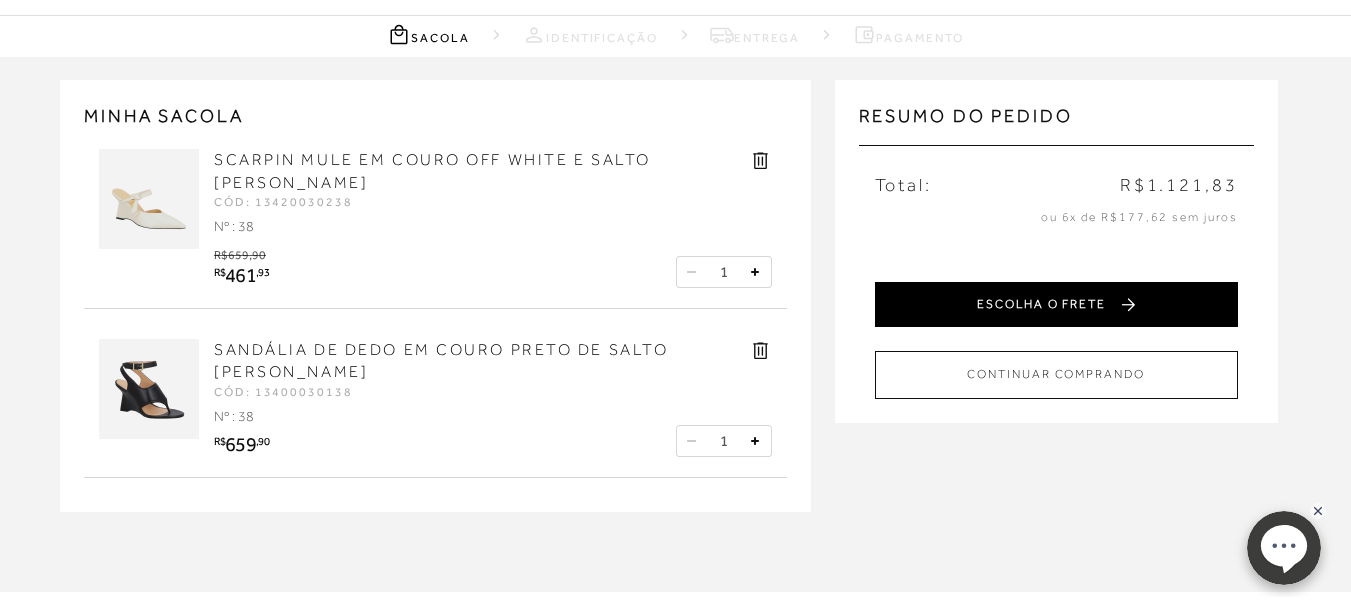 click on "ESCOLHA O FRETE" at bounding box center [1056, 304] 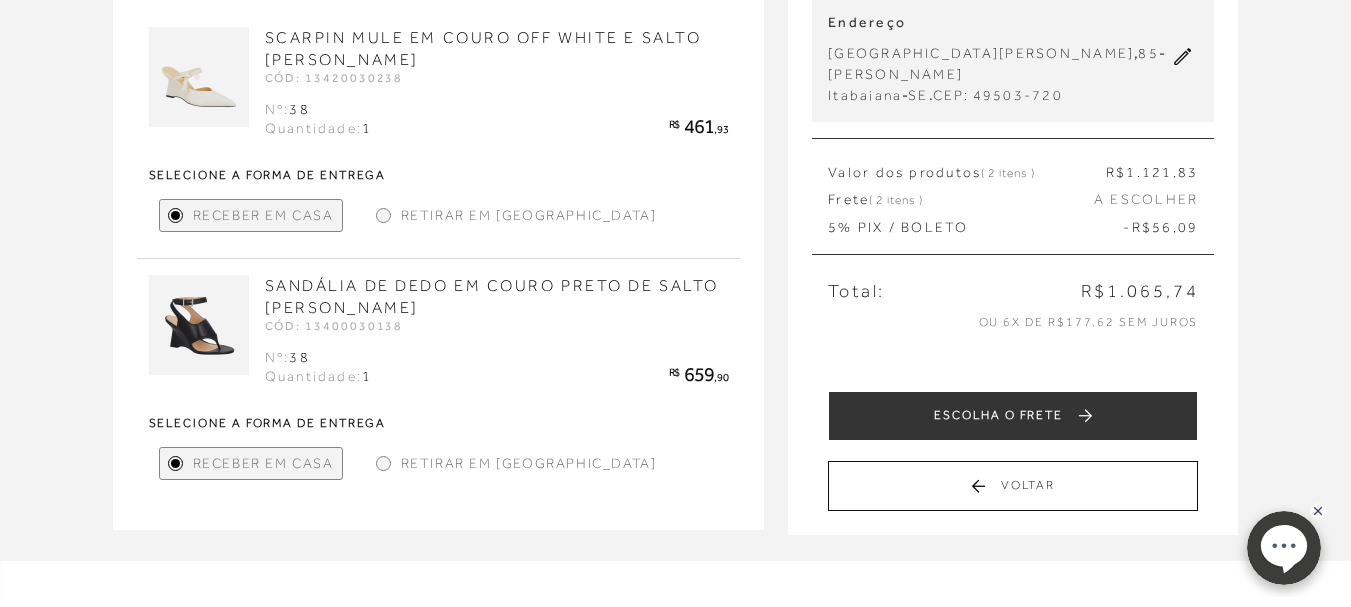 scroll, scrollTop: 224, scrollLeft: 0, axis: vertical 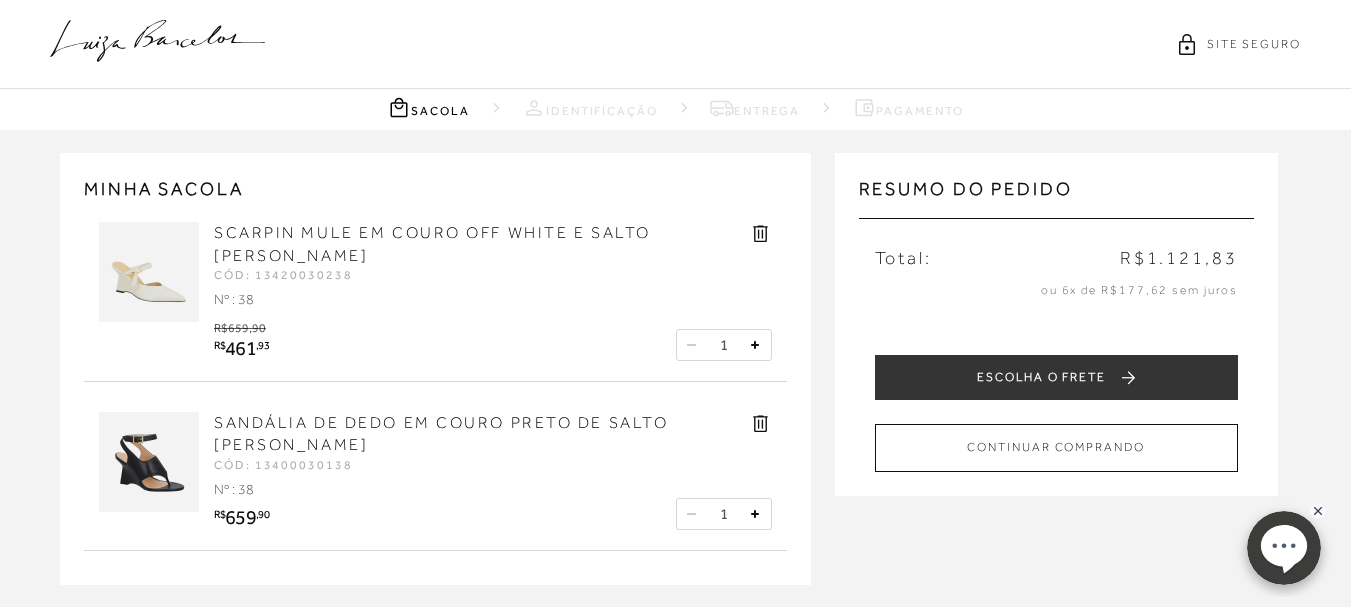 click on "SANDÁLIA DE DEDO EM COURO PRETO DE SALTO ANABELA" at bounding box center [441, 434] 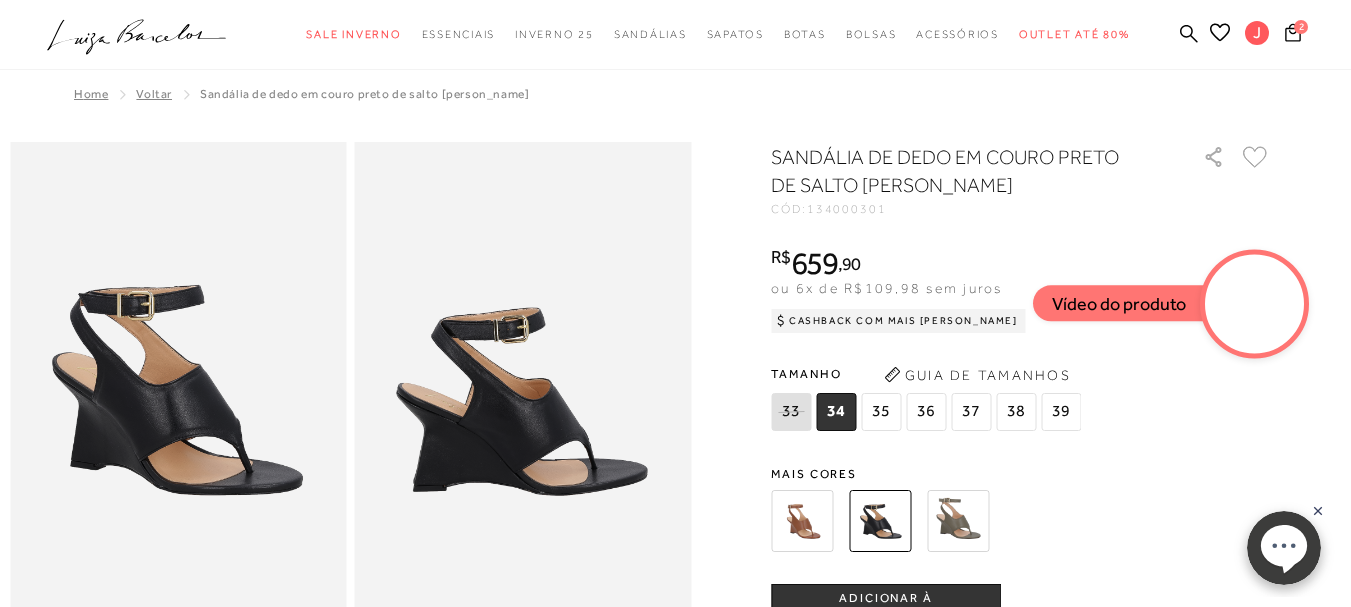click at bounding box center [958, 521] 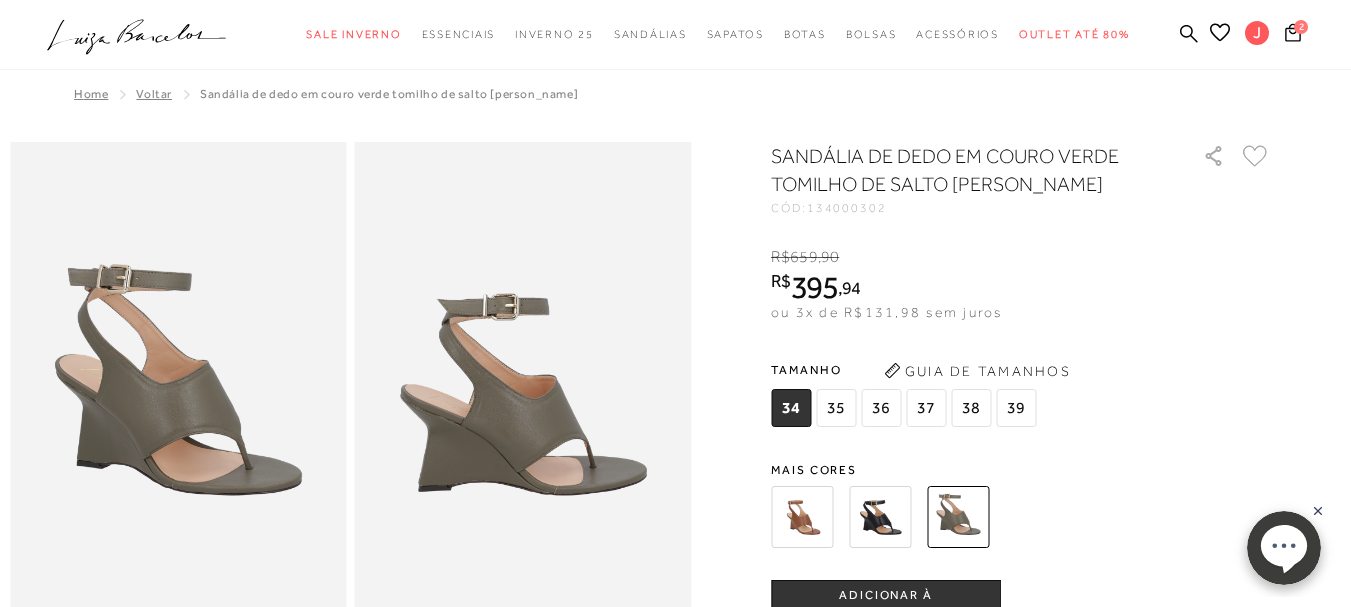 click on "38" at bounding box center [971, 408] 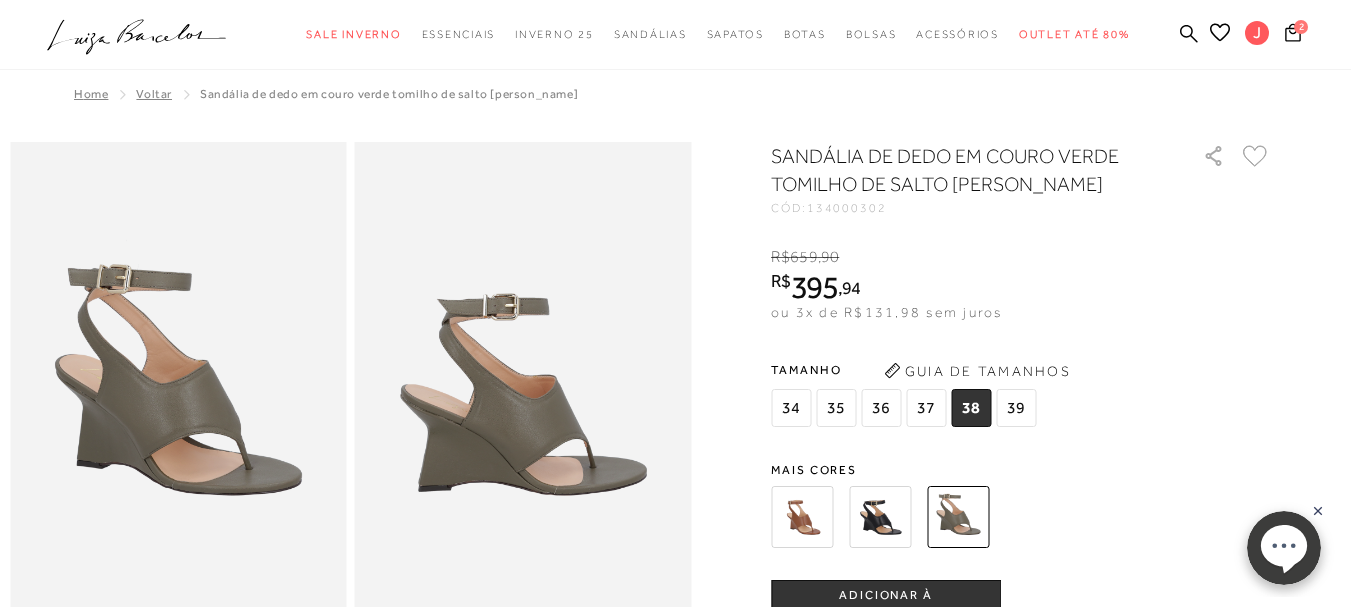 click on "ADICIONAR À [GEOGRAPHIC_DATA]" at bounding box center (886, 604) 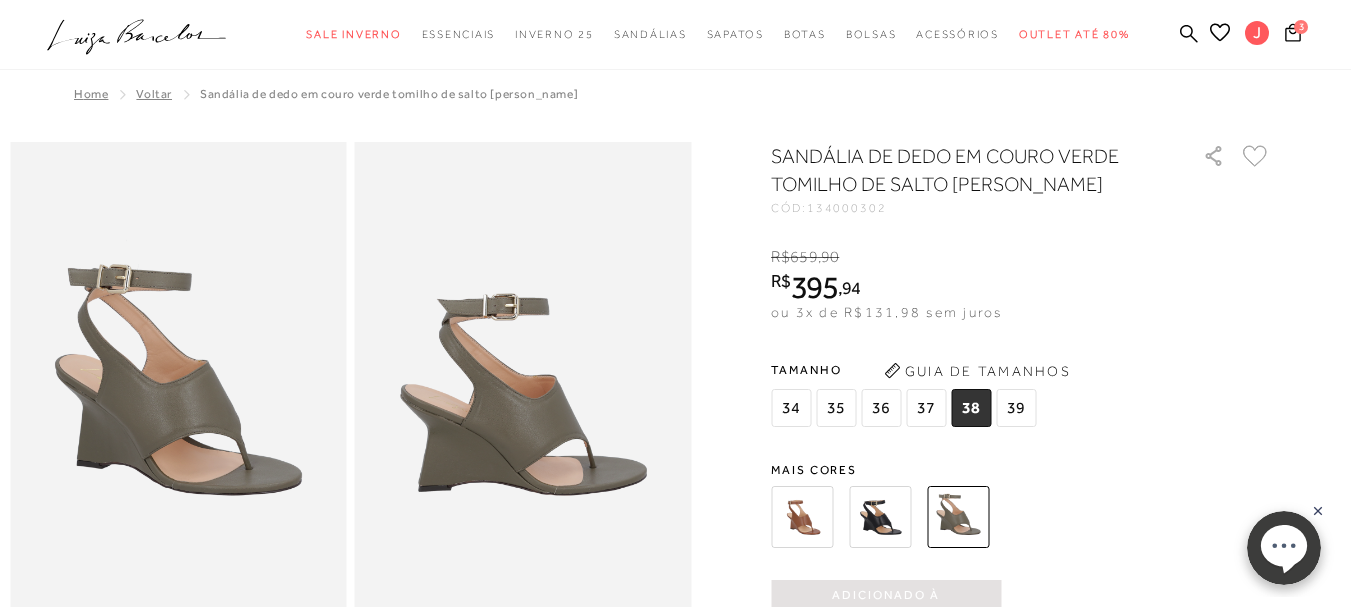 click on "3" at bounding box center [1315, 35] 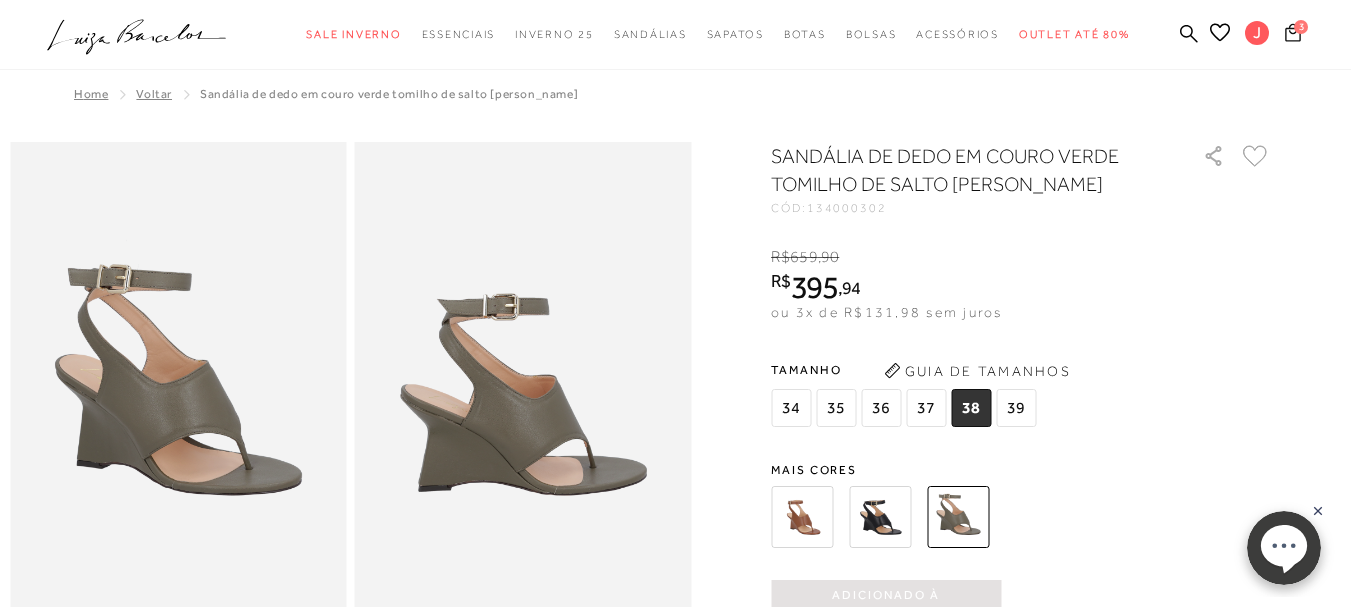 click 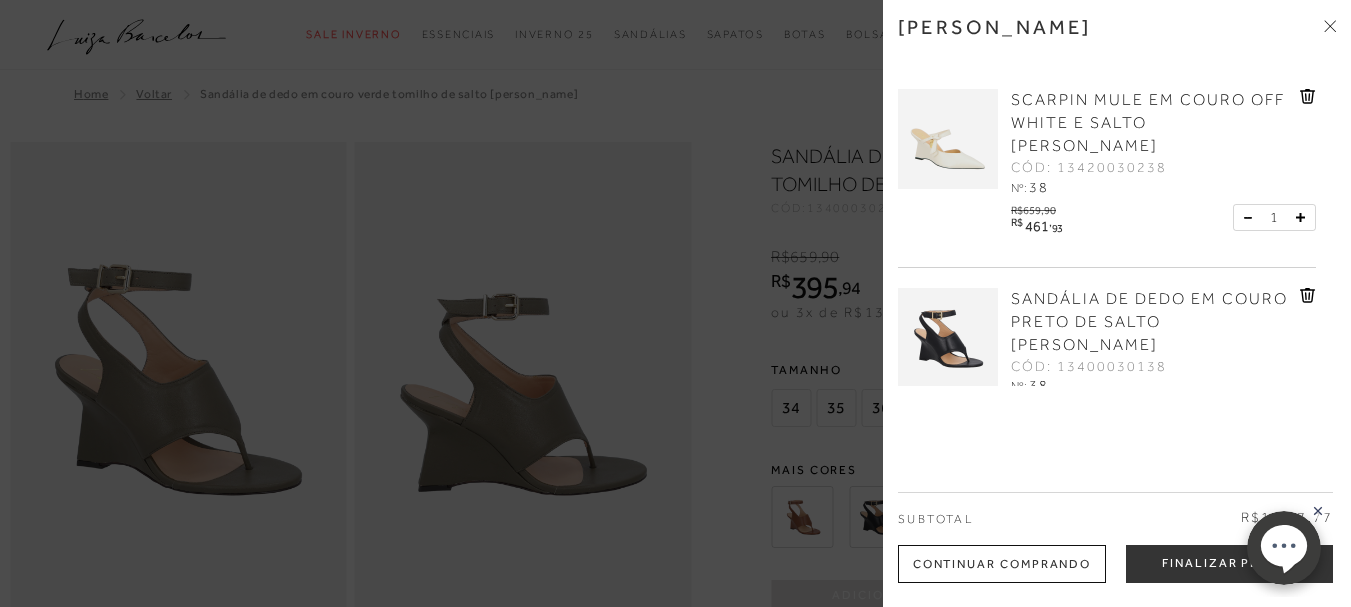 click on "SANDÁLIA DE DEDO EM COURO PRETO DE SALTO ANABELA
CÓD: 13400030138
Nº:
38
R$ 659 , 90     1" at bounding box center (1107, 361) 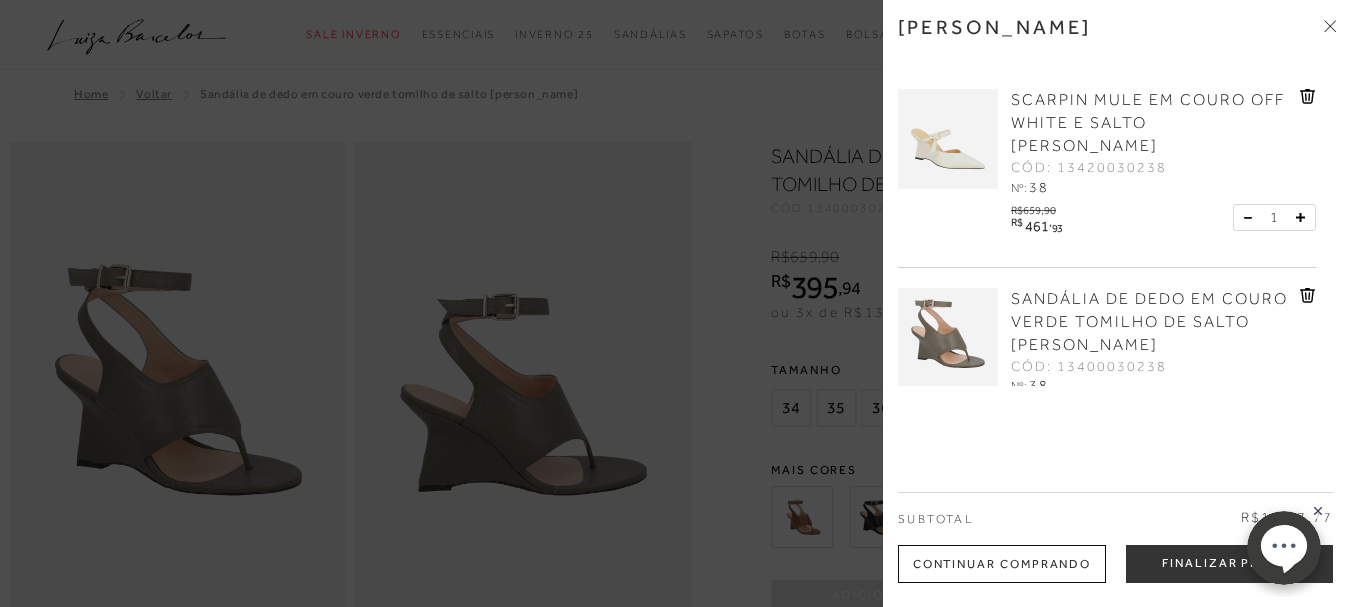 click 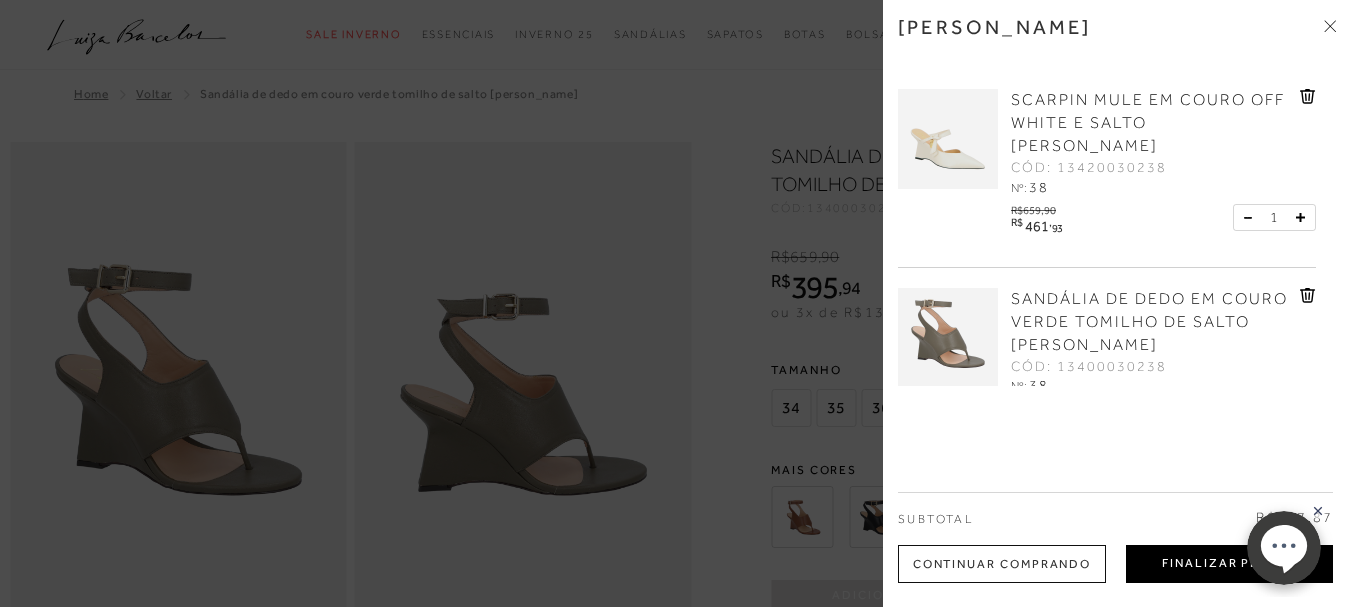 click on "Finalizar Pedido" at bounding box center (1229, 564) 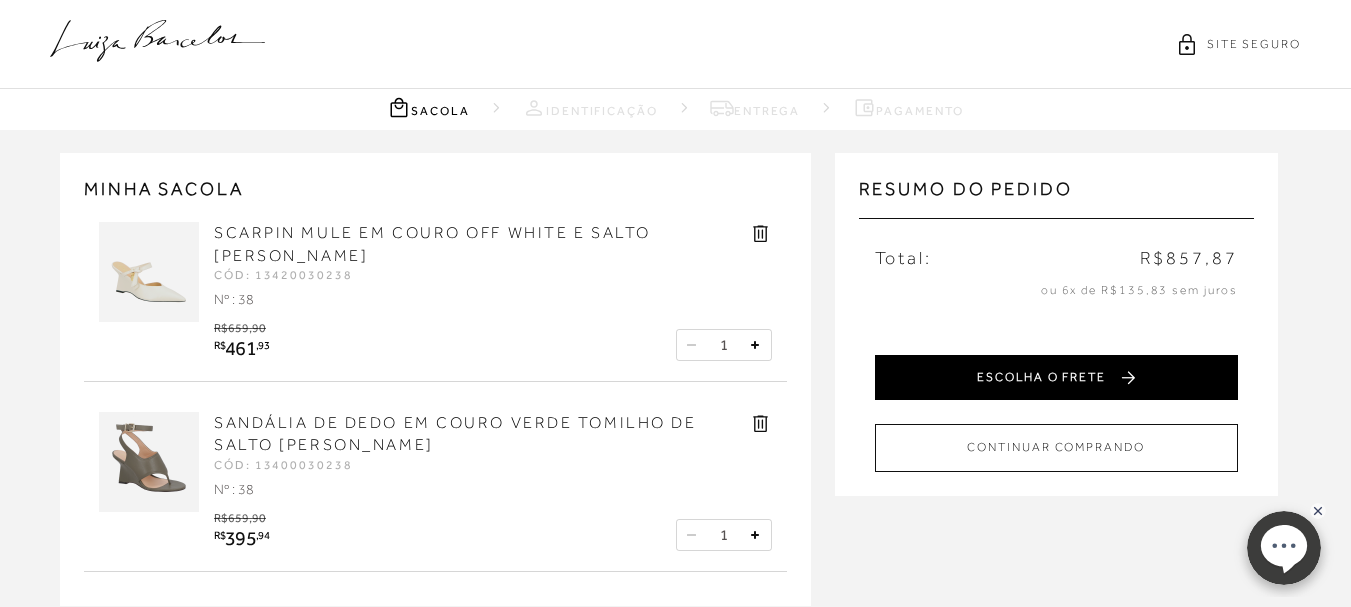 click on "ESCOLHA O FRETE" at bounding box center [1056, 377] 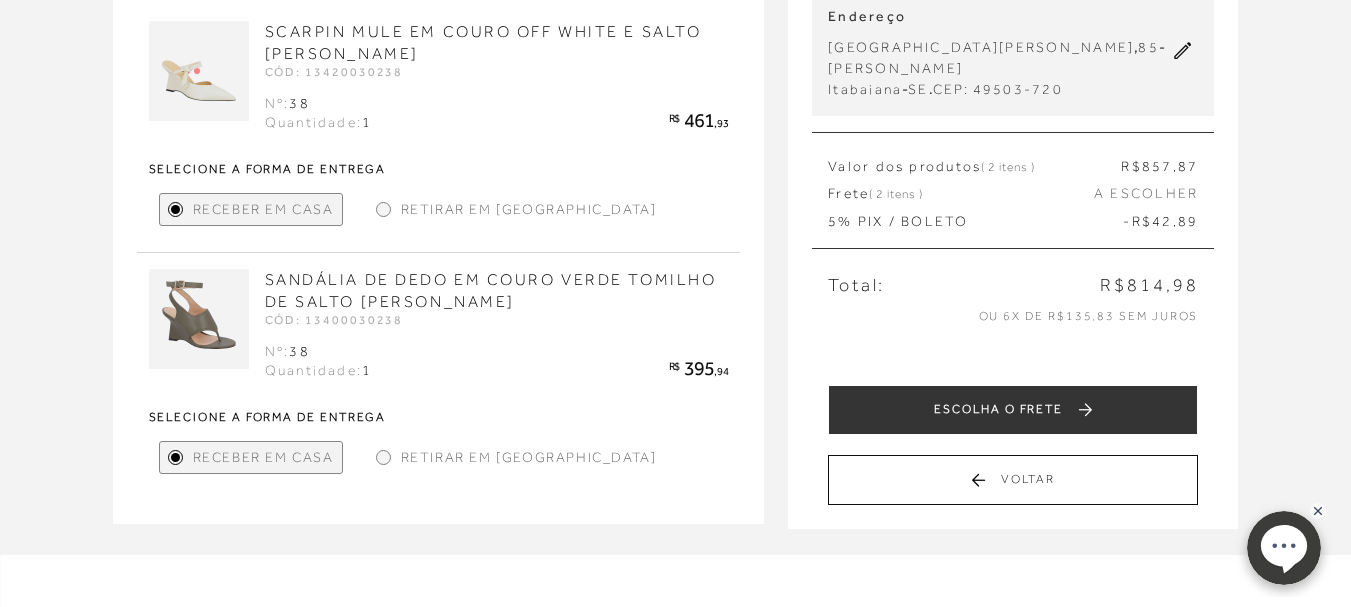 scroll, scrollTop: 263, scrollLeft: 0, axis: vertical 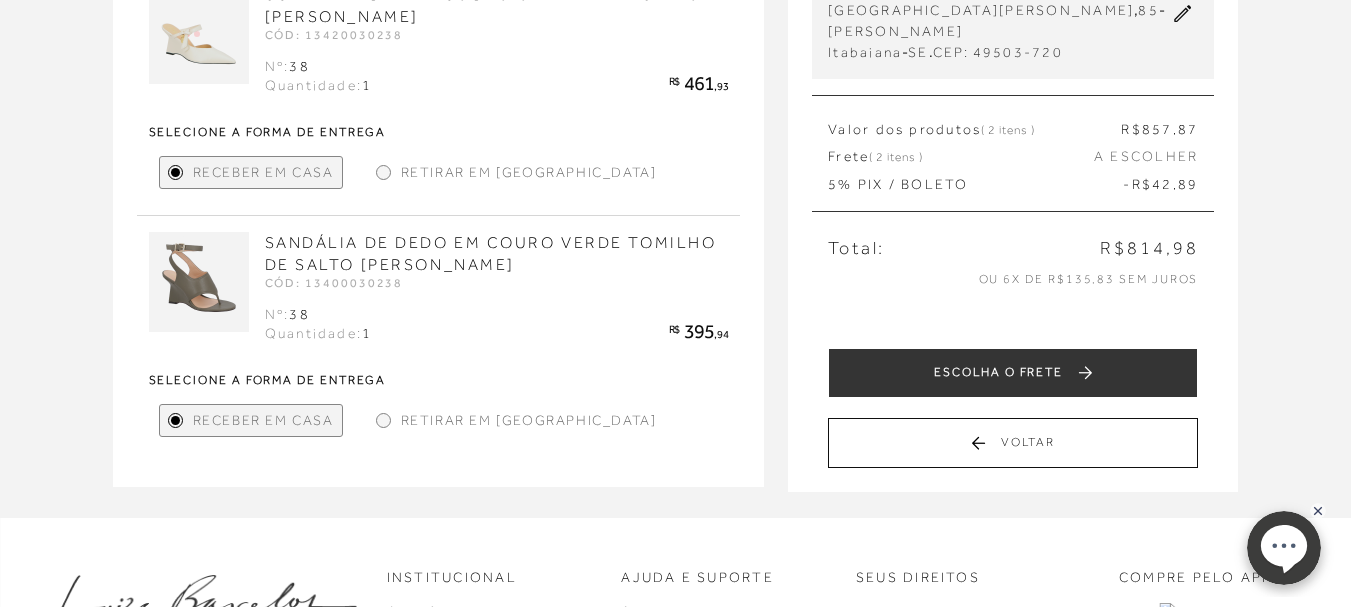 click on "Receber em Casa" at bounding box center (263, 172) 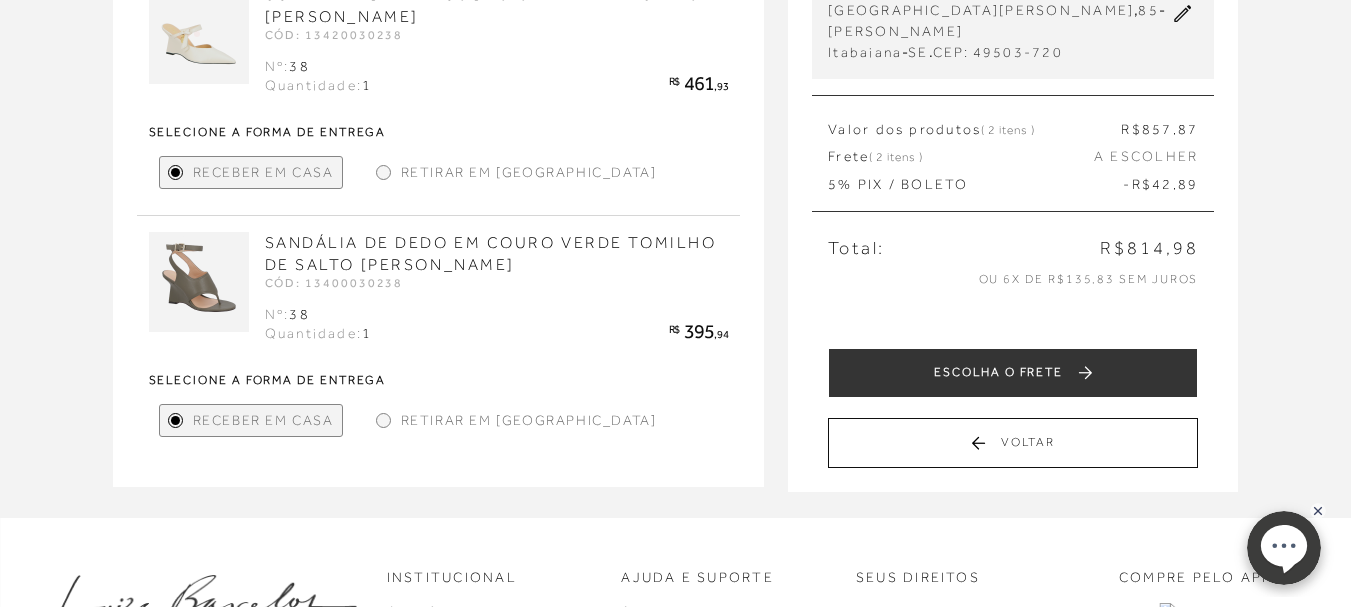 click on "Receber em Casa" at bounding box center (263, 172) 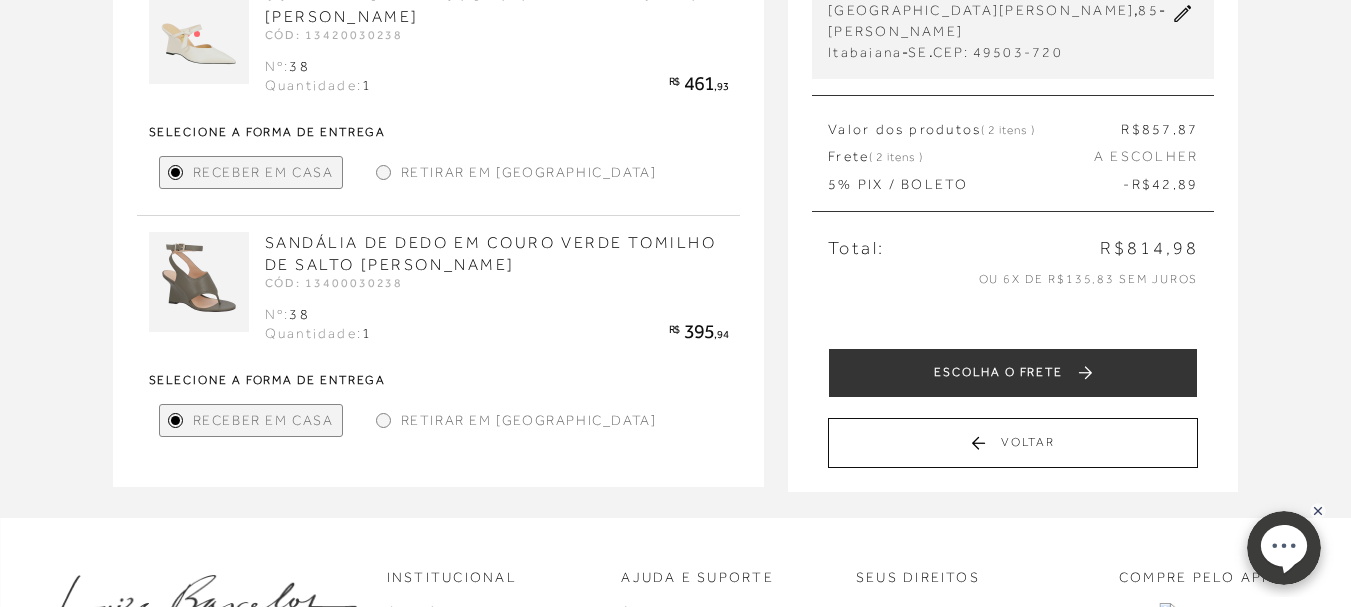 click on "Retirar em Loja" at bounding box center [529, 172] 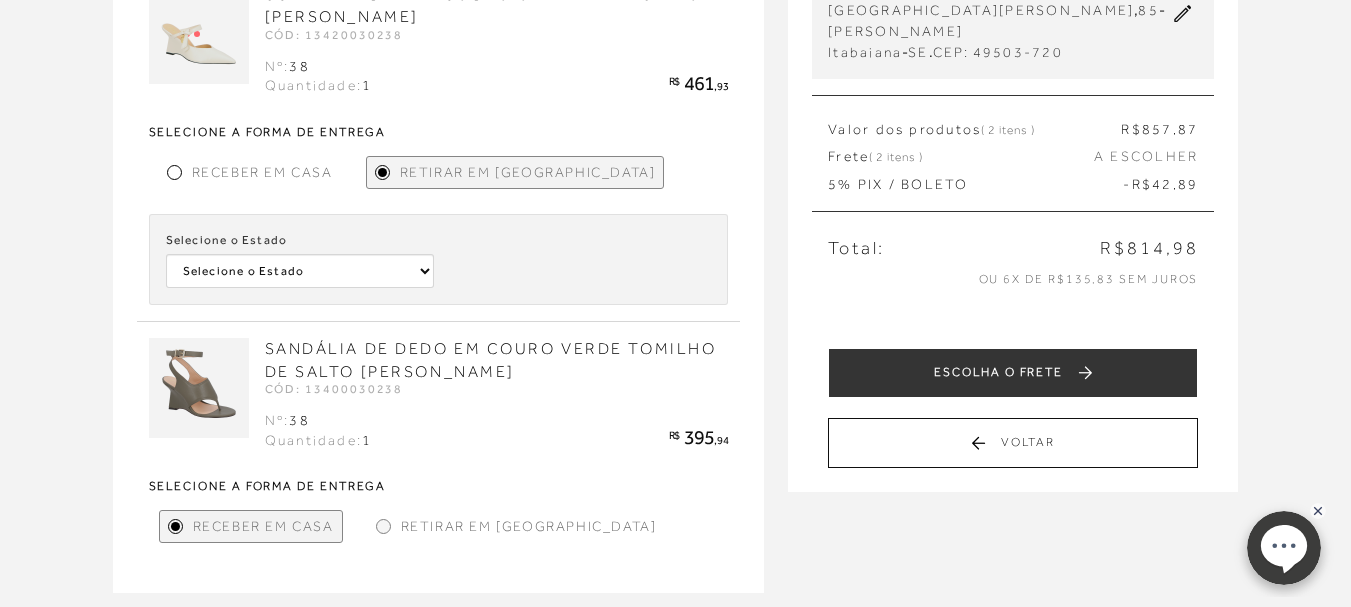 click on "Receber em Casa" at bounding box center (262, 172) 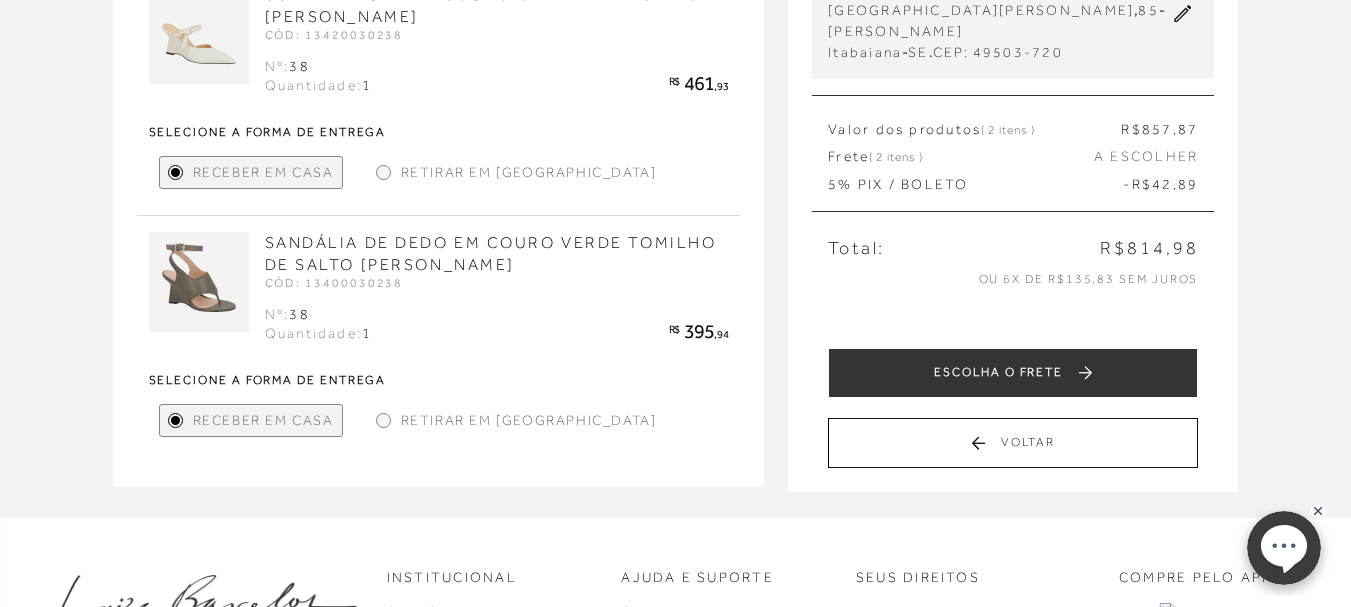 click on "Receber em Casa" at bounding box center [263, 420] 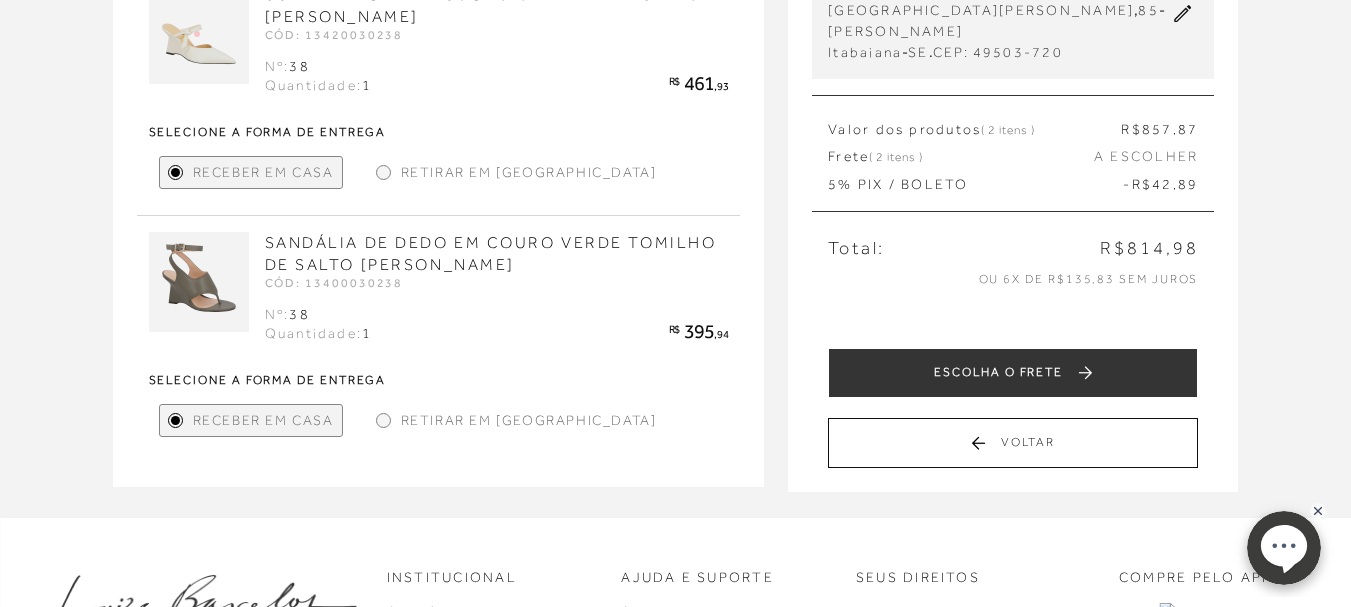 click on "Retirar em Loja" at bounding box center [529, 420] 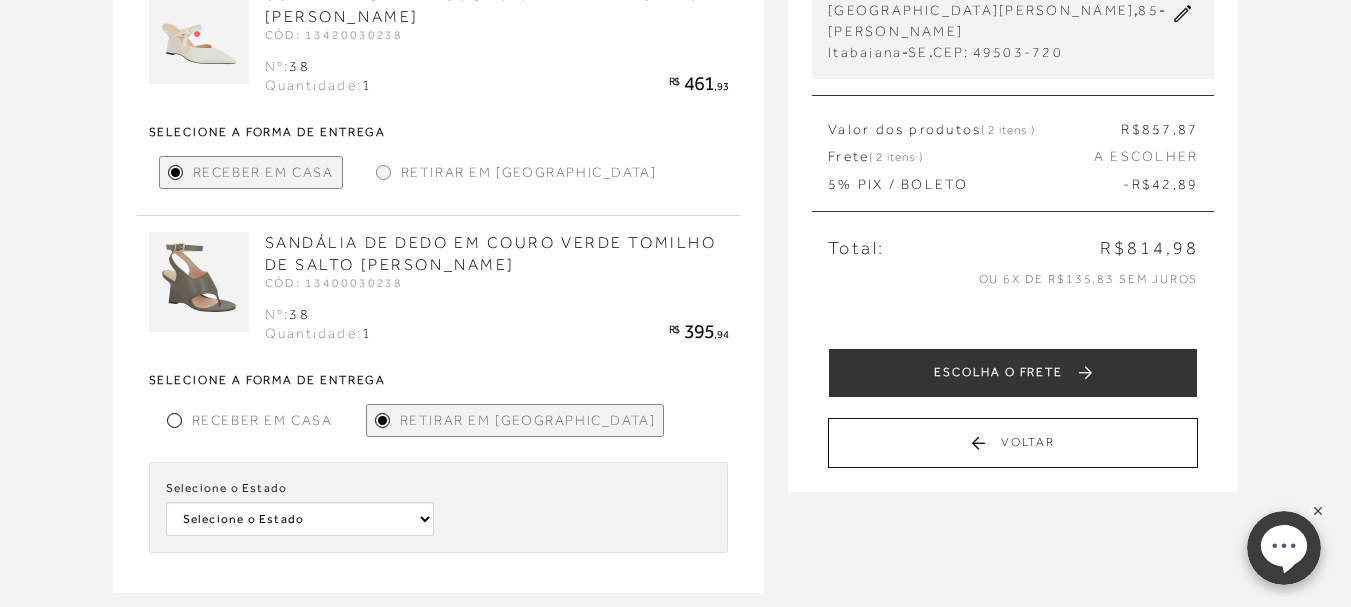click on "Receber em Casa" at bounding box center [262, 420] 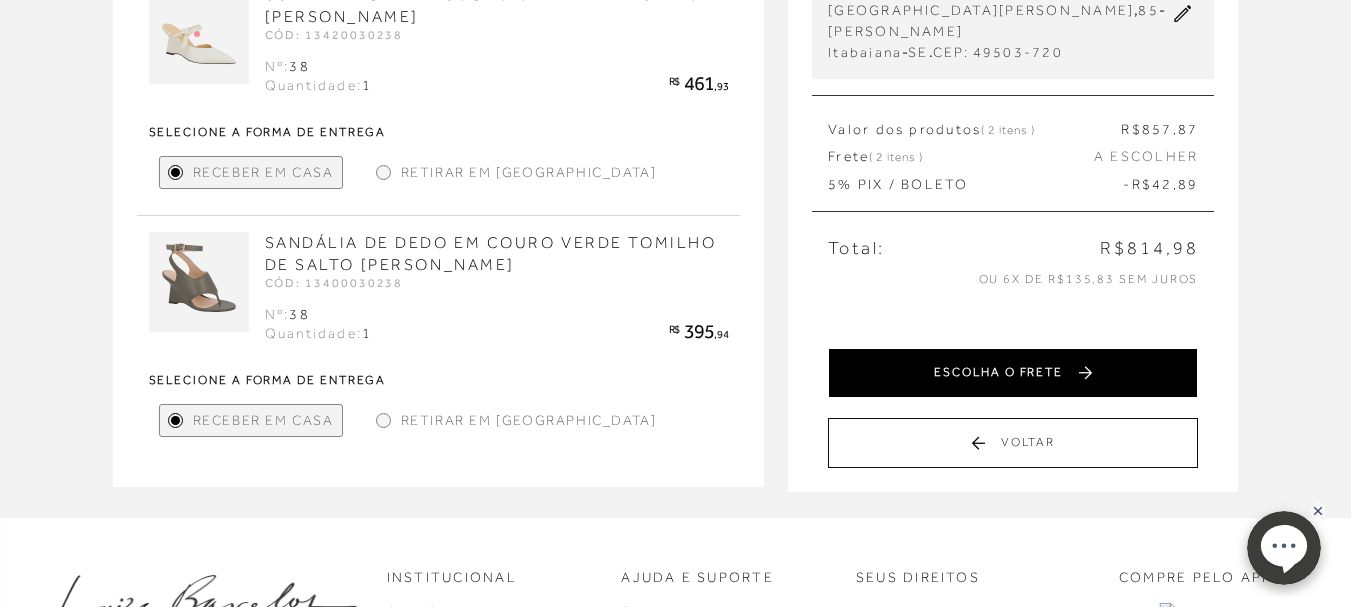 click on "ESCOLHA O FRETE" at bounding box center [1013, 373] 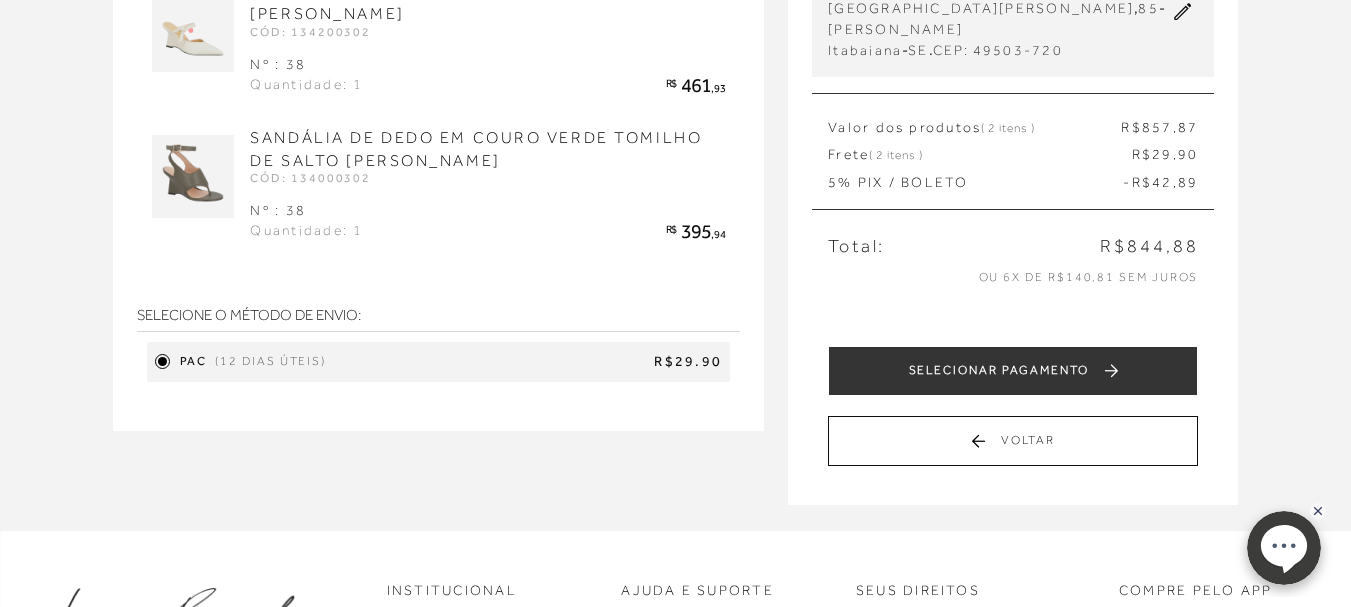 scroll, scrollTop: 267, scrollLeft: 0, axis: vertical 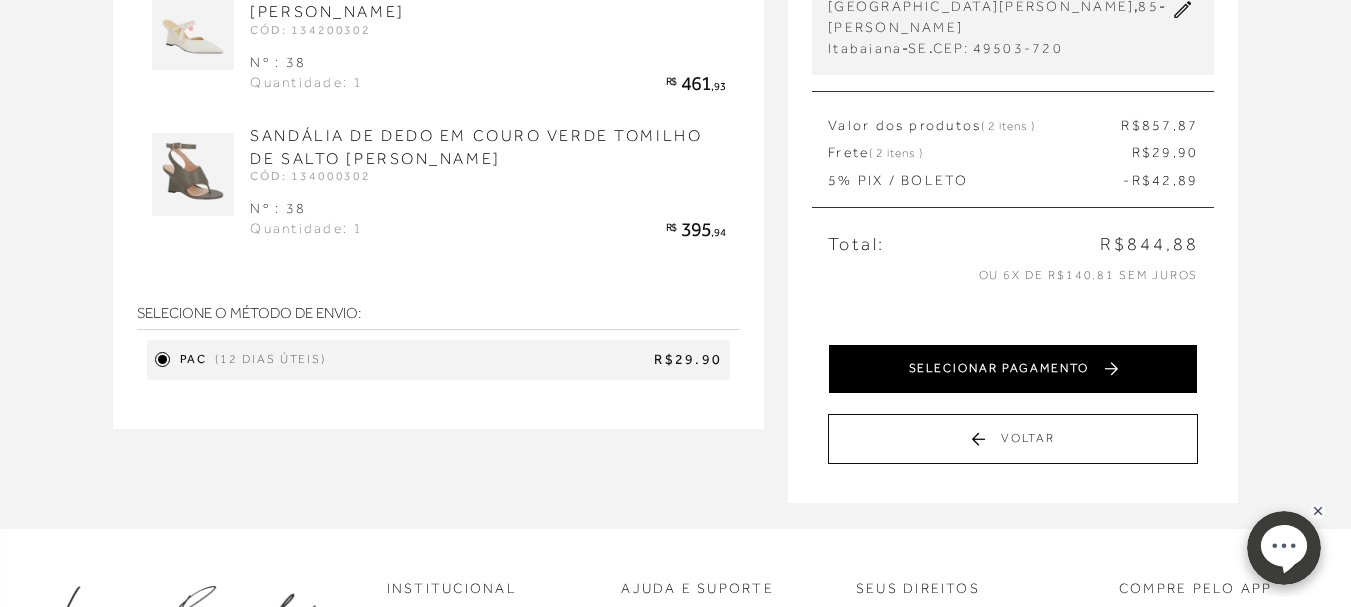 click on "SELECIONAR PAGAMENTO" at bounding box center (1013, 369) 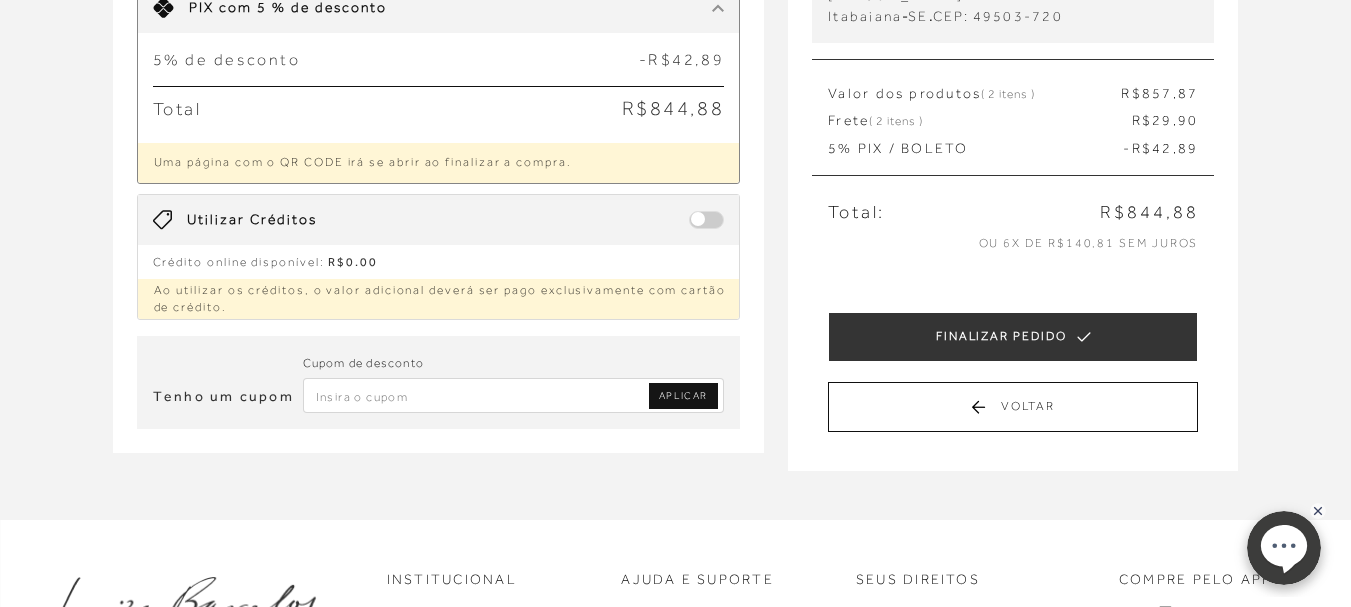 scroll, scrollTop: 303, scrollLeft: 0, axis: vertical 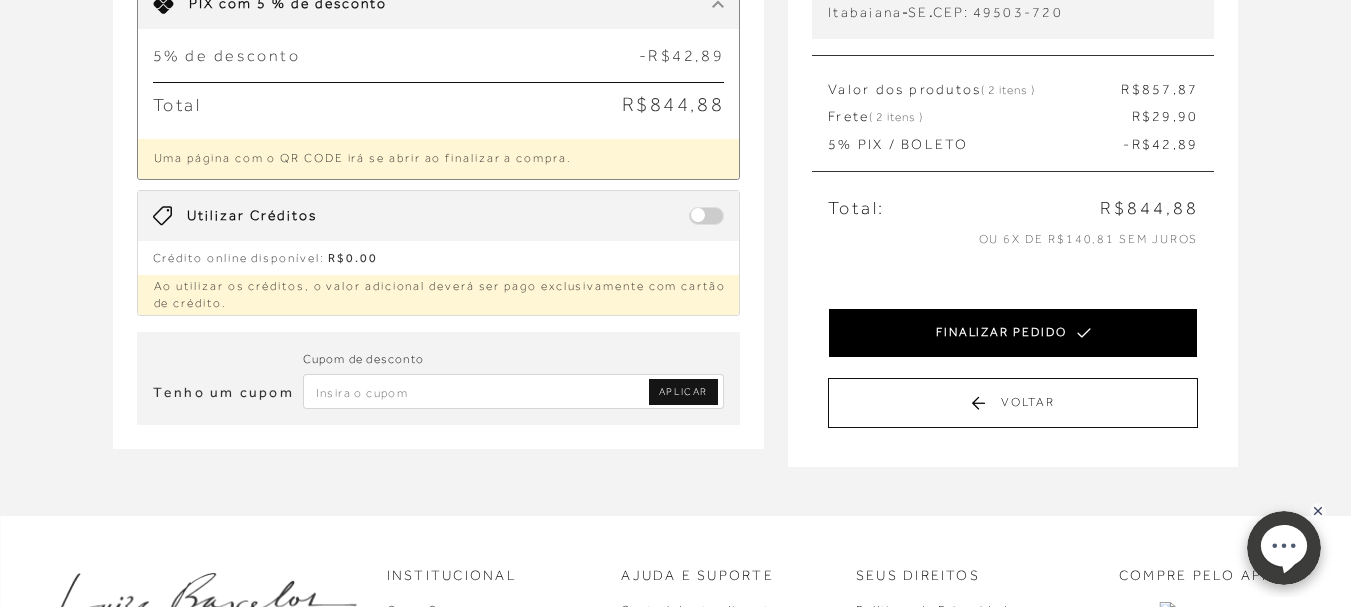 click on "FINALIZAR PEDIDO" at bounding box center [1013, 333] 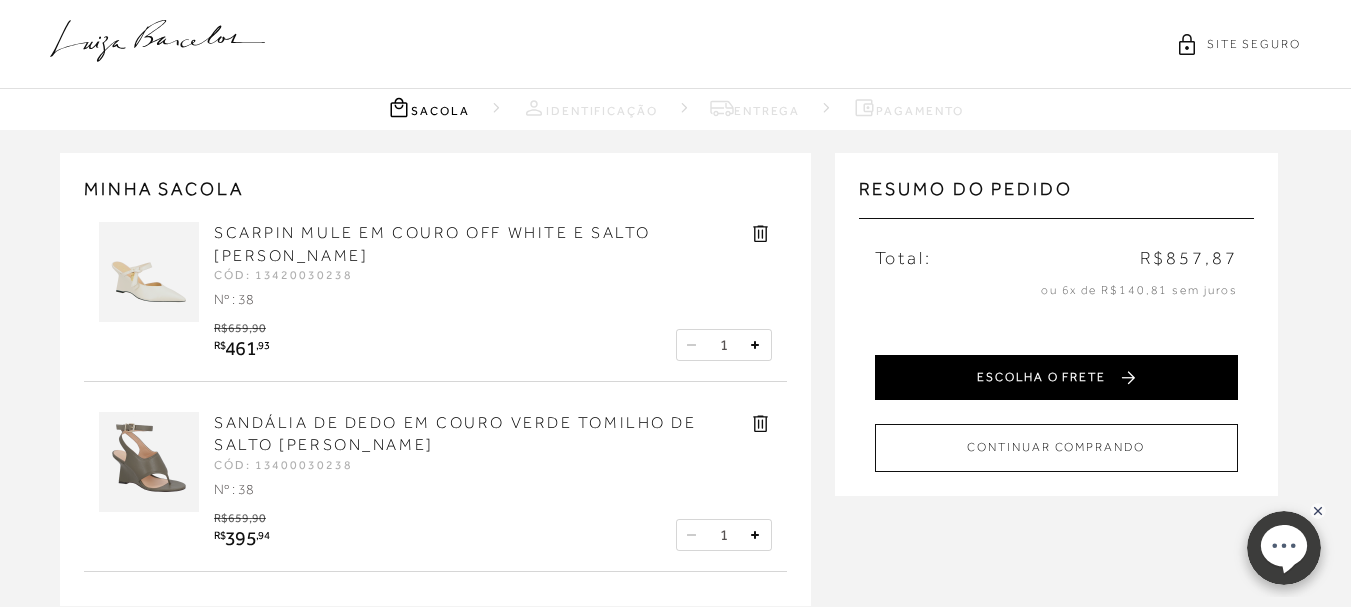 click on "ESCOLHA O FRETE" at bounding box center [1056, 377] 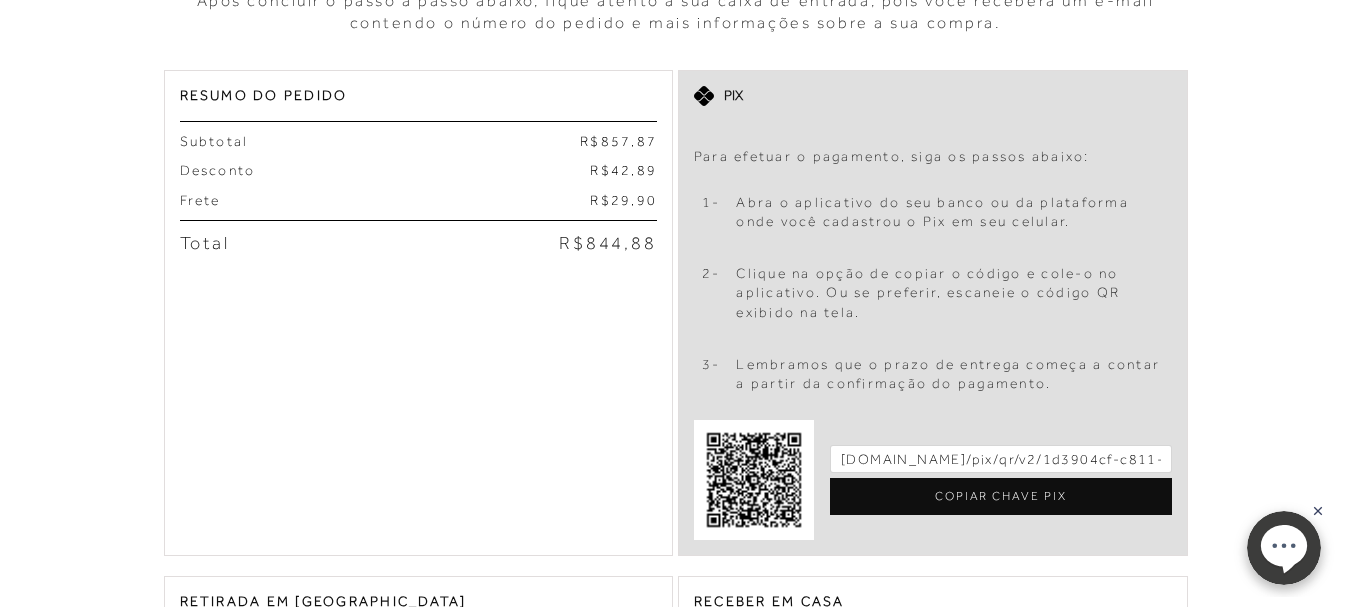 scroll, scrollTop: 359, scrollLeft: 0, axis: vertical 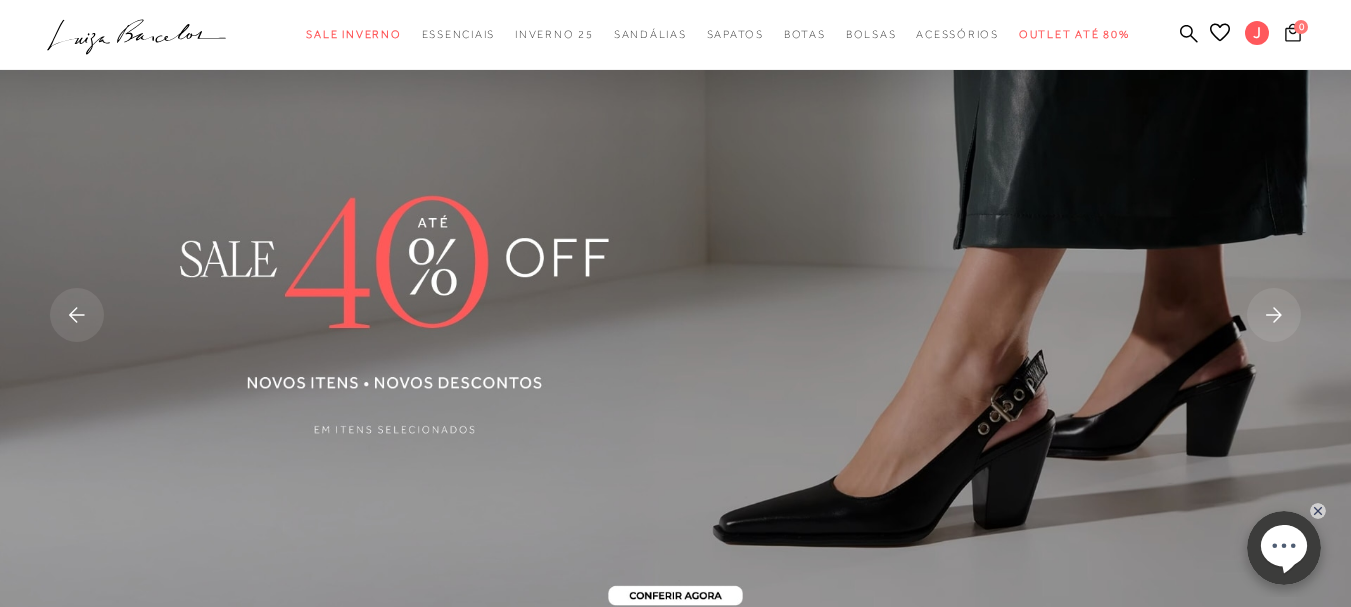 click on "0" at bounding box center [1301, 27] 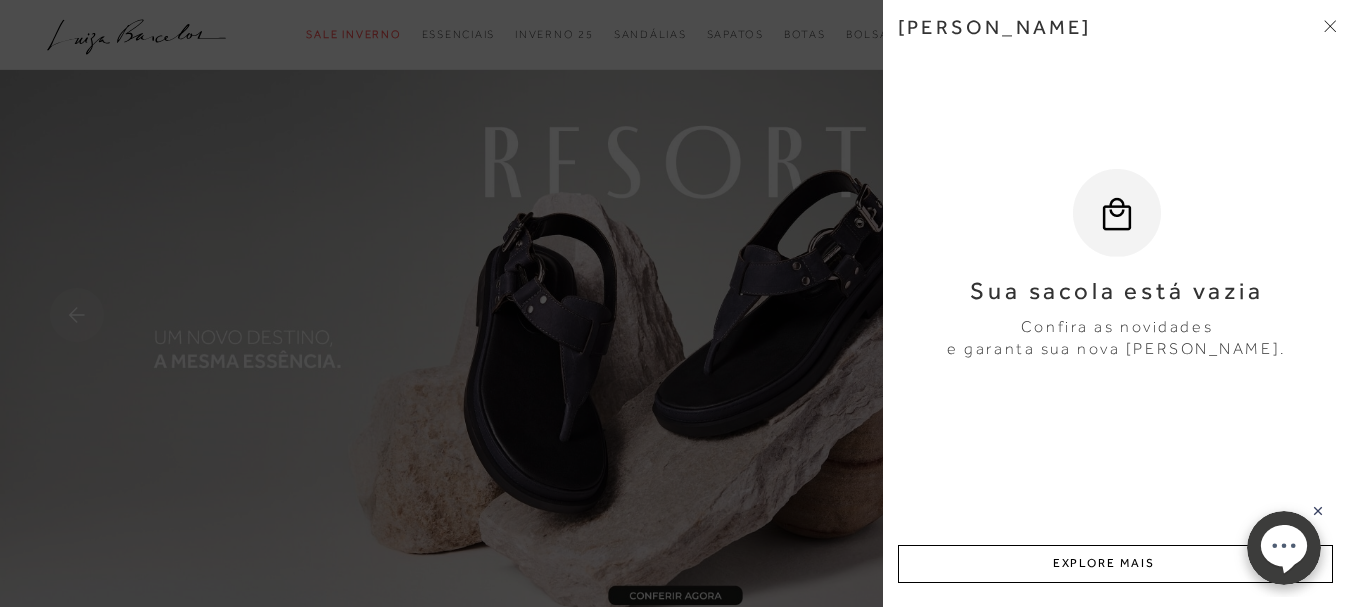 click 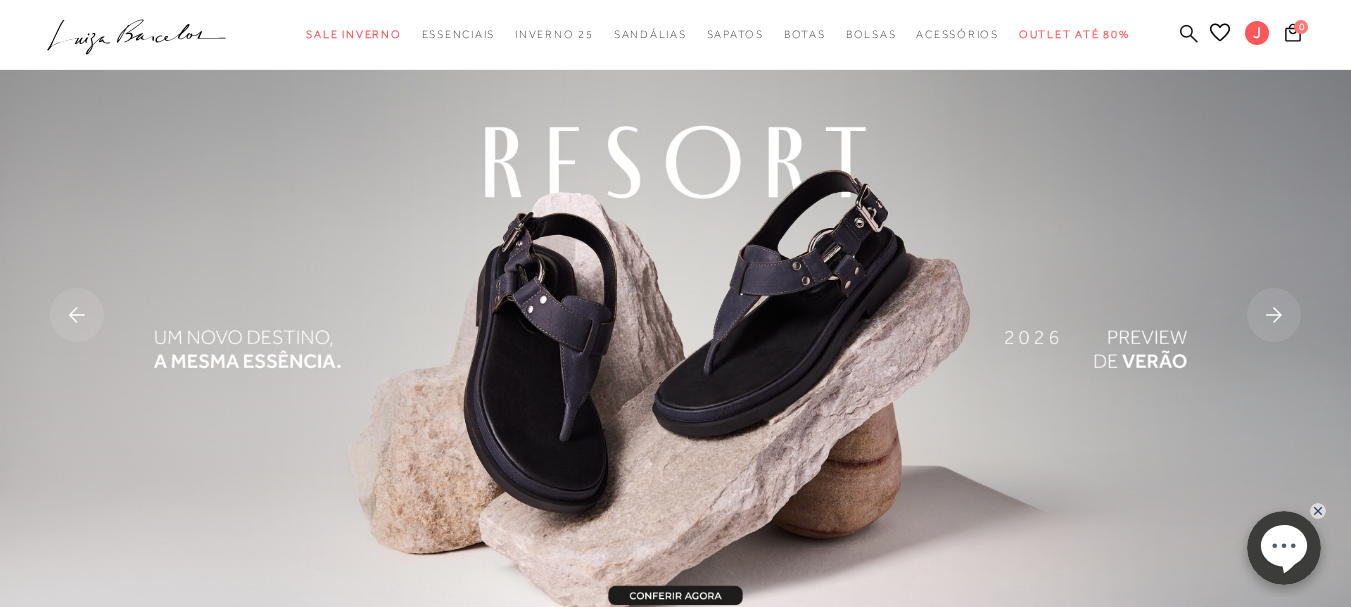 click 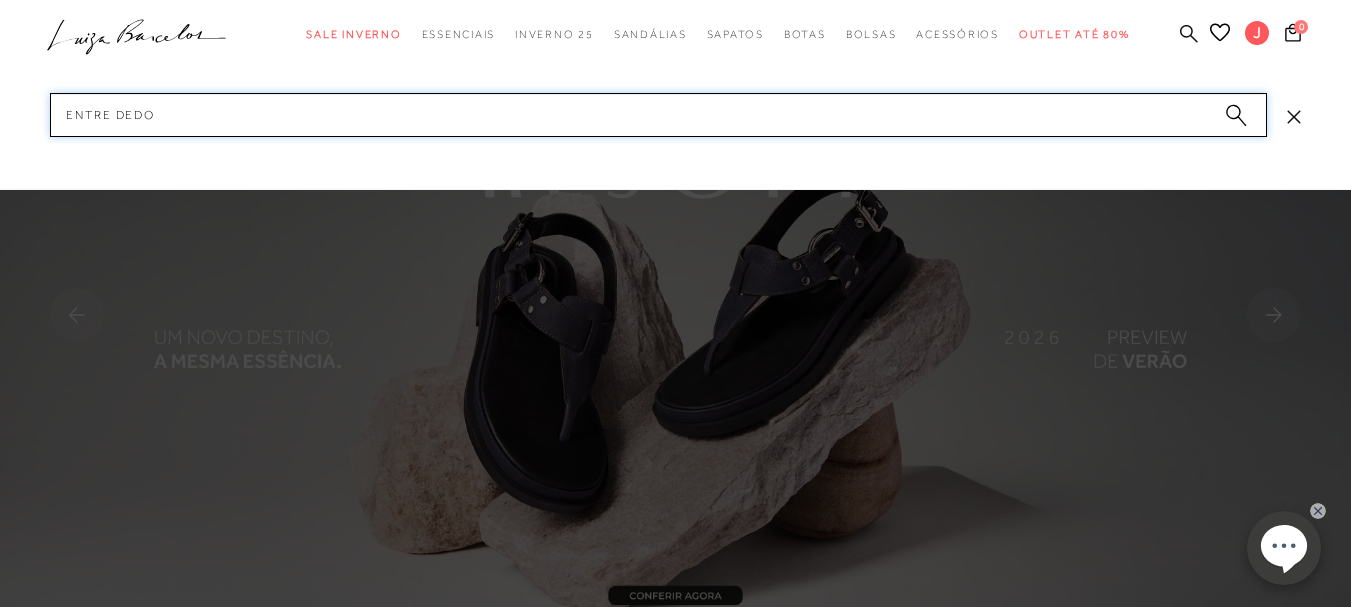 type on "entre dedos" 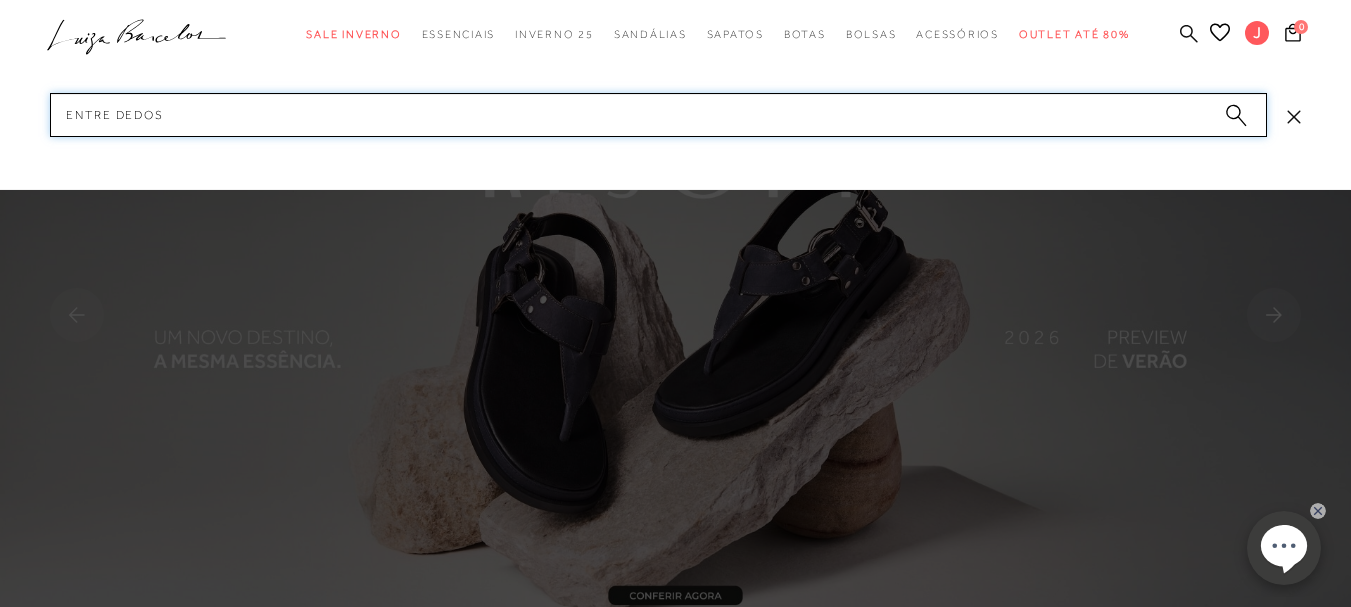 type 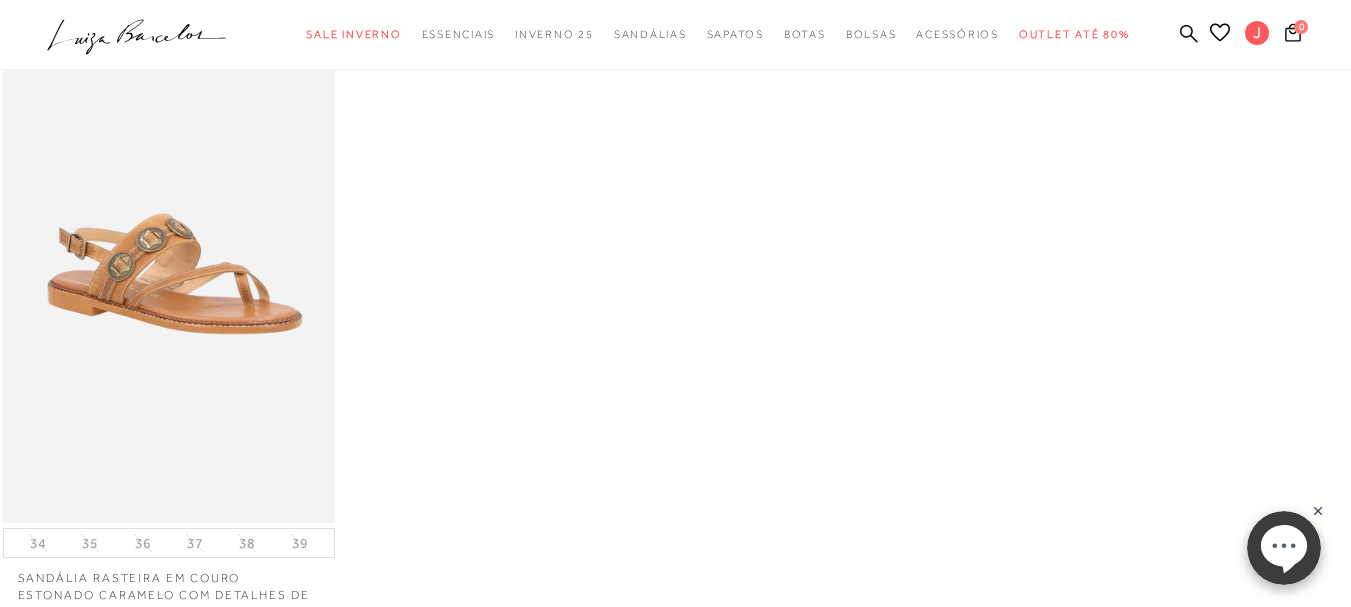 scroll, scrollTop: 858, scrollLeft: 0, axis: vertical 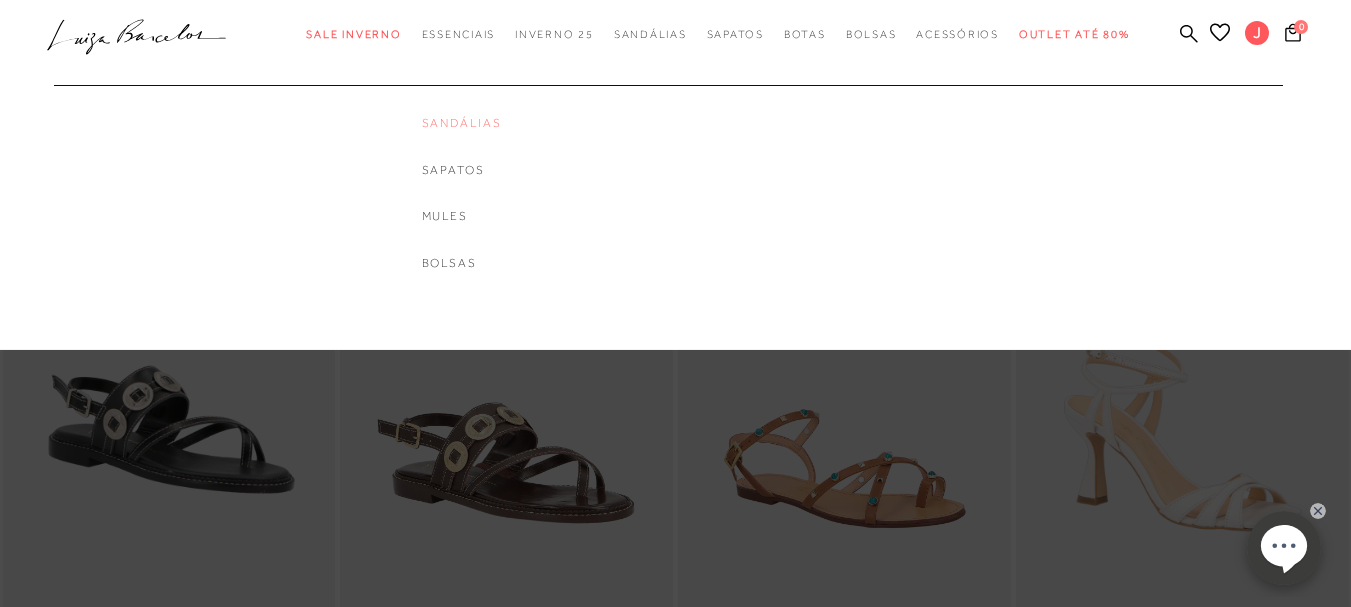 click on "Sandálias" at bounding box center (462, 123) 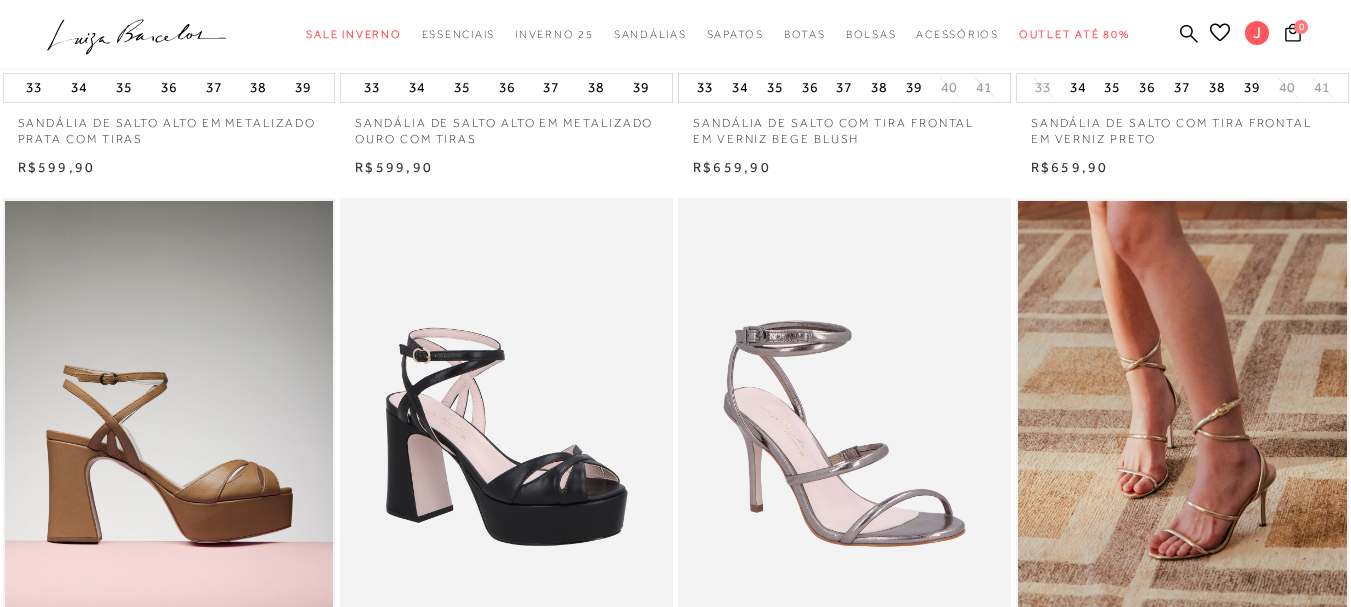 scroll, scrollTop: 1039, scrollLeft: 0, axis: vertical 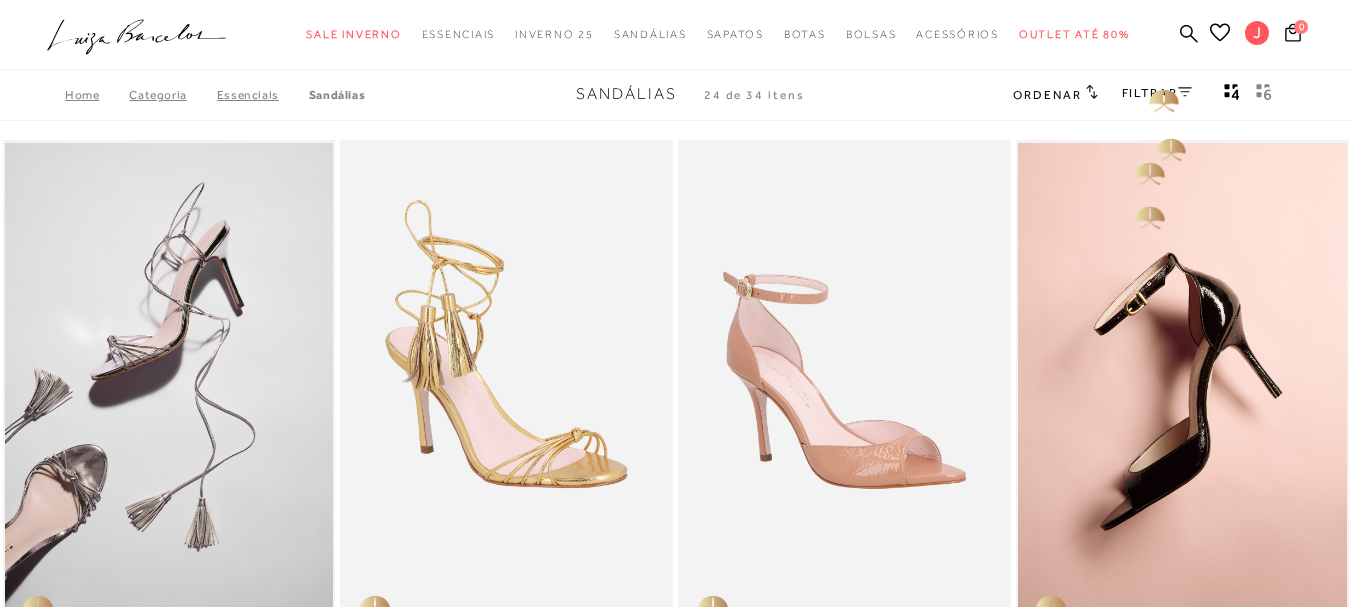 click on ".a{fill-rule:evenodd;}
Sale Inverno
Modelo
Sapatos
Sandálias
Mules
Bolsas
Acessórios Mule" at bounding box center [660, 34] 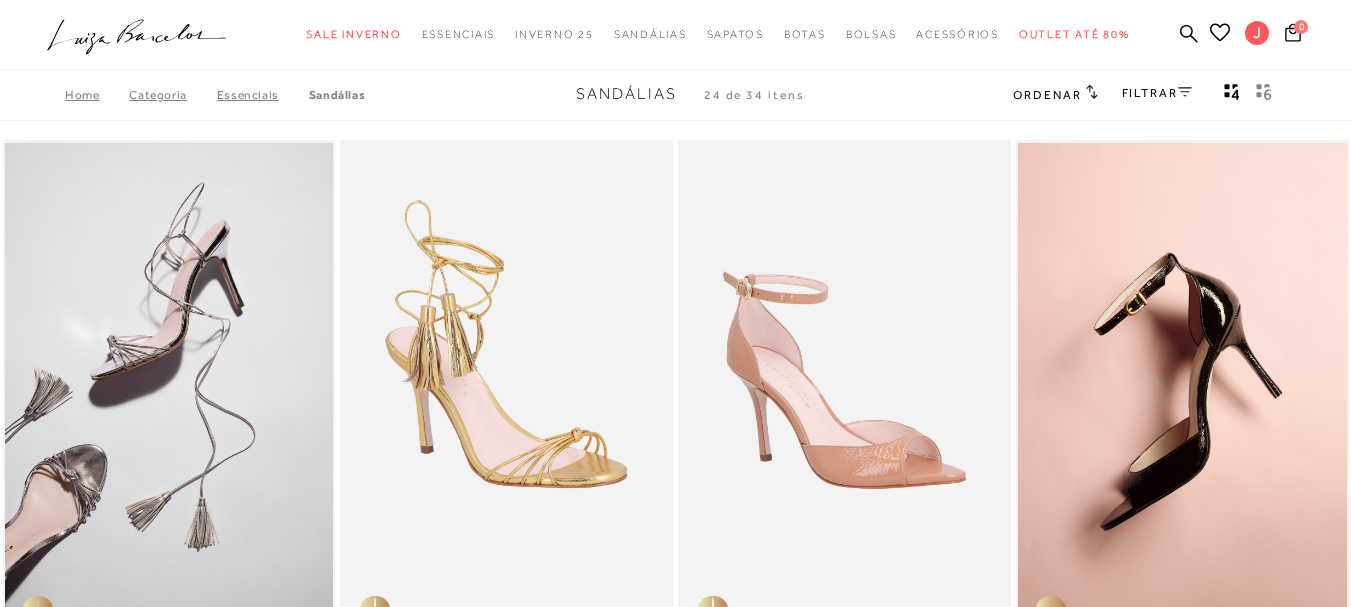 click on ".a{fill-rule:evenodd;}
Sale Inverno
Modelo
Sapatos
Sandálias
Mules
Bolsas
Acessórios Mule" at bounding box center (660, 34) 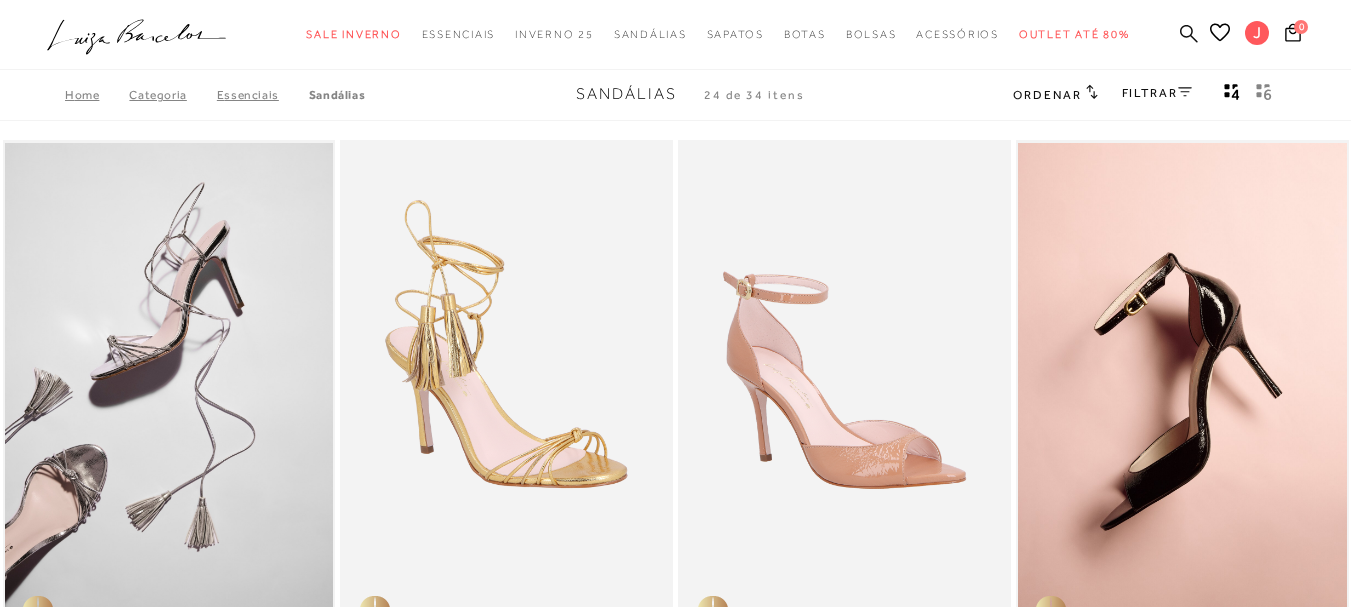 click at bounding box center (1189, 35) 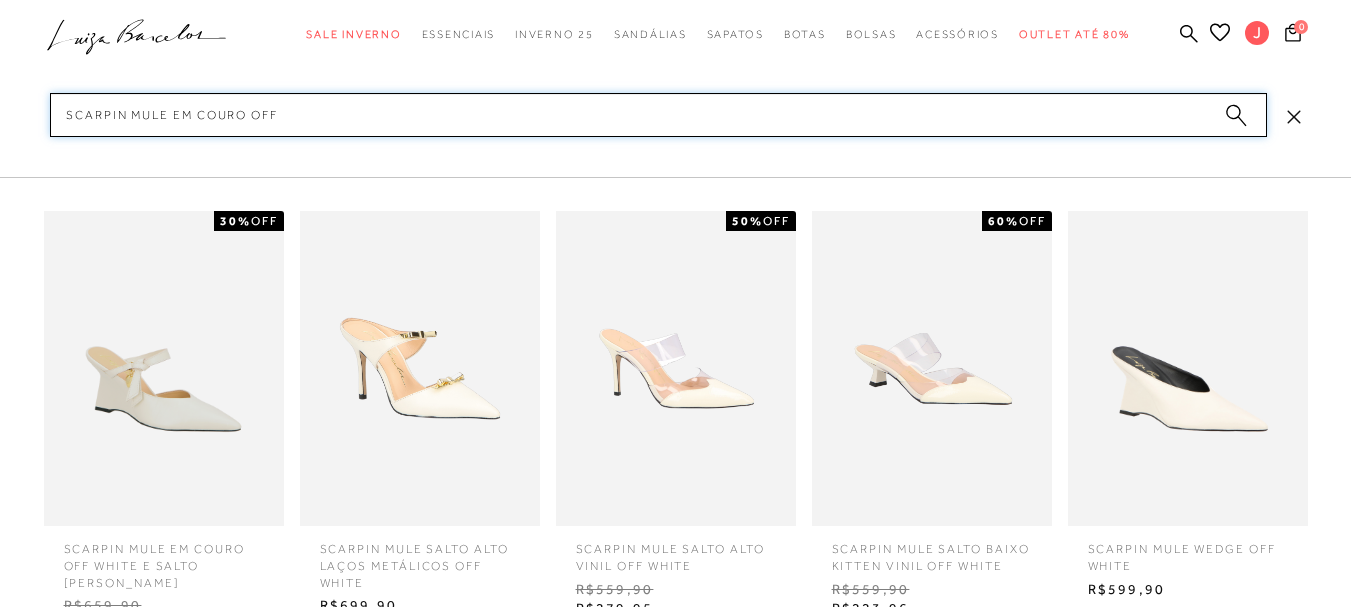 scroll, scrollTop: 329, scrollLeft: 0, axis: vertical 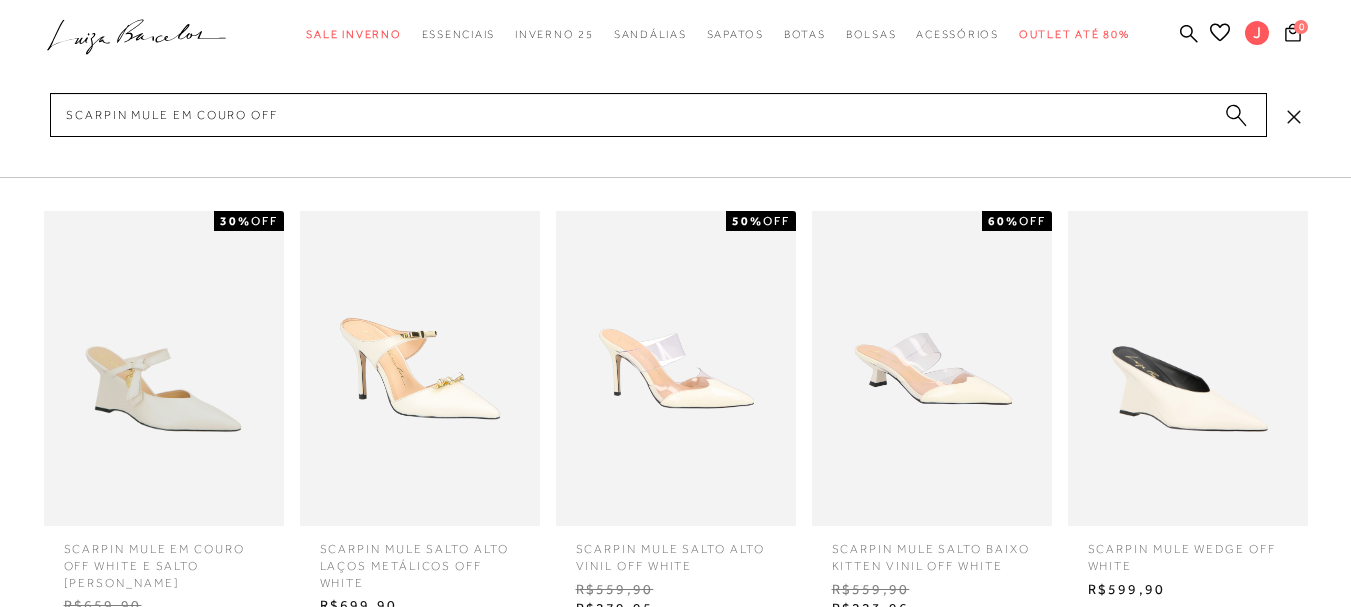 click at bounding box center [164, 368] 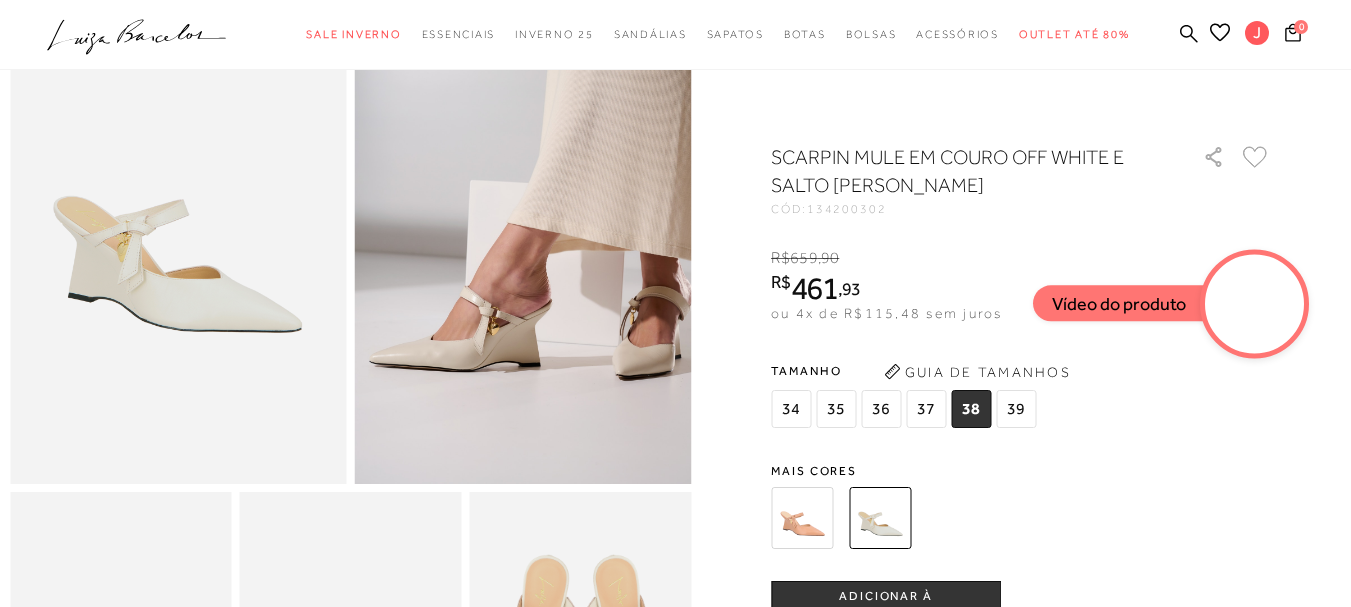scroll, scrollTop: 0, scrollLeft: 0, axis: both 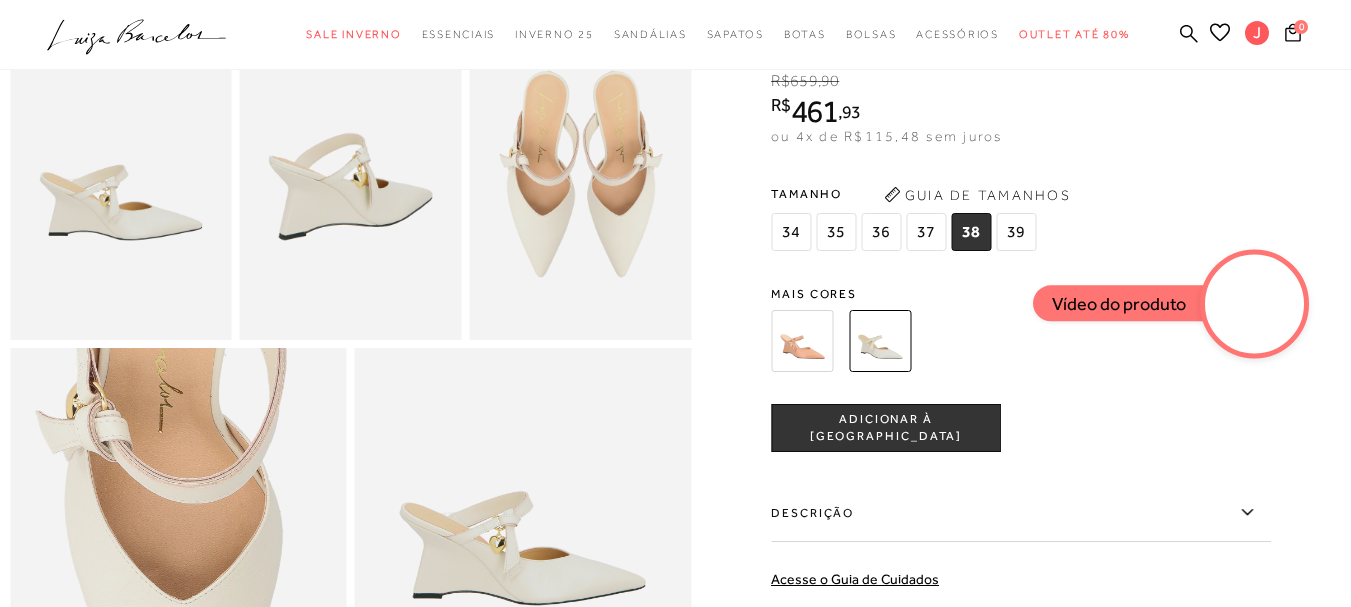 click on "ADICIONAR À [GEOGRAPHIC_DATA]" at bounding box center (886, 428) 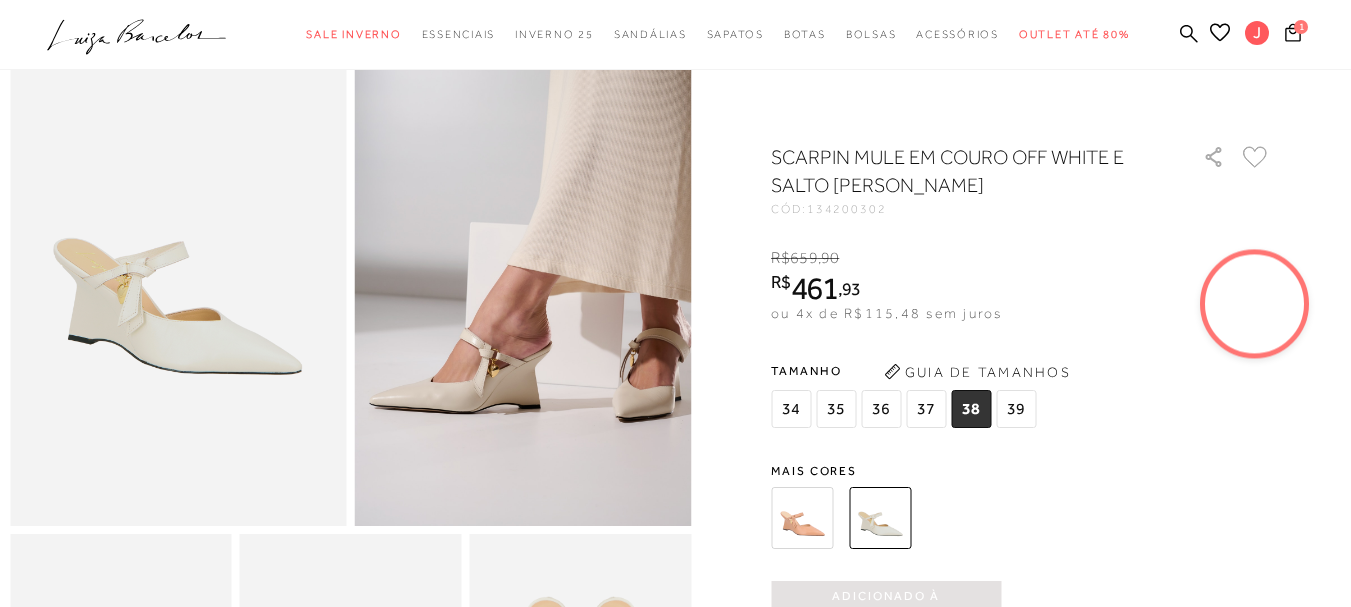 scroll, scrollTop: 0, scrollLeft: 0, axis: both 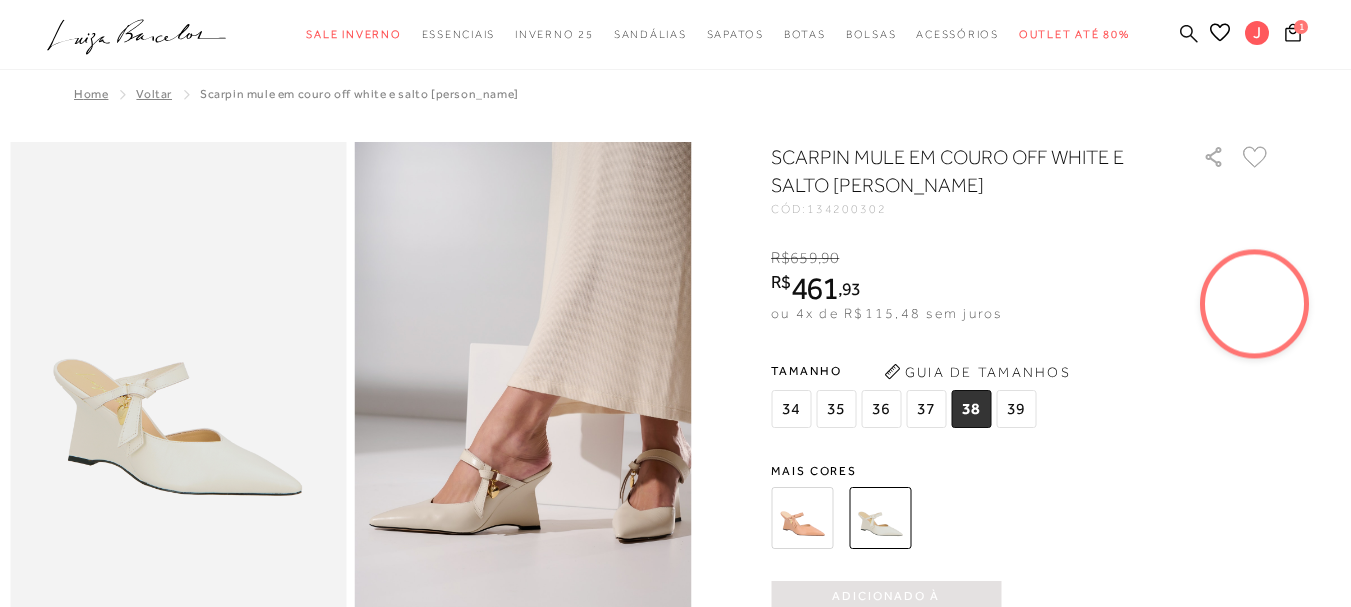 click 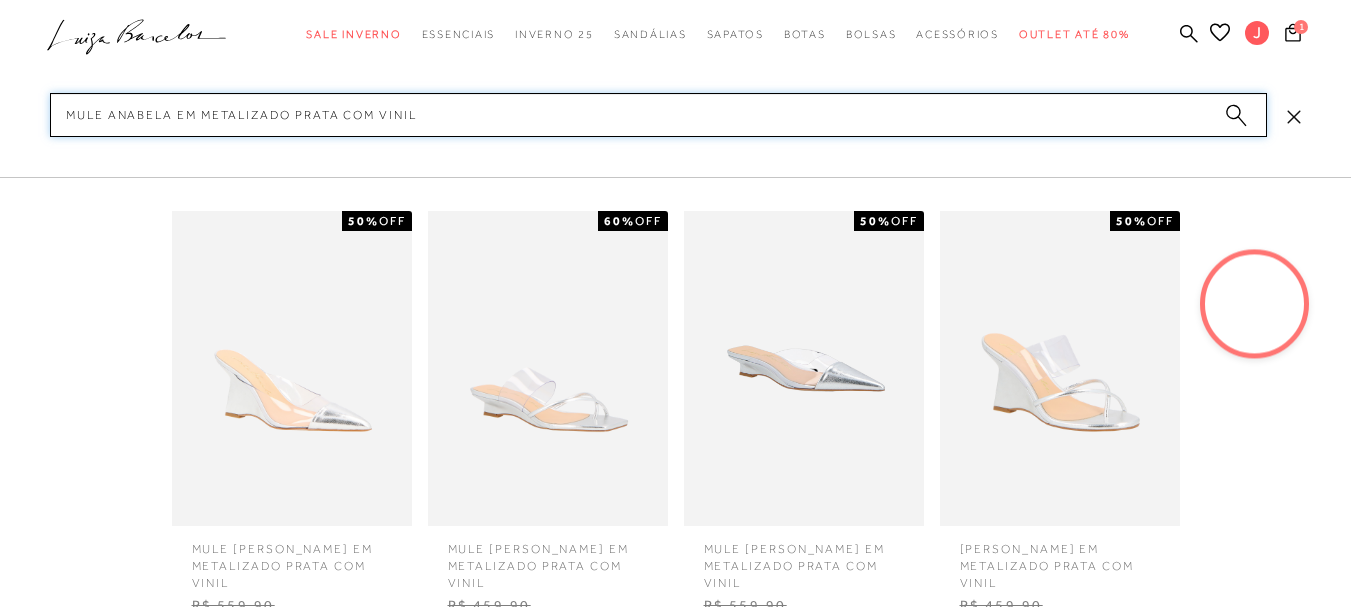 scroll, scrollTop: 1167, scrollLeft: 0, axis: vertical 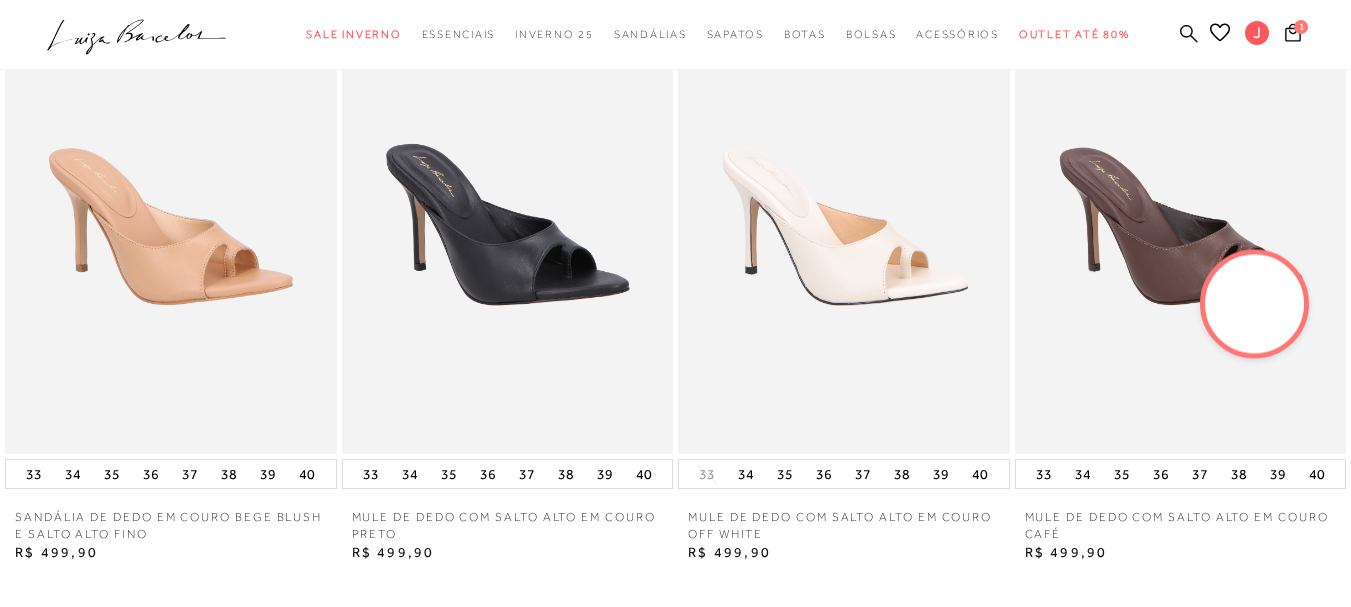 click 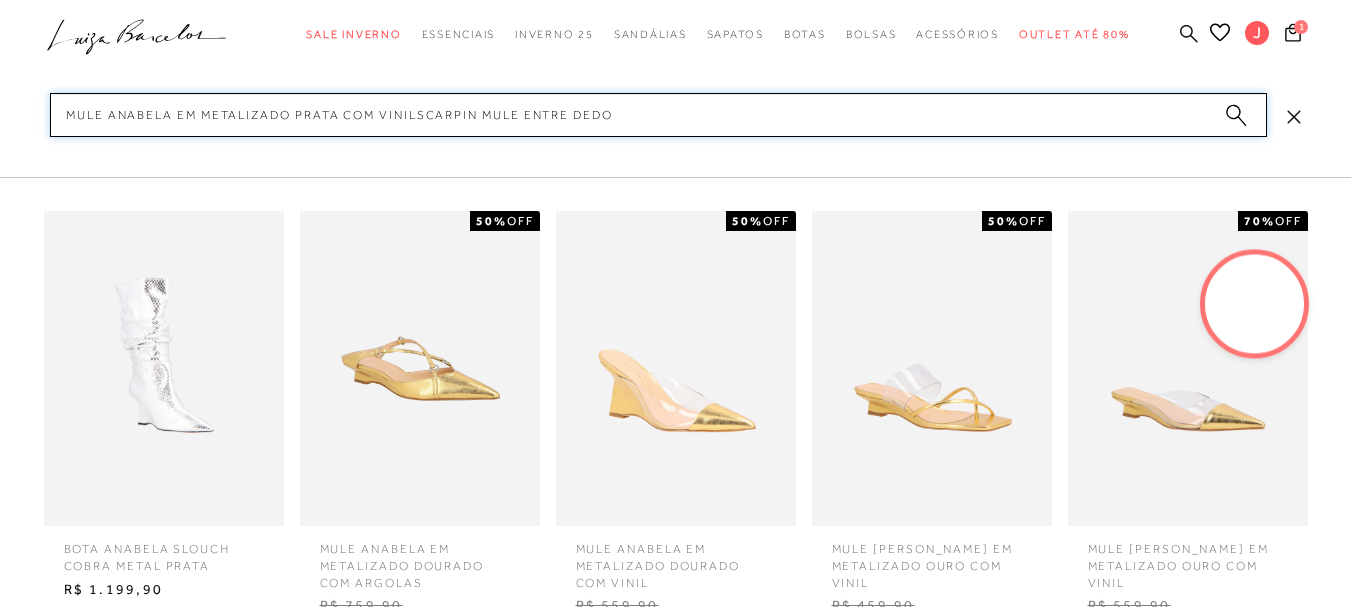 type on "mule anabela em metalizado prata com vinilscarpin mule entre dedos" 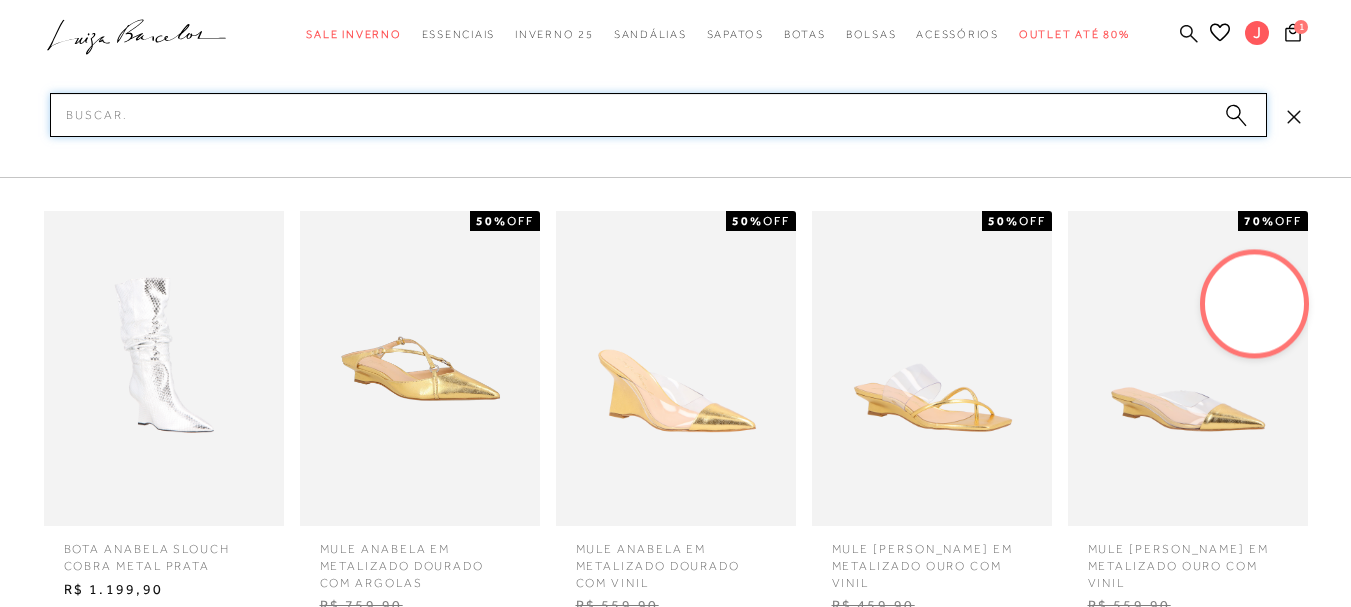 type 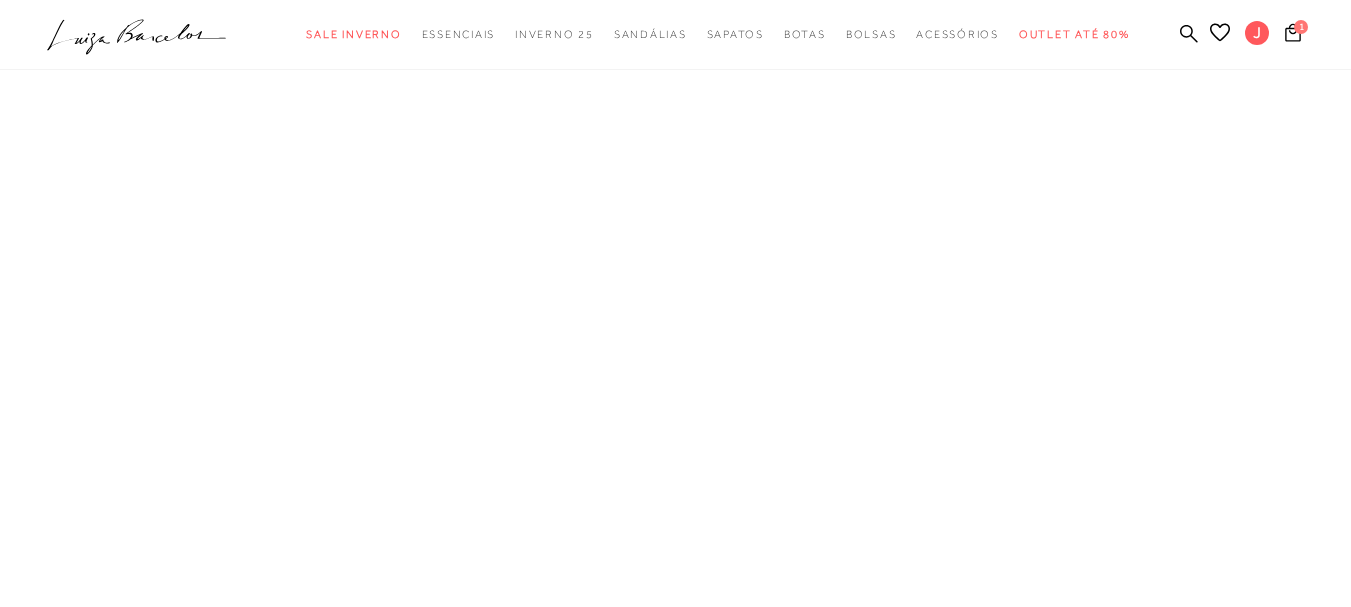 scroll, scrollTop: 0, scrollLeft: 0, axis: both 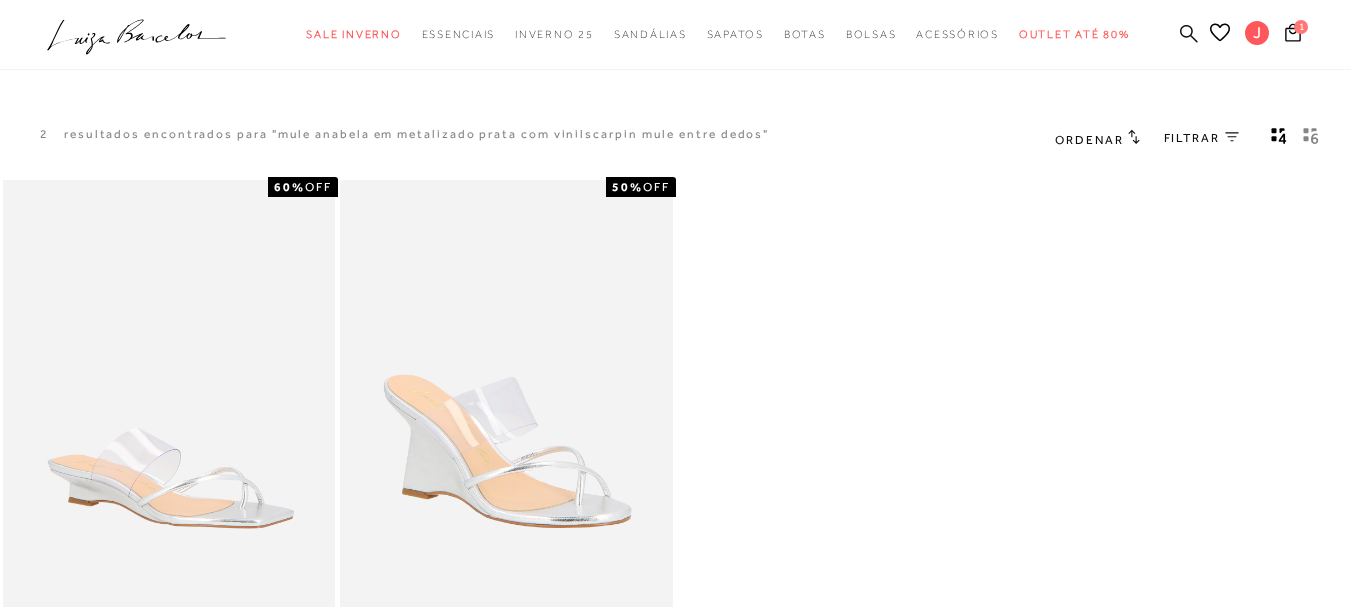 click 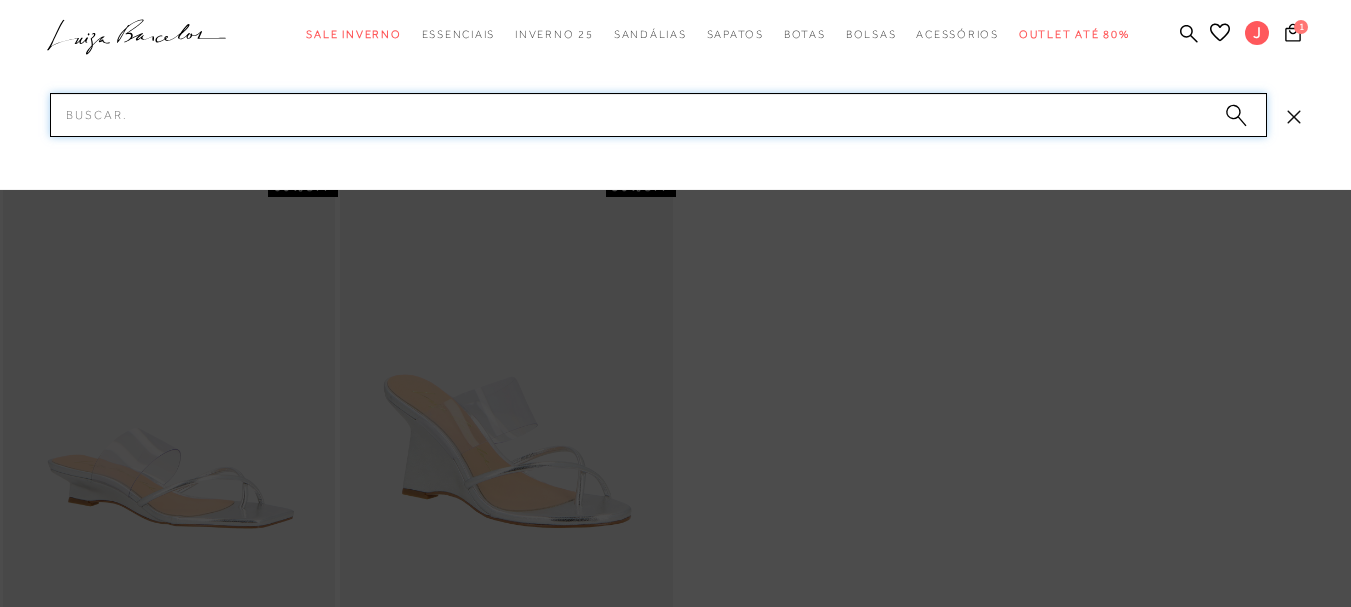 click on "Pesquisar" at bounding box center [658, 115] 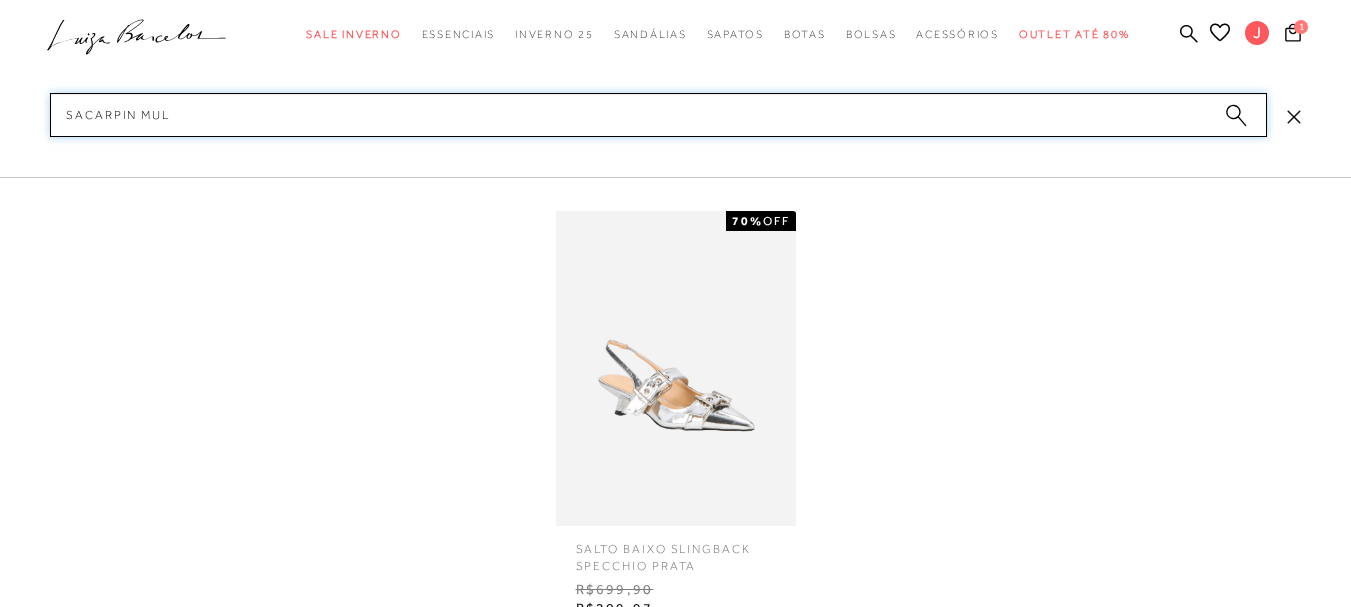 type on "sacarpin mule" 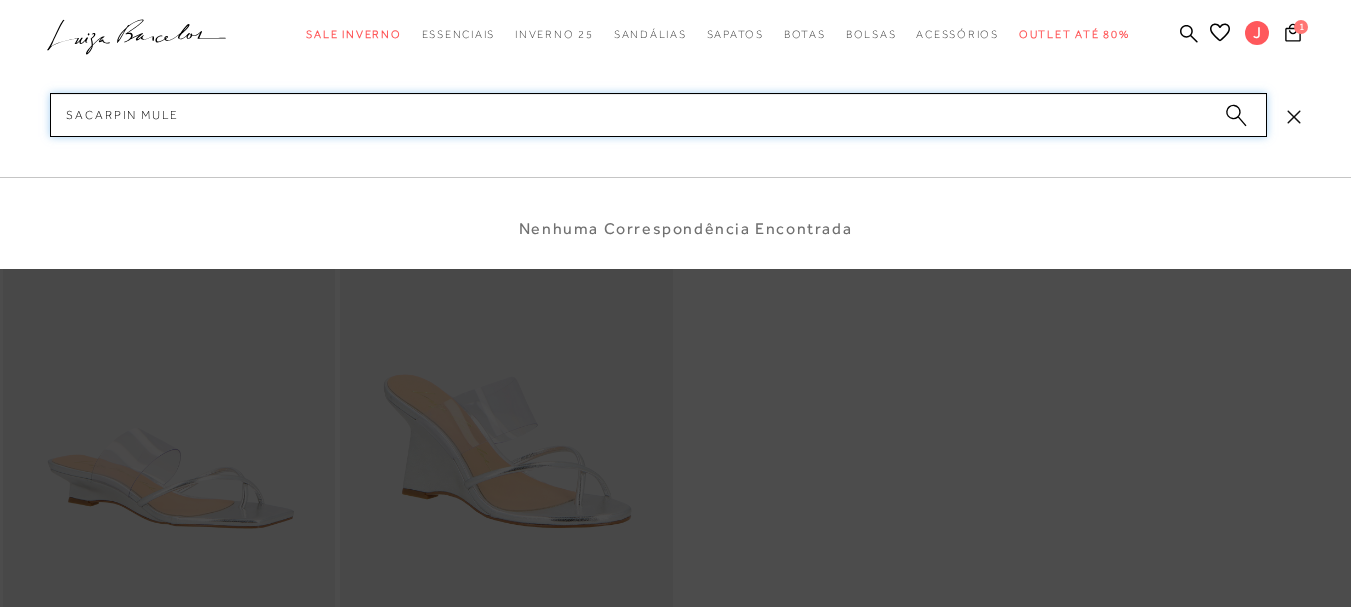 type 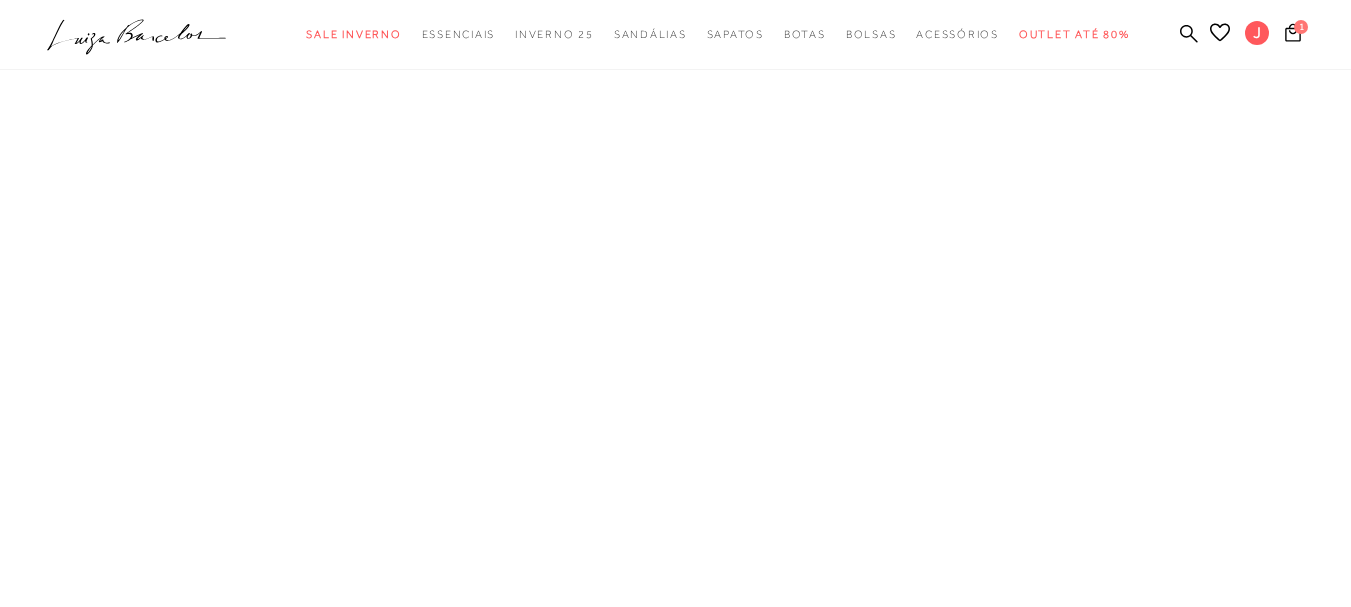 scroll, scrollTop: 0, scrollLeft: 0, axis: both 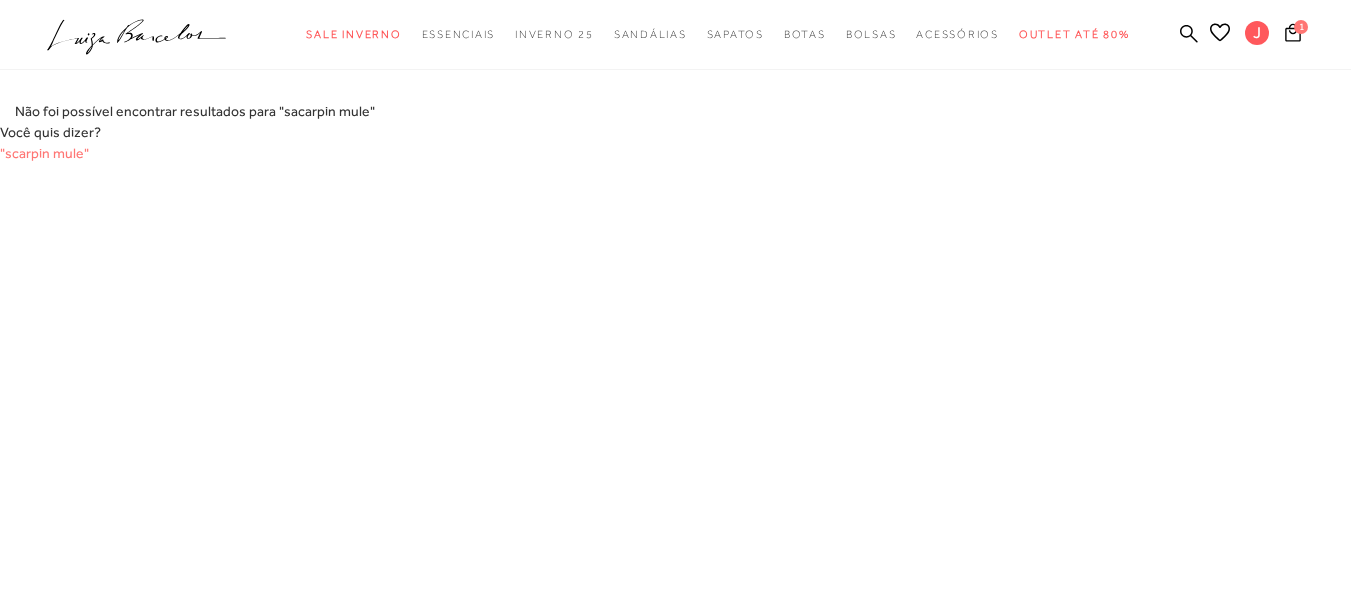 click on ""scarpin mule"" at bounding box center (44, 153) 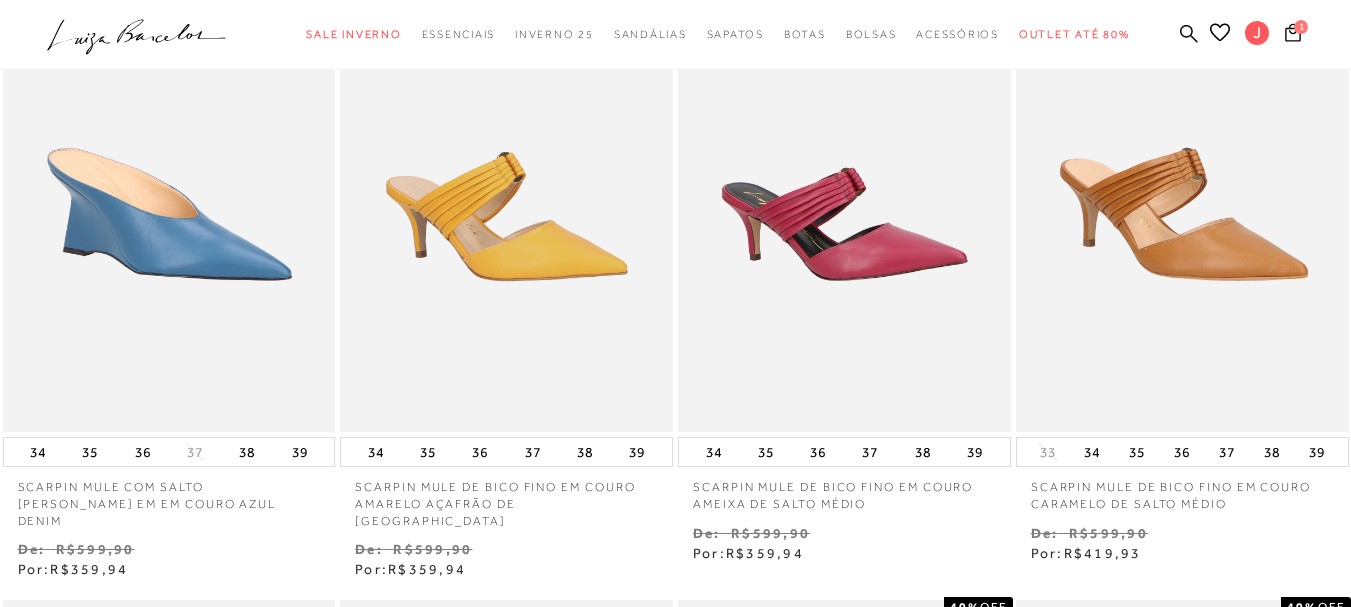 scroll, scrollTop: 908, scrollLeft: 0, axis: vertical 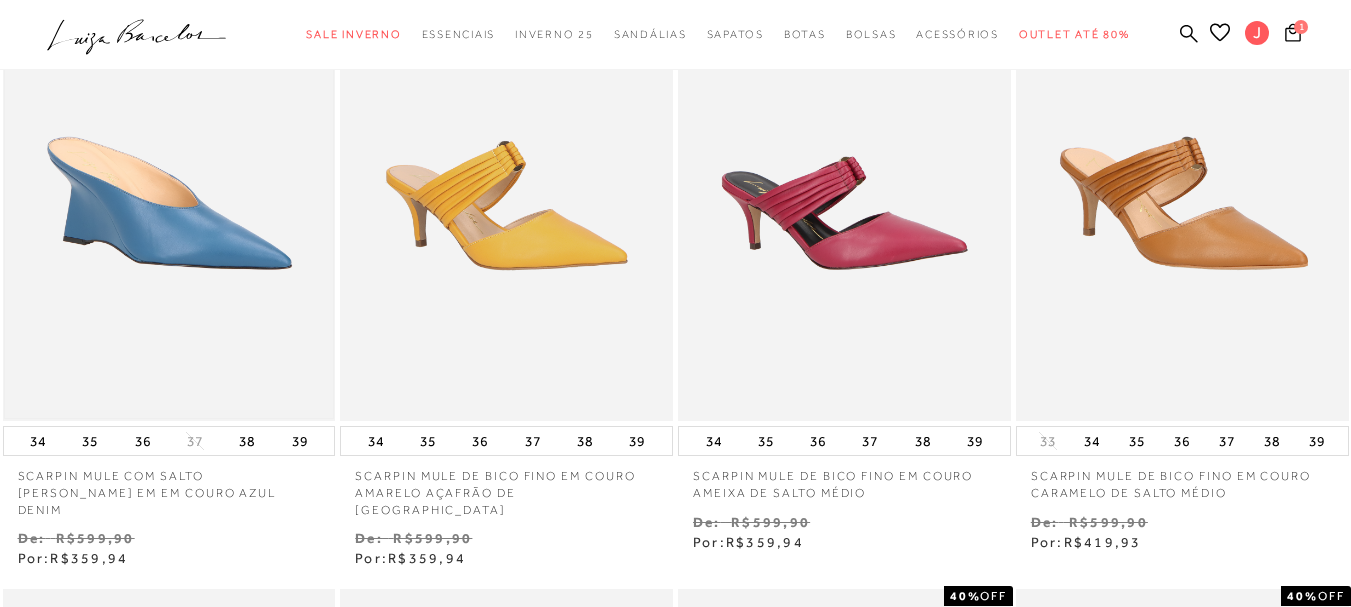 click at bounding box center [169, 171] 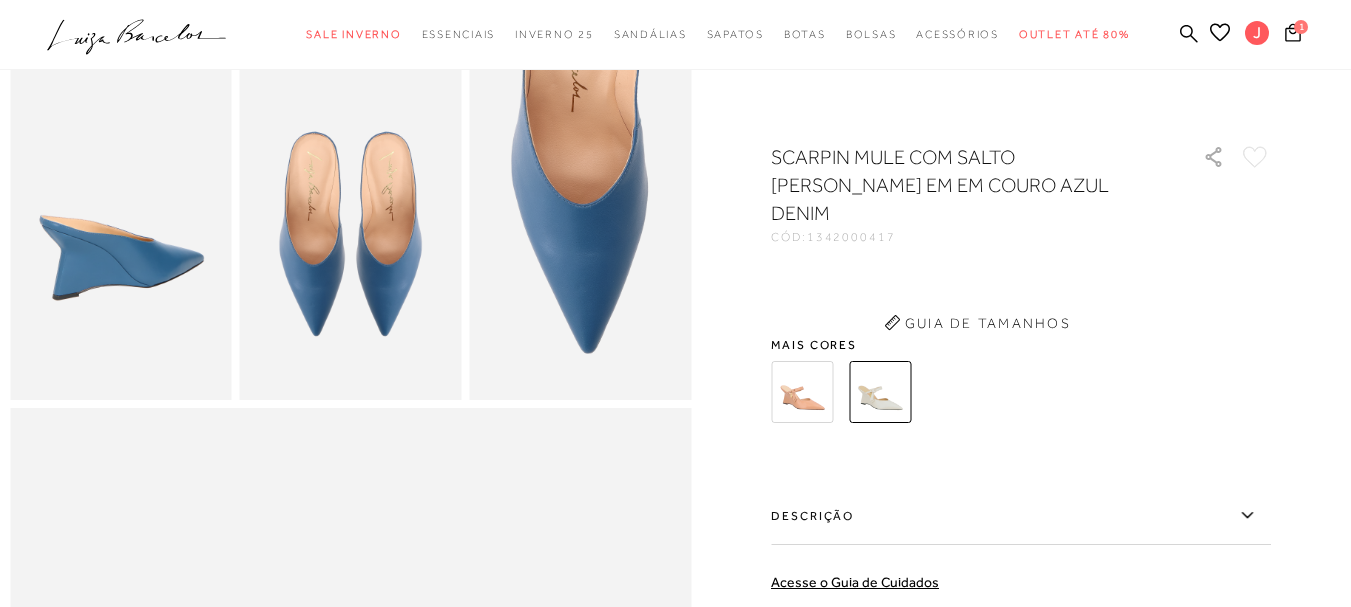 scroll, scrollTop: 0, scrollLeft: 0, axis: both 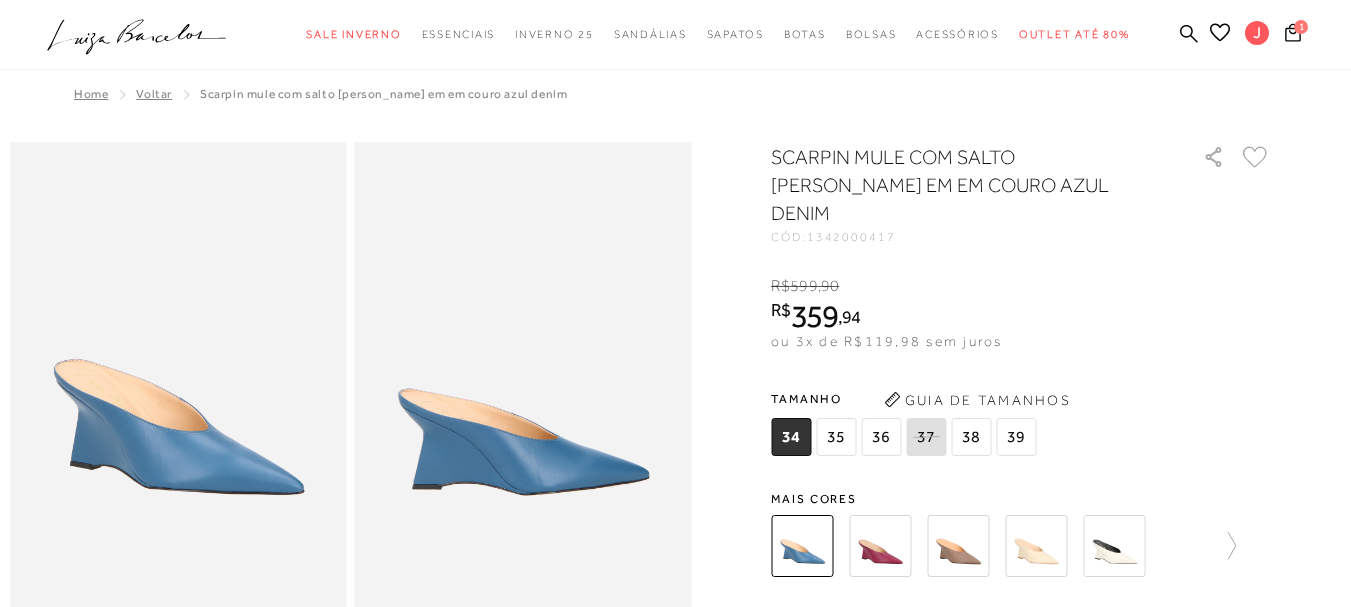 click on "38" at bounding box center [971, 437] 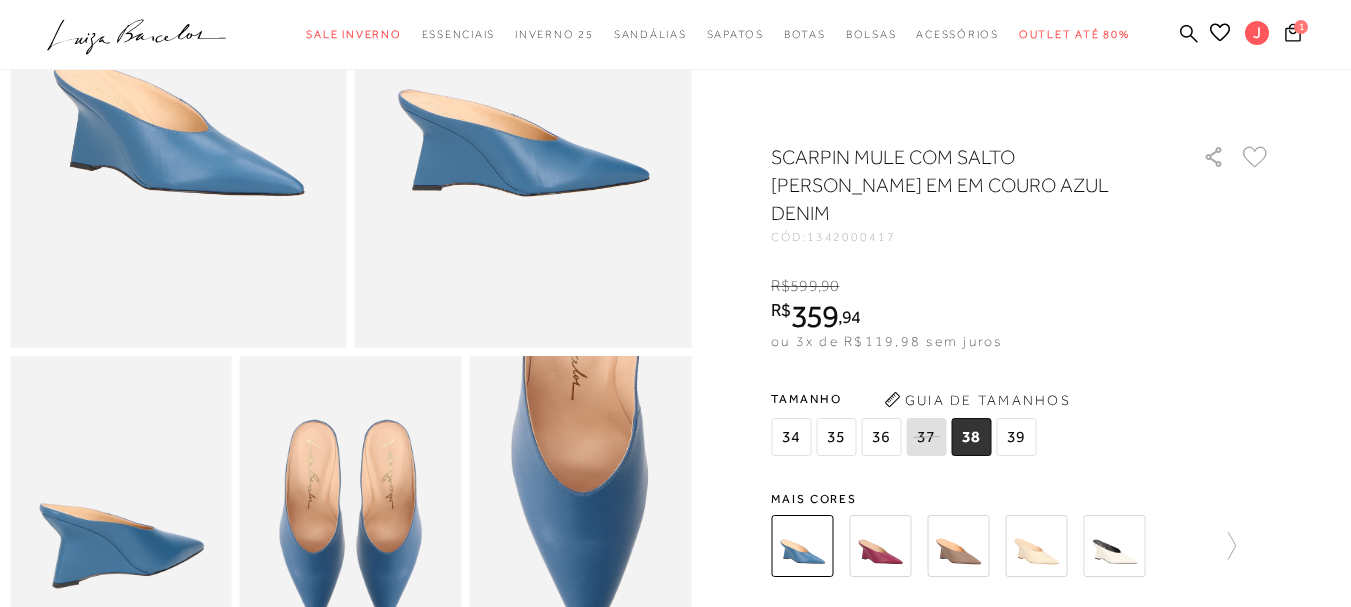 scroll, scrollTop: 327, scrollLeft: 0, axis: vertical 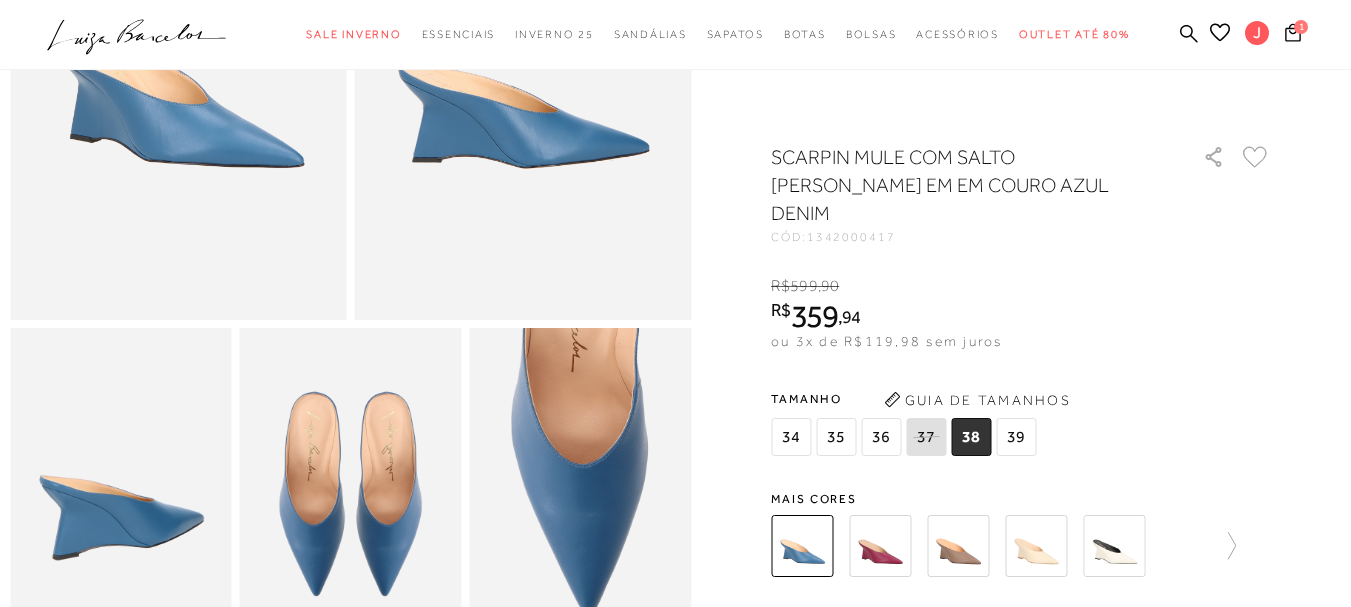 click at bounding box center (880, 546) 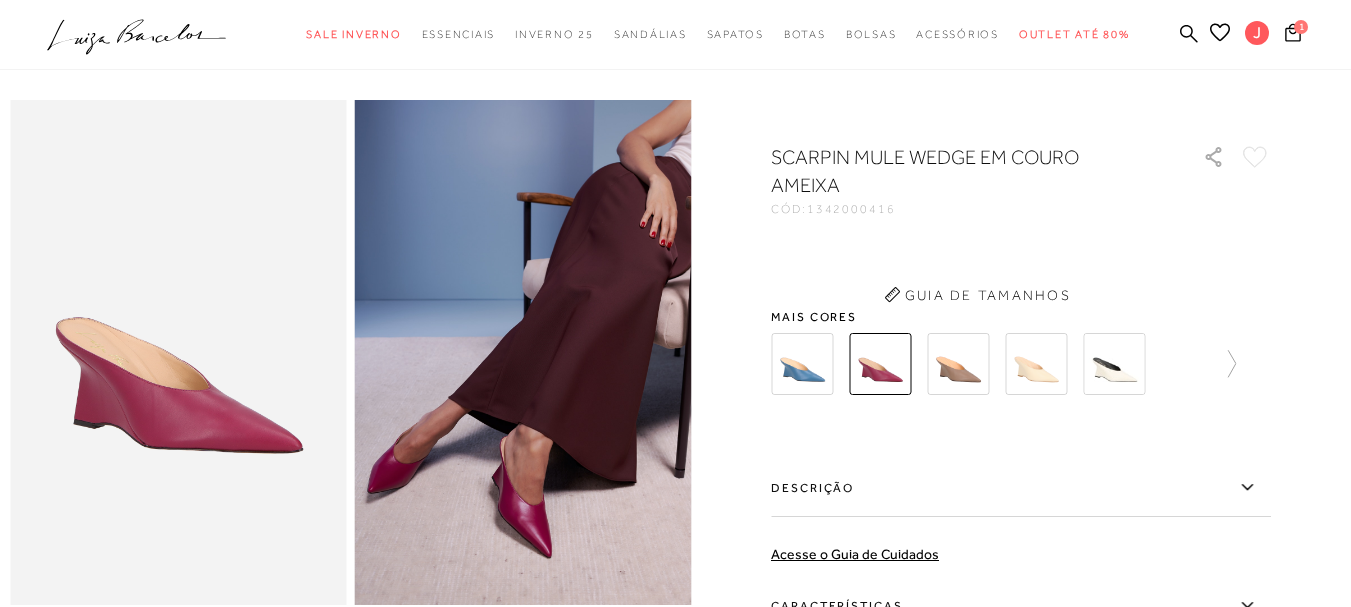scroll, scrollTop: 0, scrollLeft: 0, axis: both 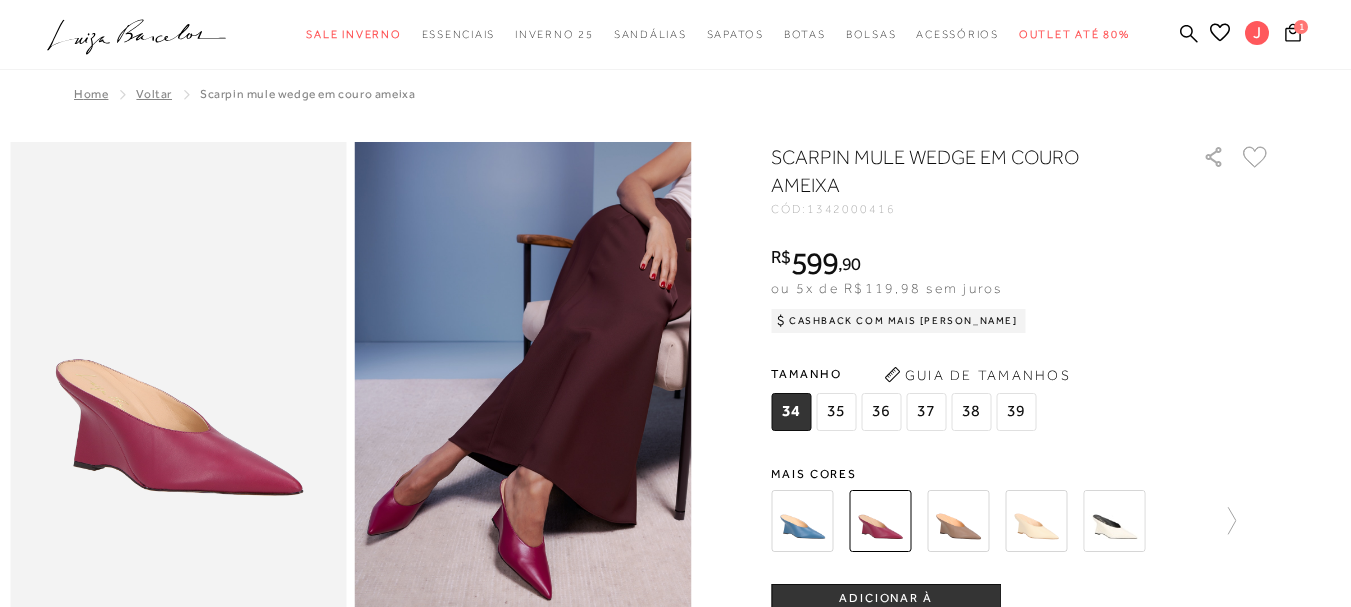 click at bounding box center (802, 521) 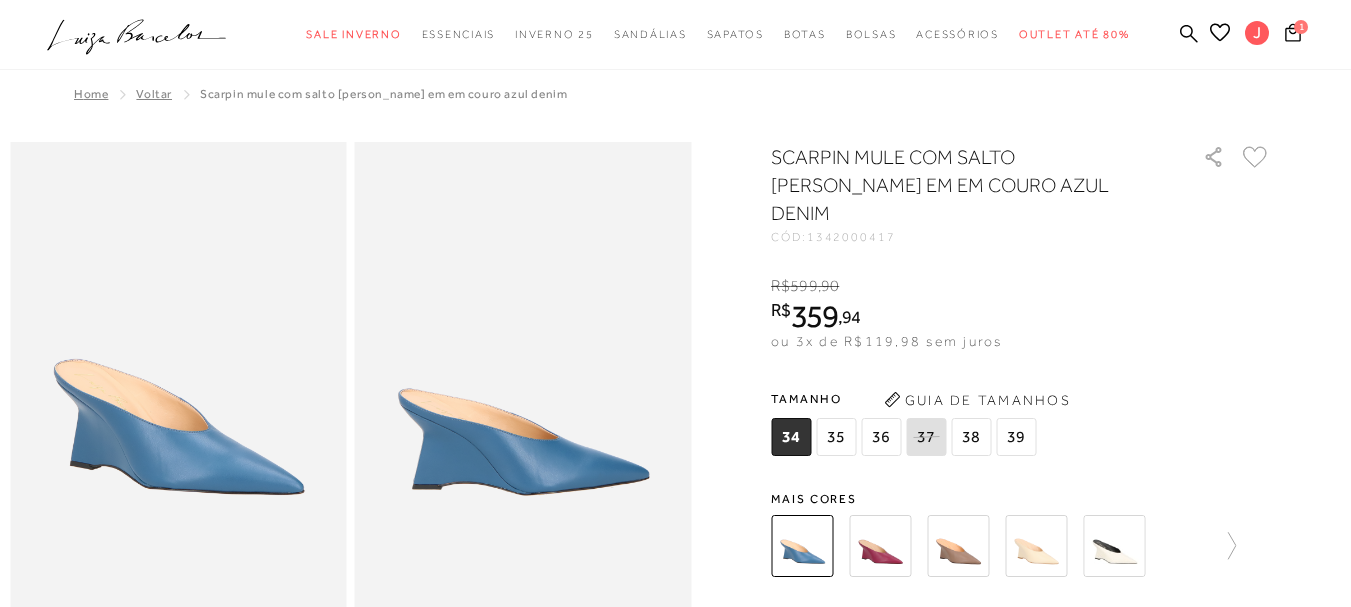 click on "38" at bounding box center [971, 437] 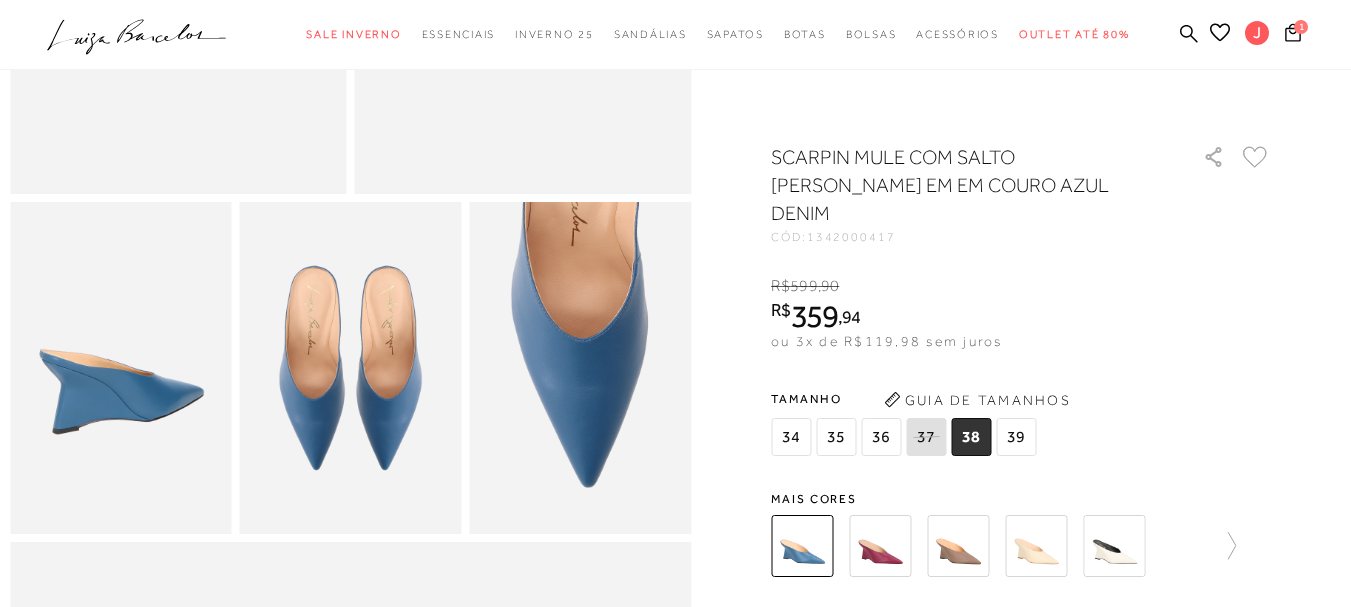 scroll, scrollTop: 460, scrollLeft: 0, axis: vertical 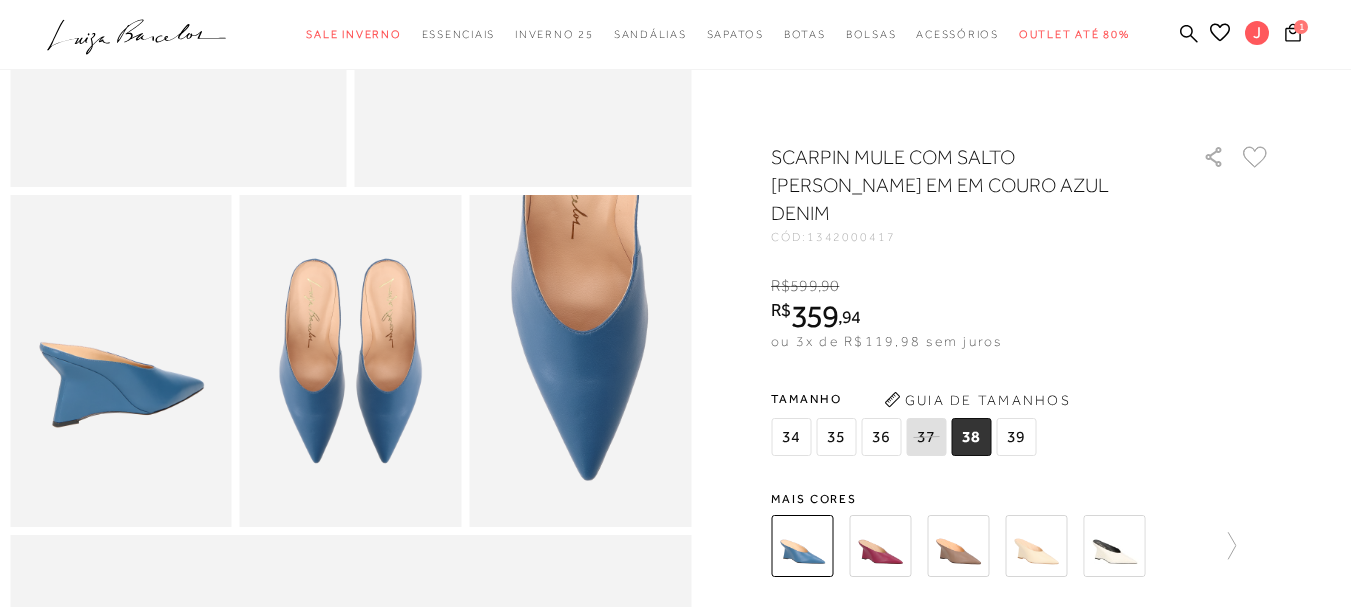 click on "ADICIONAR À [GEOGRAPHIC_DATA]" at bounding box center [886, 633] 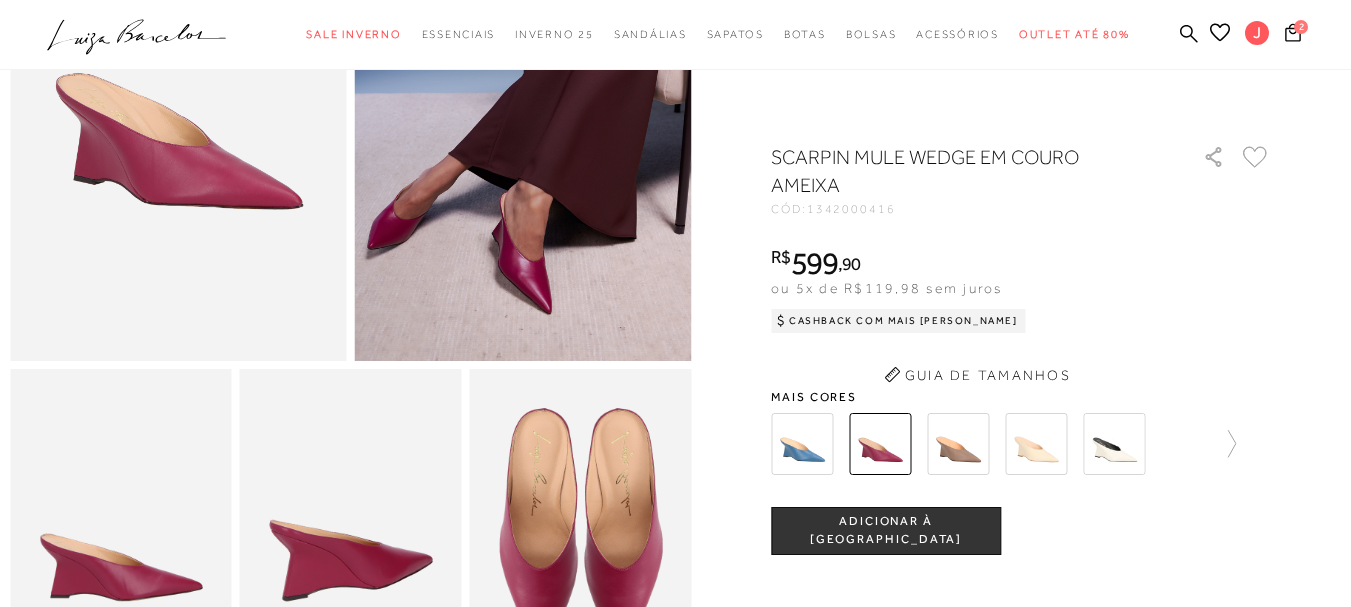 scroll, scrollTop: 0, scrollLeft: 0, axis: both 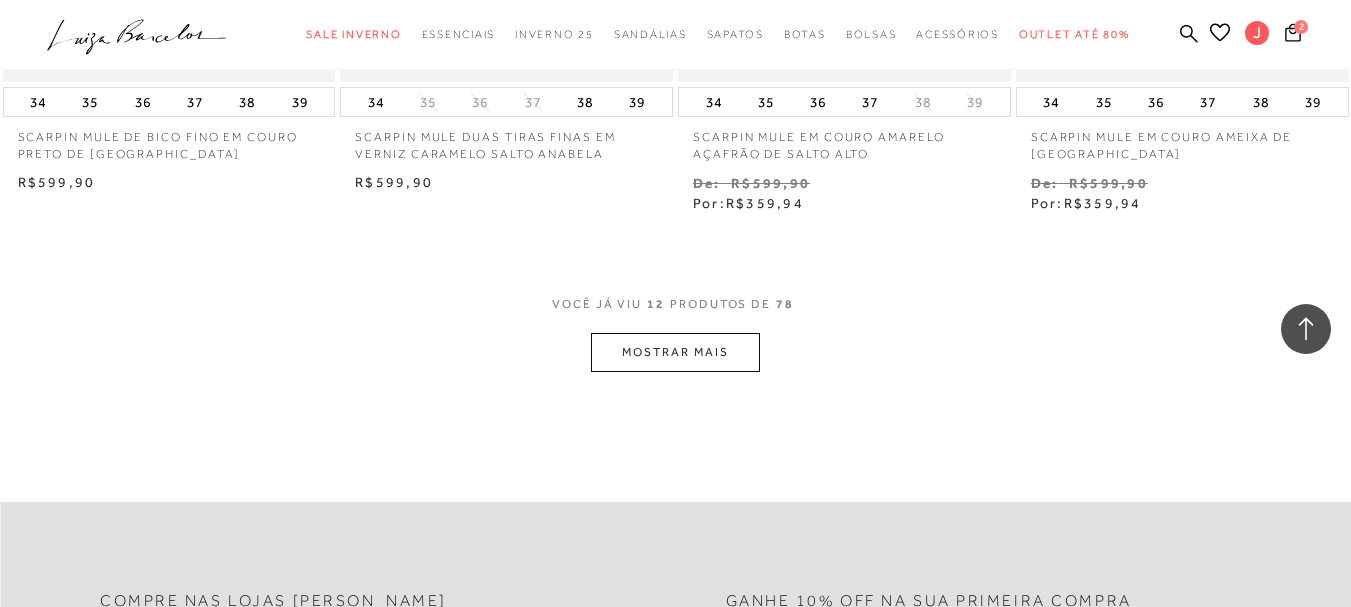 click on "MOSTRAR MAIS" at bounding box center [675, 352] 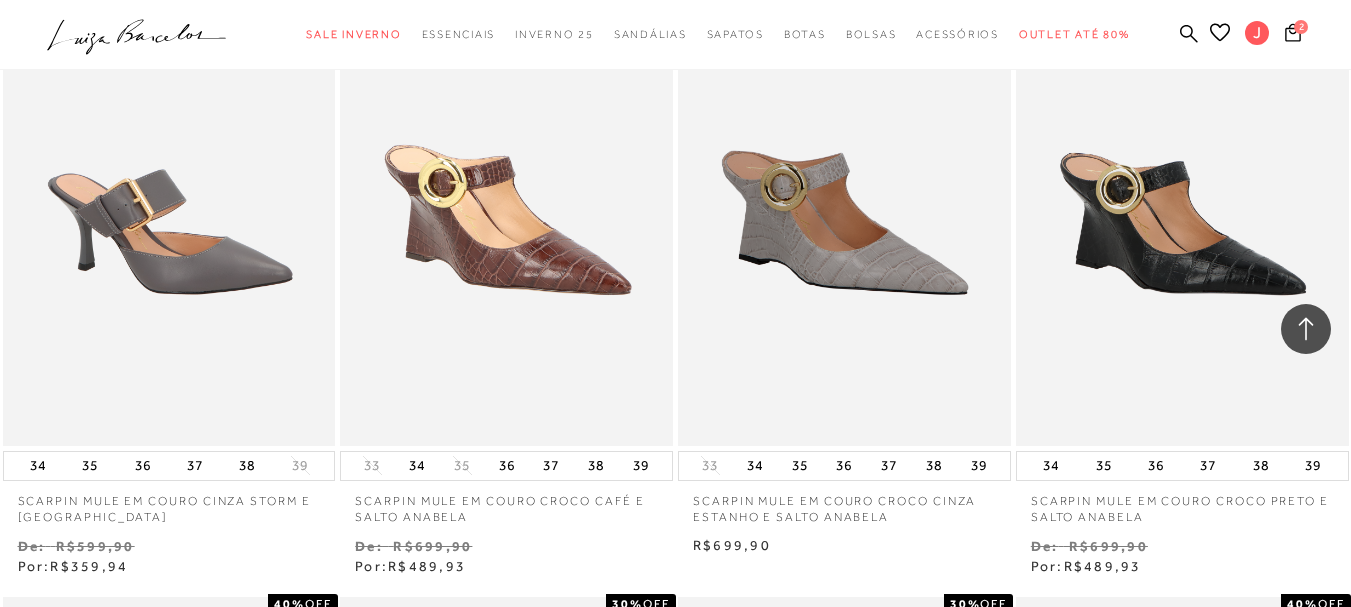 scroll, scrollTop: 2860, scrollLeft: 0, axis: vertical 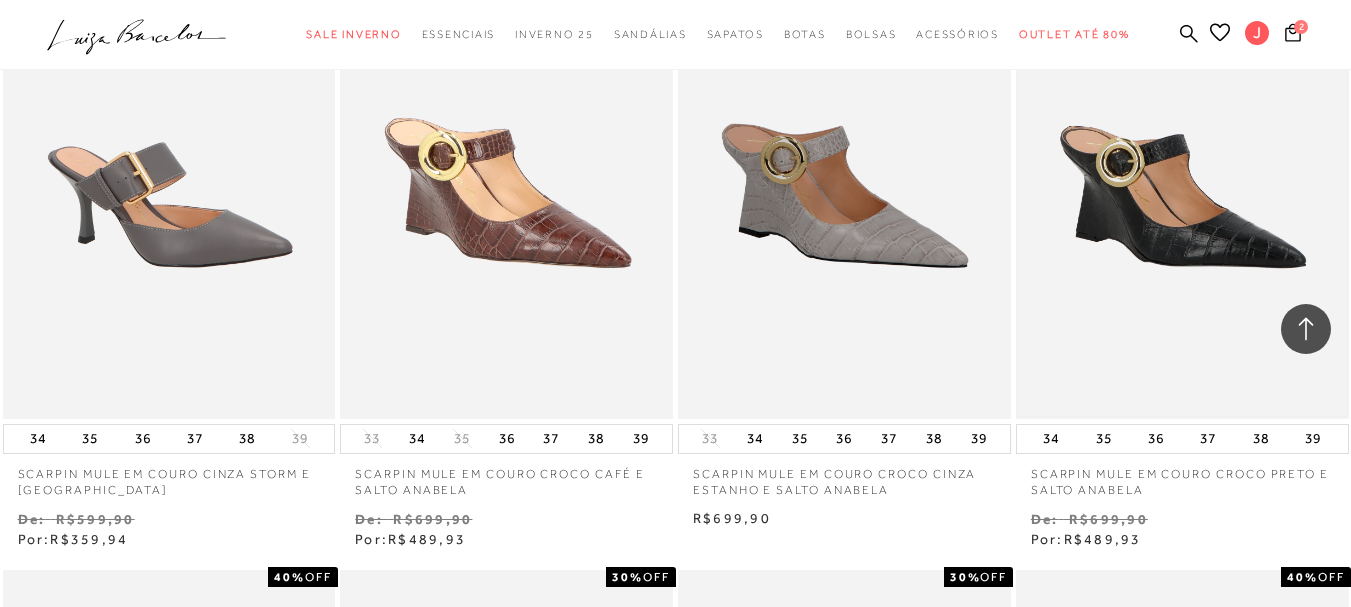 click at bounding box center [1182, 169] 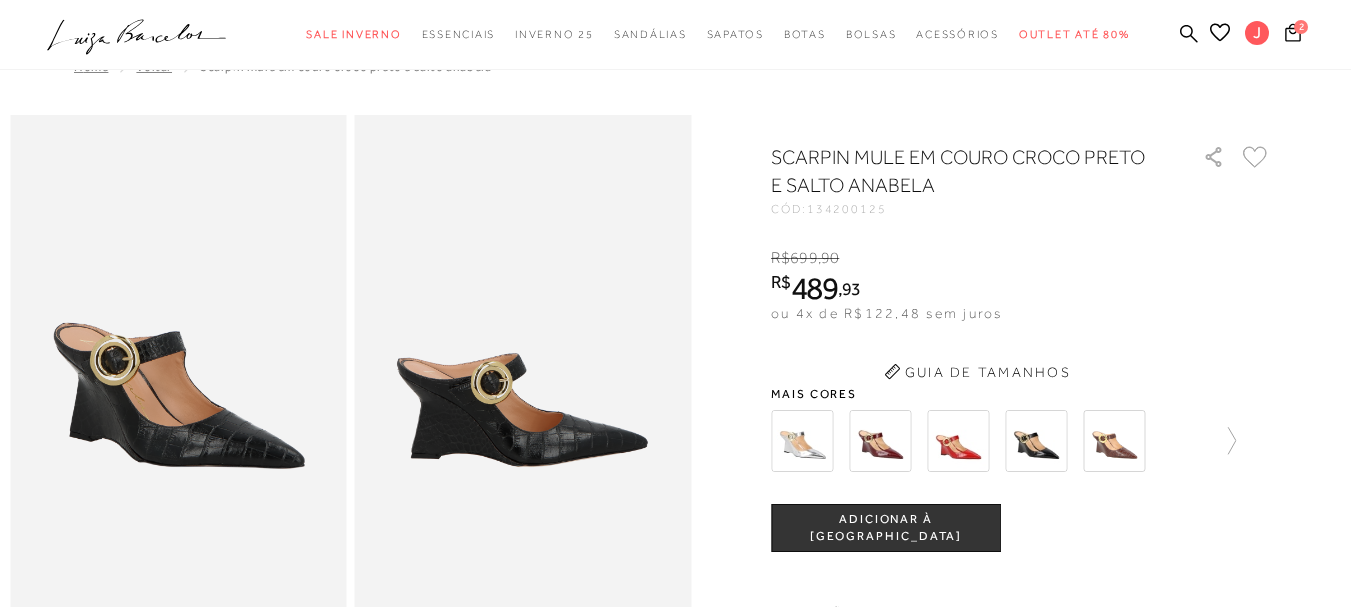 scroll, scrollTop: 0, scrollLeft: 0, axis: both 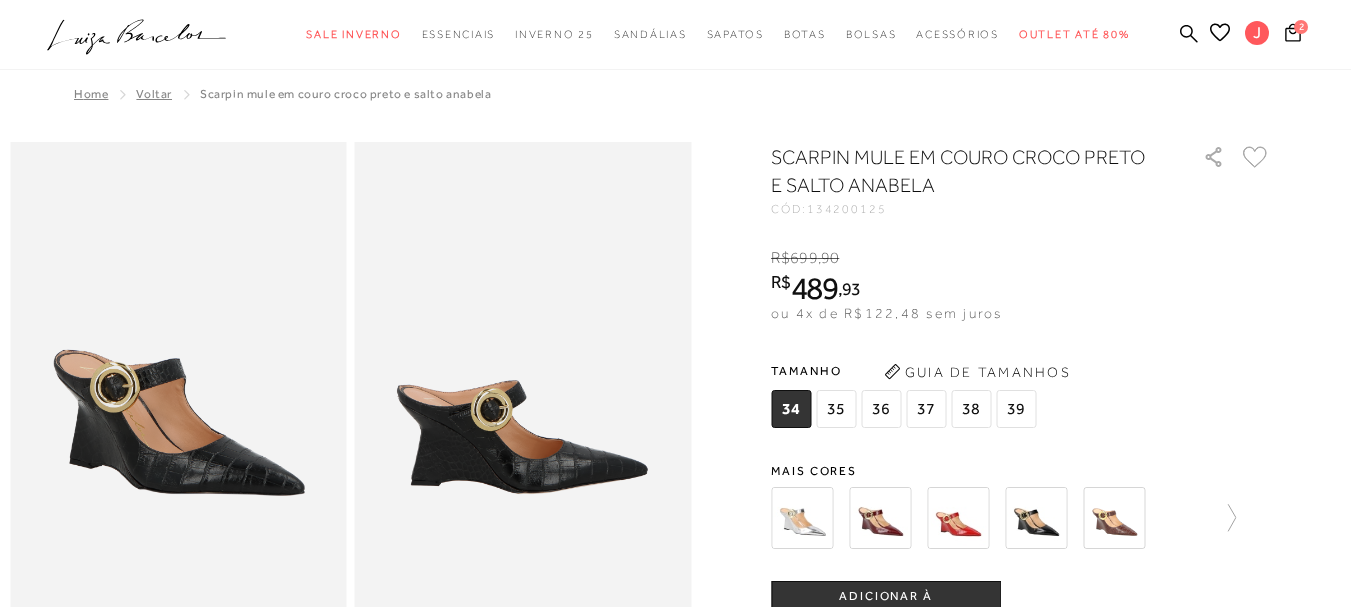 click on "38" at bounding box center [971, 409] 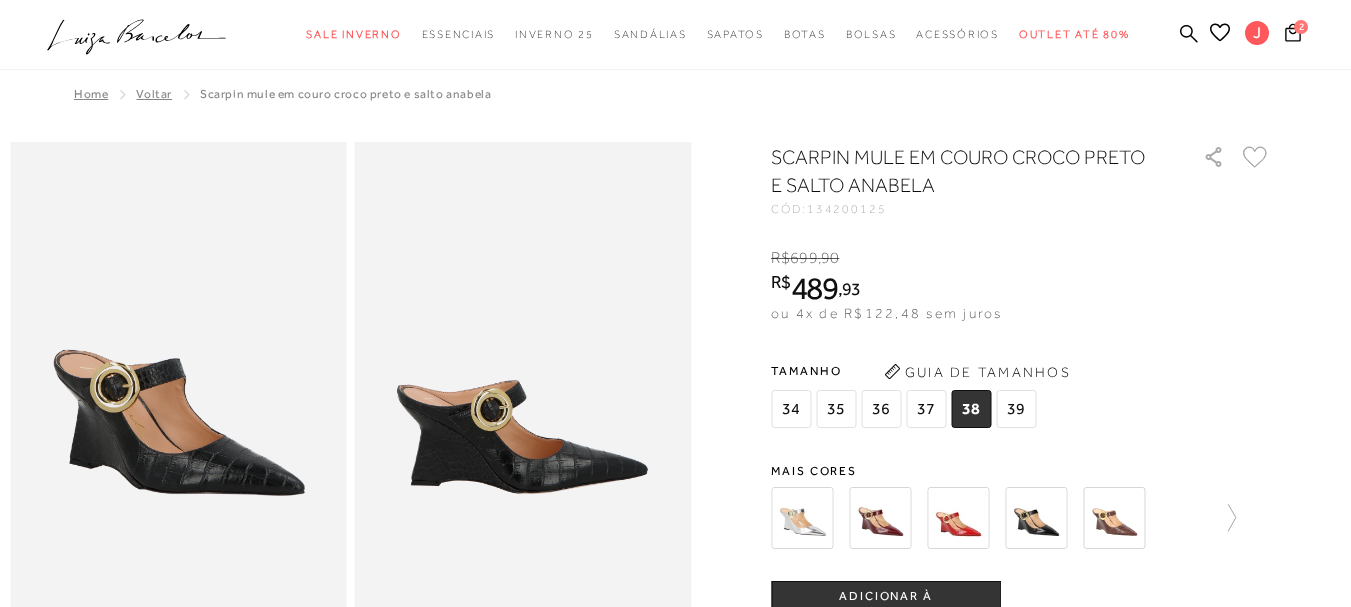 click on "ADICIONAR À [GEOGRAPHIC_DATA]" at bounding box center (886, 605) 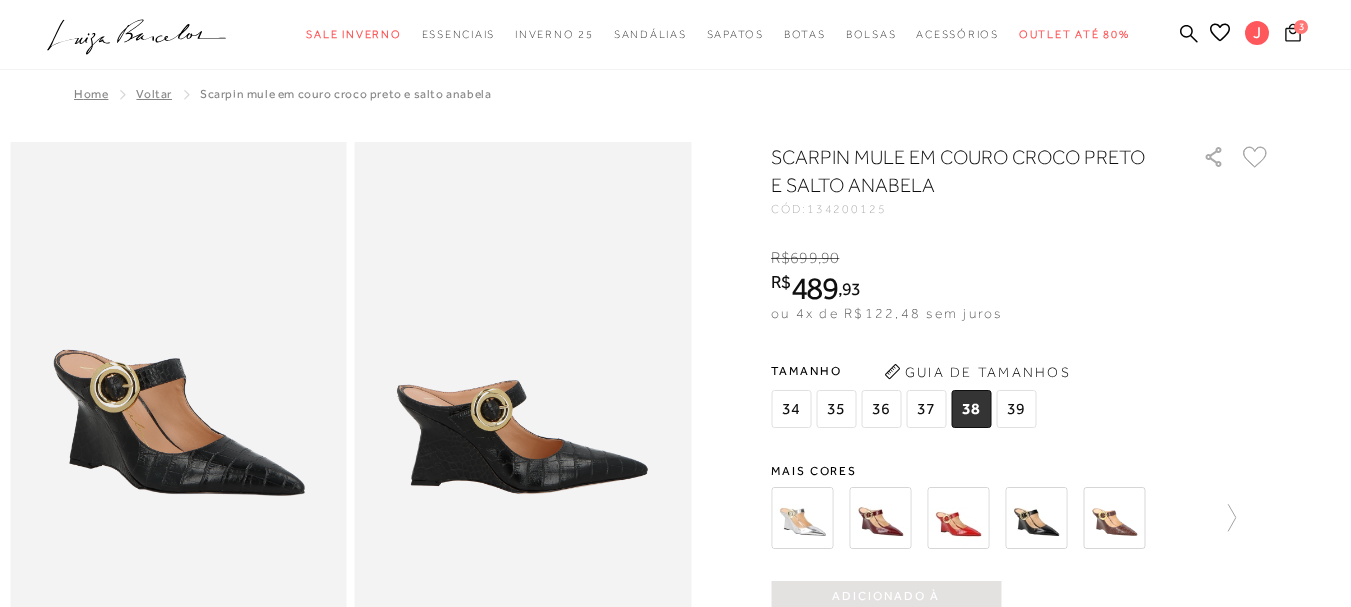 click on "3" at bounding box center (1301, 27) 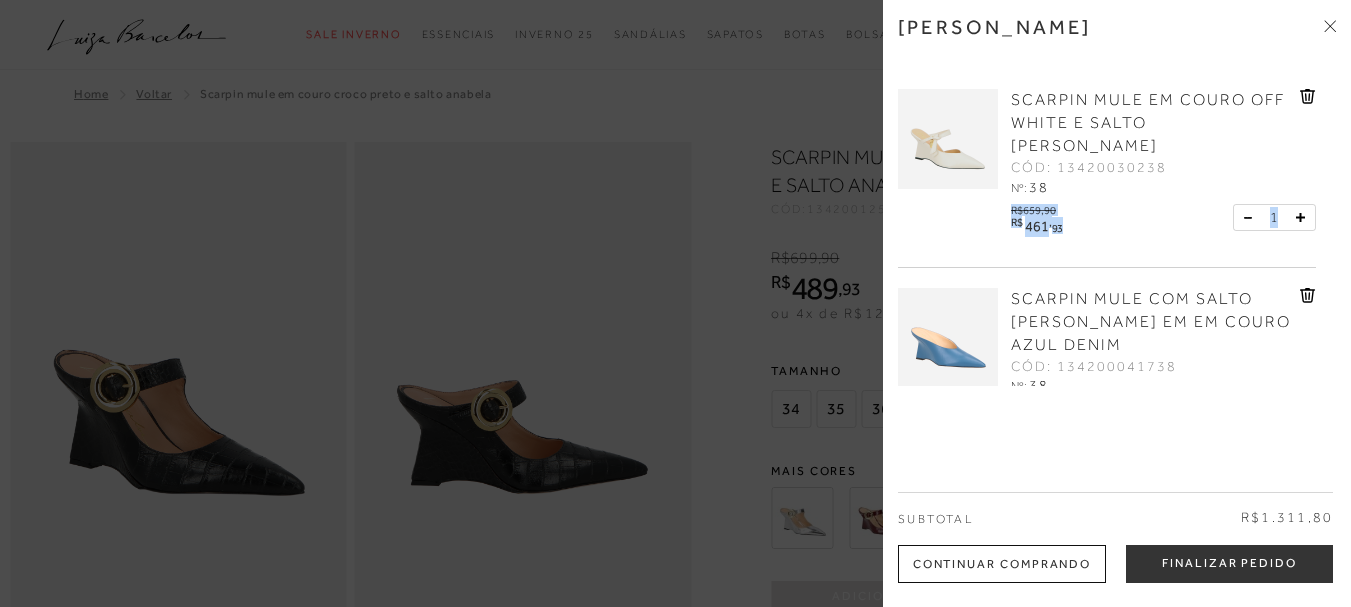 drag, startPoint x: 1331, startPoint y: 139, endPoint x: 1342, endPoint y: 189, distance: 51.1957 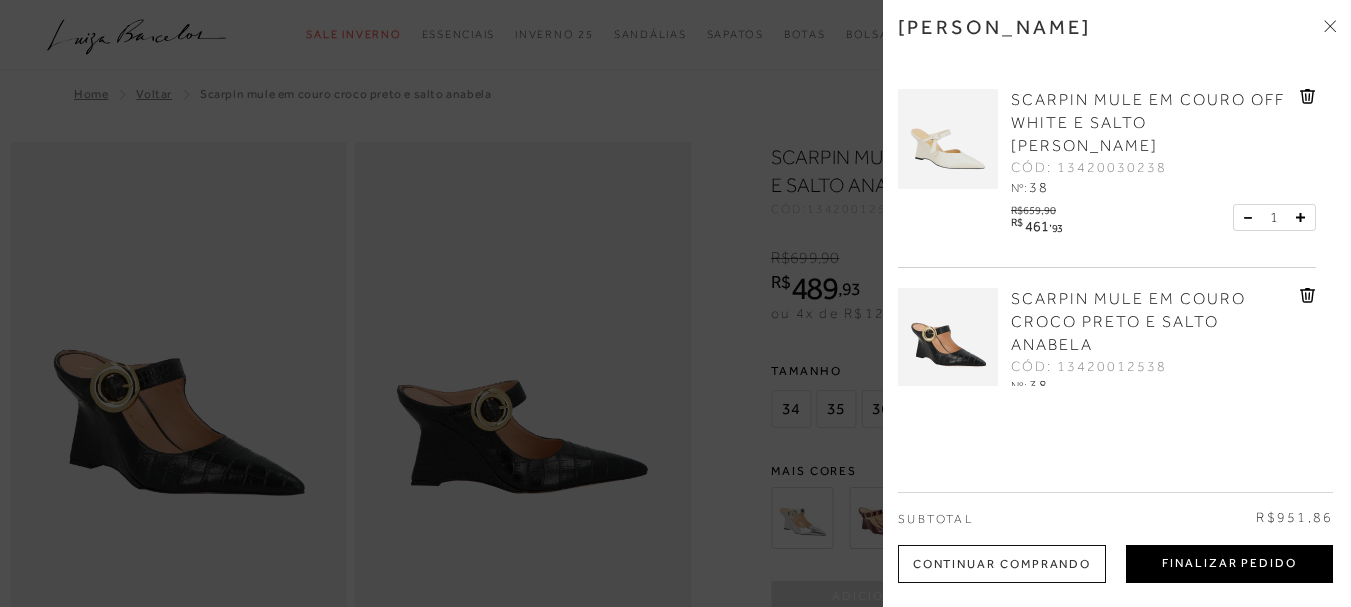 click on "Finalizar Pedido" at bounding box center [1229, 564] 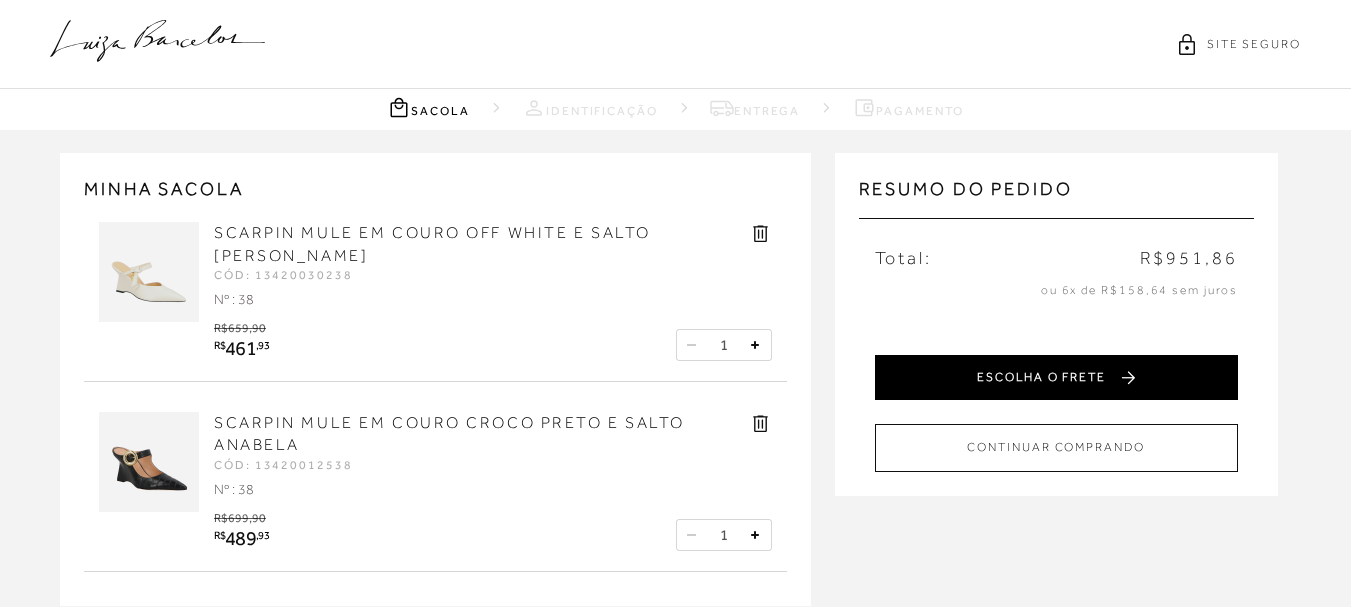 click on "ESCOLHA O FRETE" at bounding box center (1056, 377) 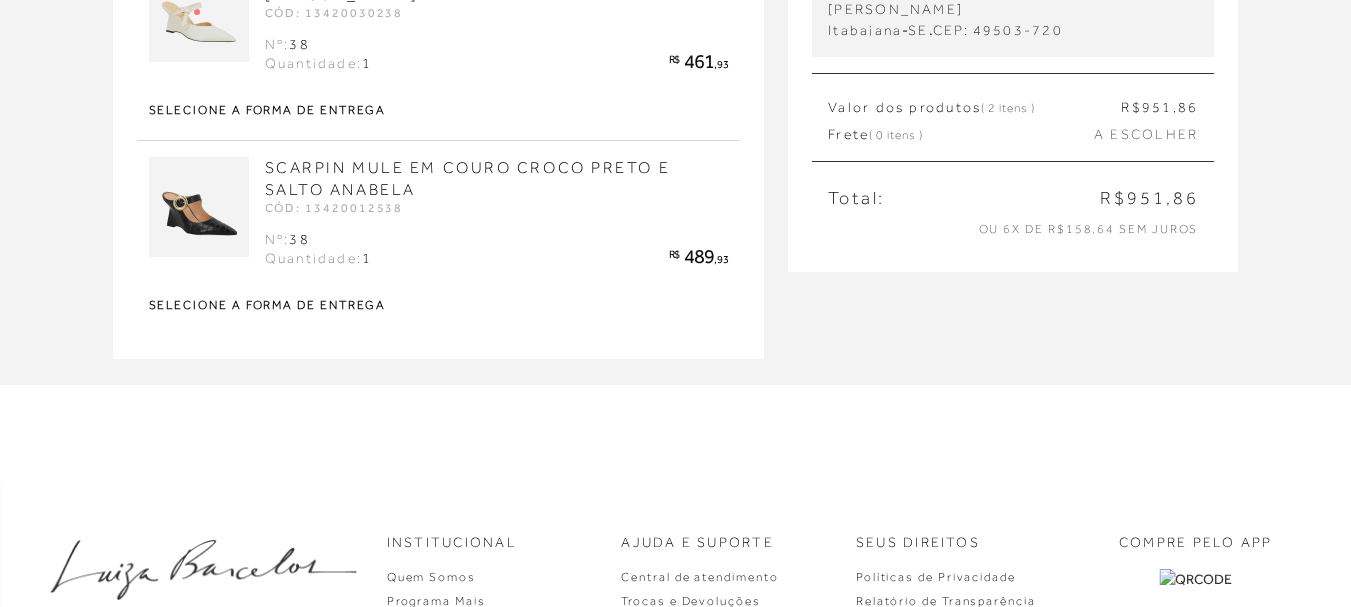 scroll, scrollTop: 287, scrollLeft: 0, axis: vertical 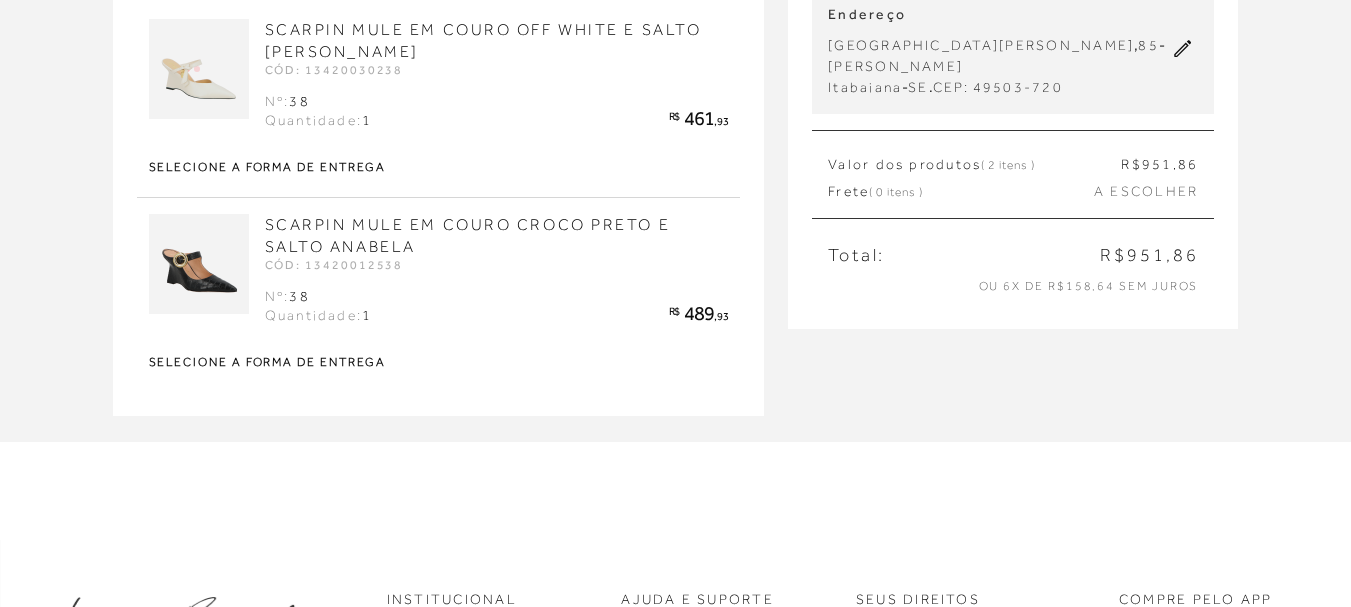 click on "SCARPIN MULE EM COURO OFF WHITE E SALTO ANABELA
CÓD: 13420030238
Nº:
38
Quantidade:
1
R$ 461 ,93
Selecione a forma de entrega" at bounding box center (439, 100) 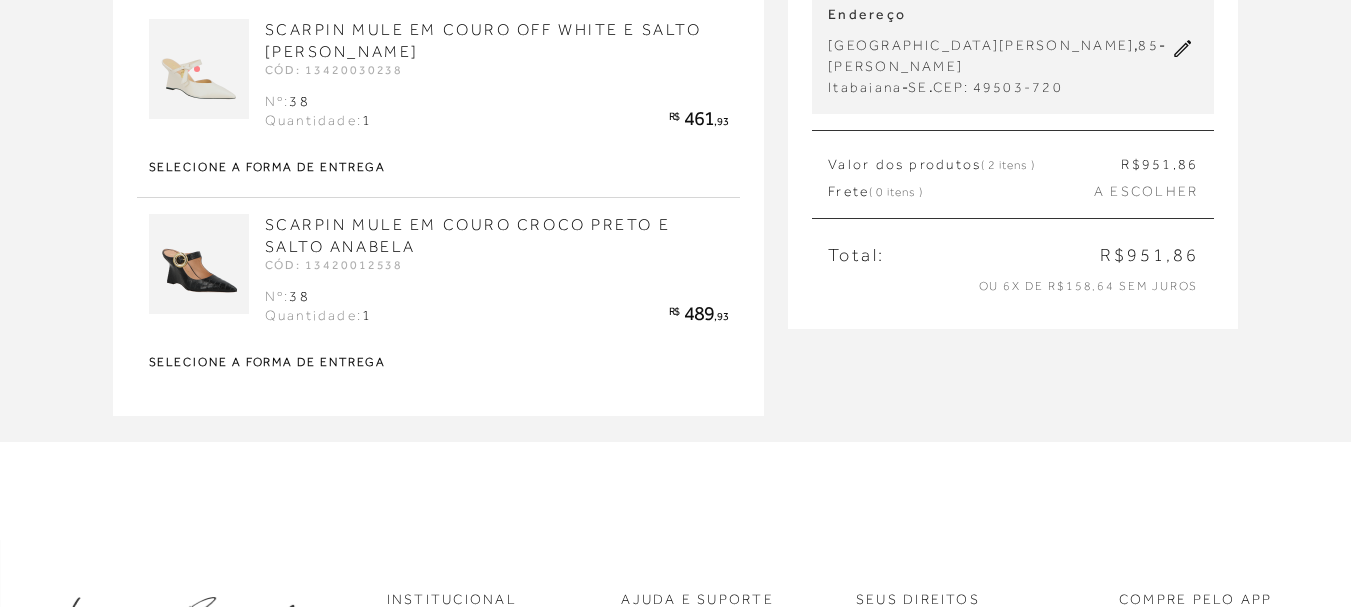 click on "Selecione a forma de entrega" at bounding box center [439, 167] 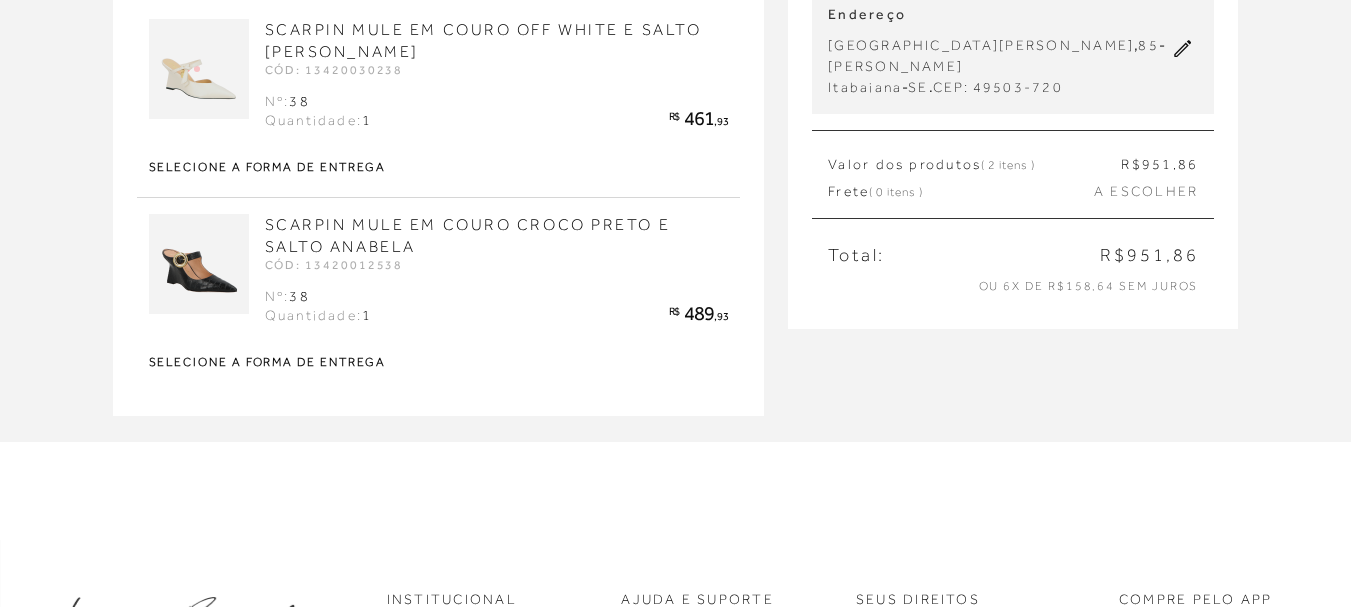 click on "Avenida Maria José Santos" at bounding box center (981, 45) 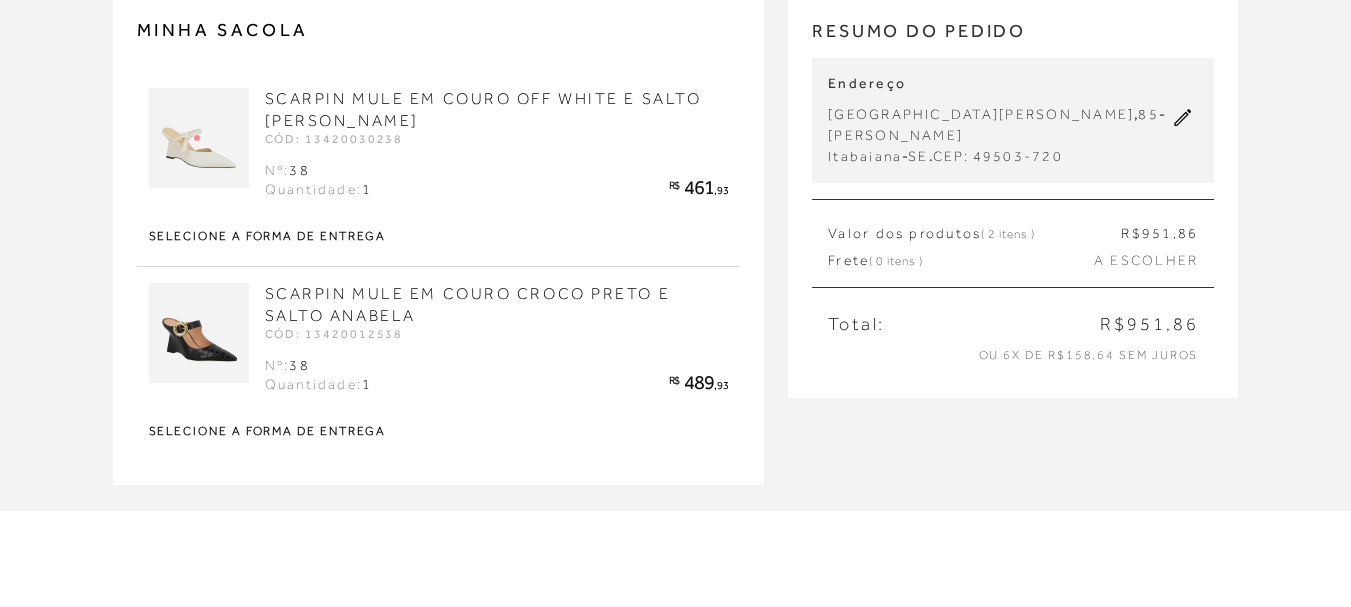 scroll, scrollTop: 161, scrollLeft: 0, axis: vertical 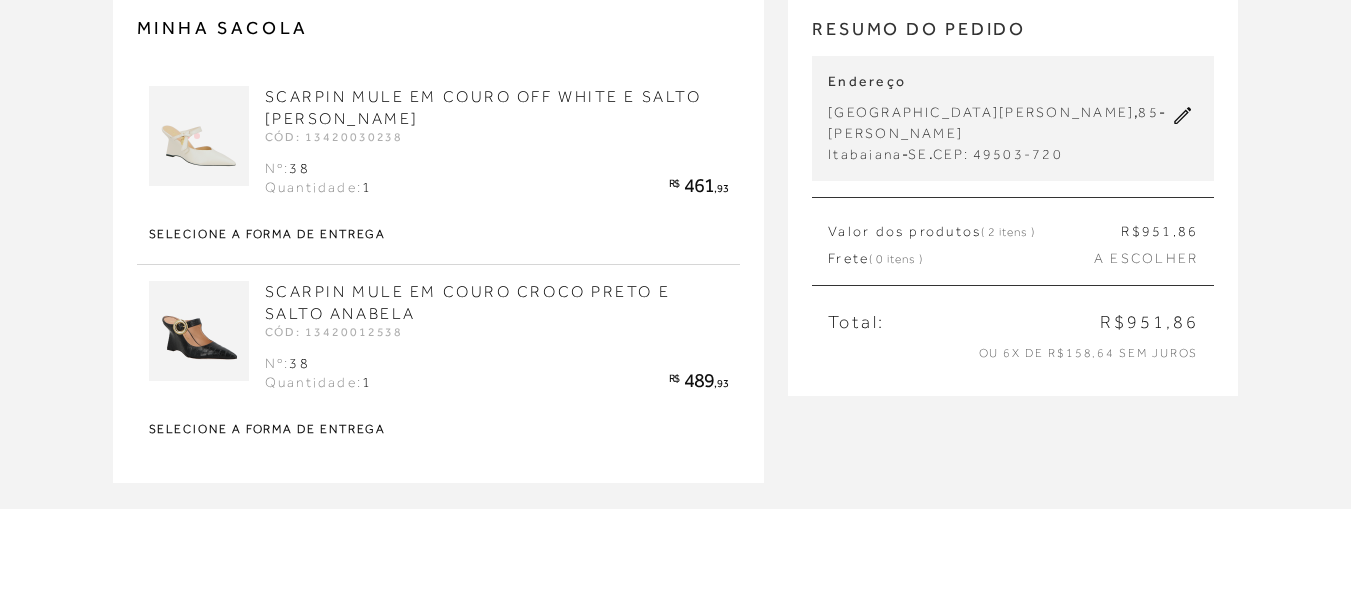 click on "SCARPIN MULE EM COURO CROCO PRETO E SALTO ANABELA
CÓD: 13420012538
Nº:
38
Quantidade:
1
R$ 489 ,93
Selecione a forma de entrega" at bounding box center (439, 362) 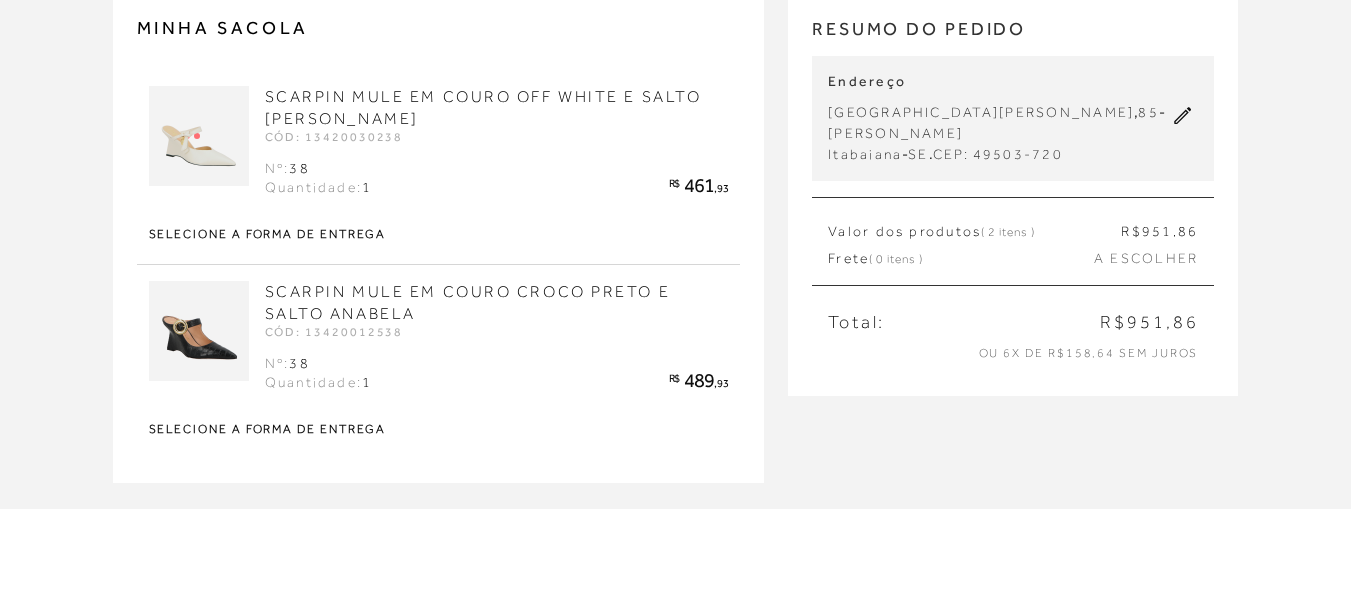 click on "Selecione a forma de entrega" at bounding box center (439, 429) 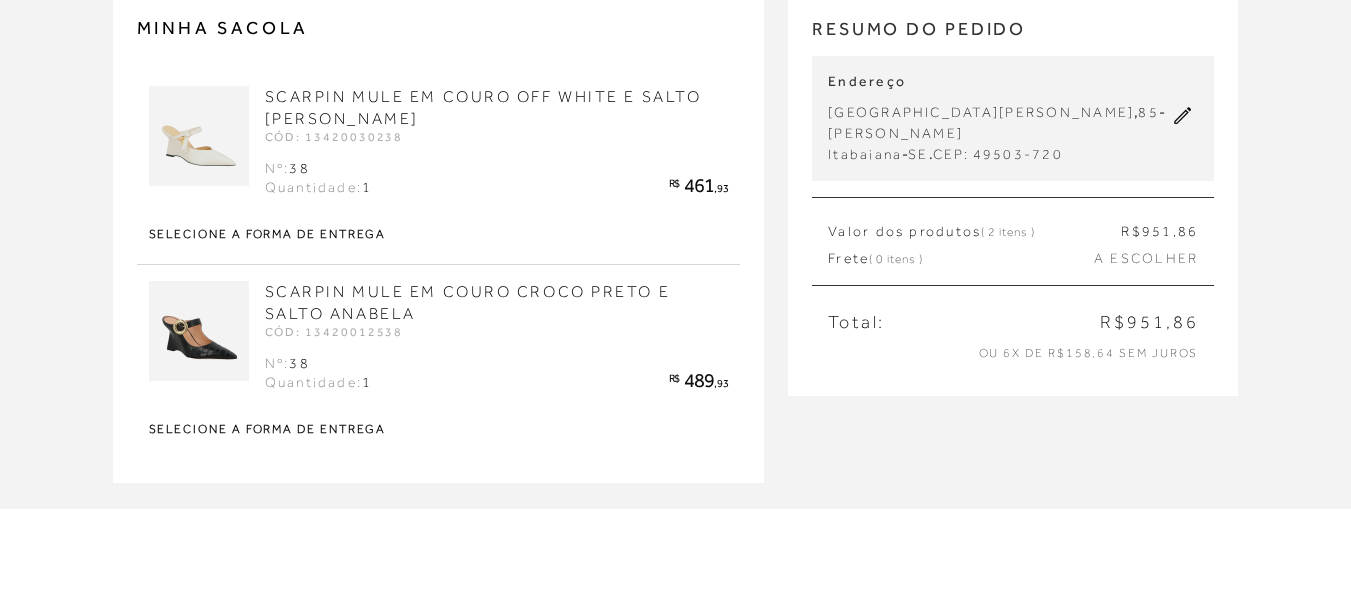 click on "Selecione a forma de entrega" at bounding box center (439, 234) 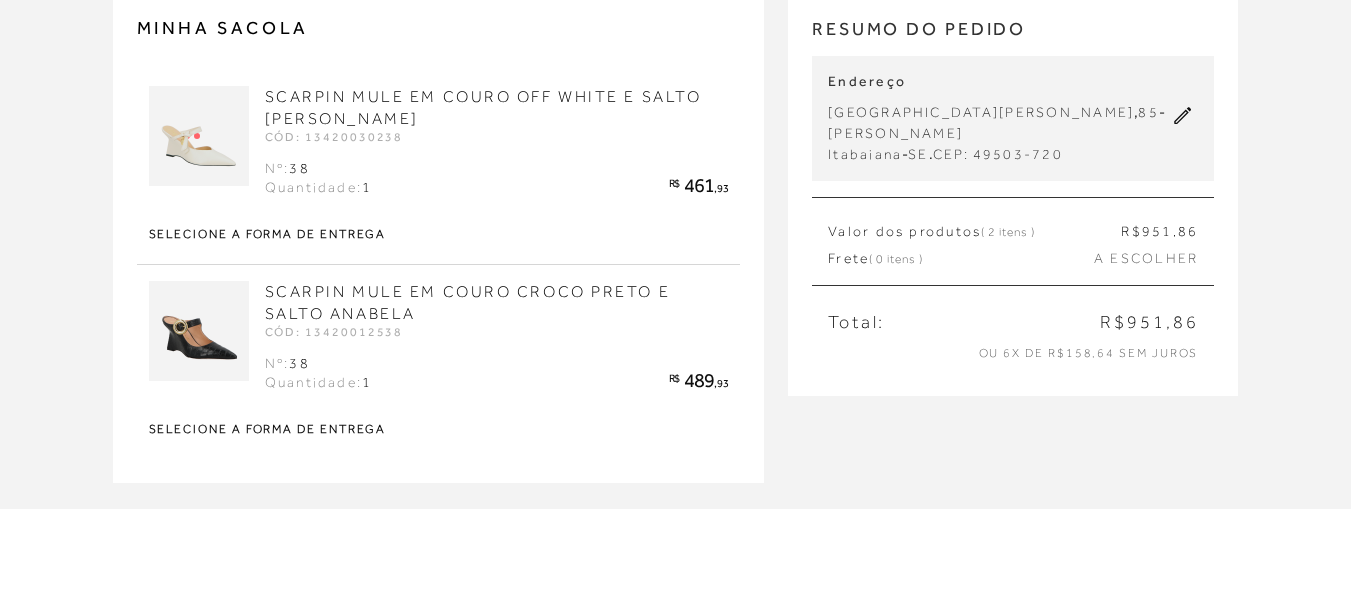 click on "MINHA SACOLA
SCARPIN MULE EM COURO OFF WHITE E SALTO ANABELA
CÓD: 13420030238
Nº:
38
1 R$" at bounding box center [675, 238] 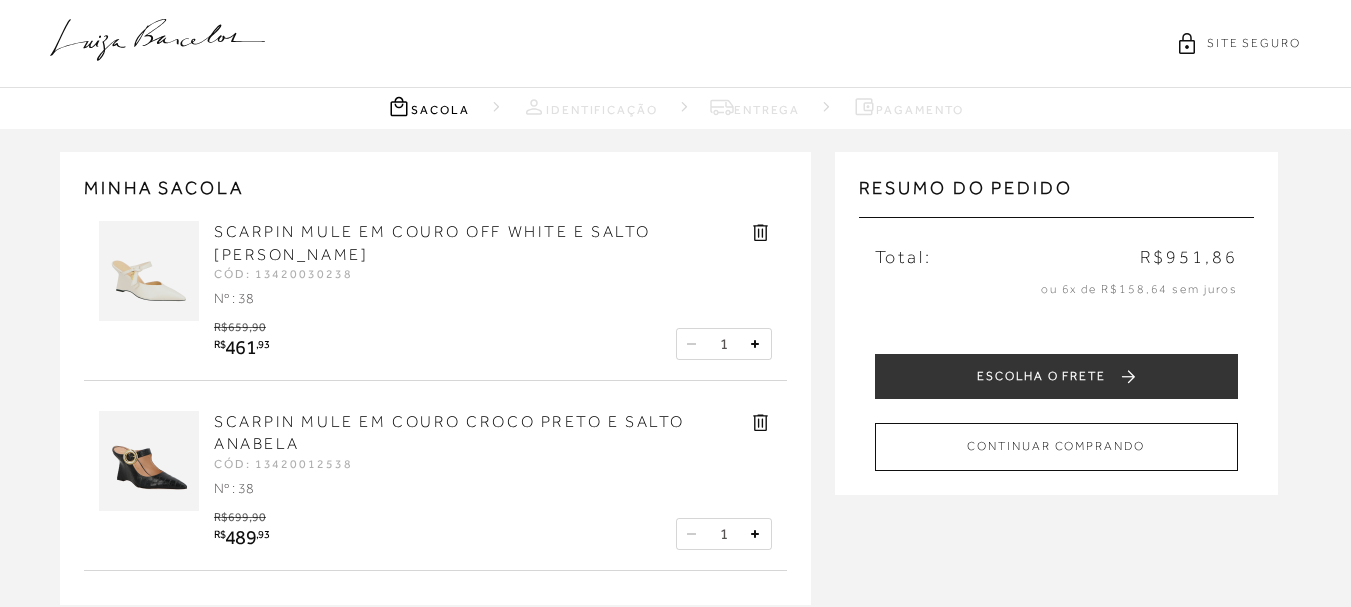 scroll, scrollTop: 0, scrollLeft: 0, axis: both 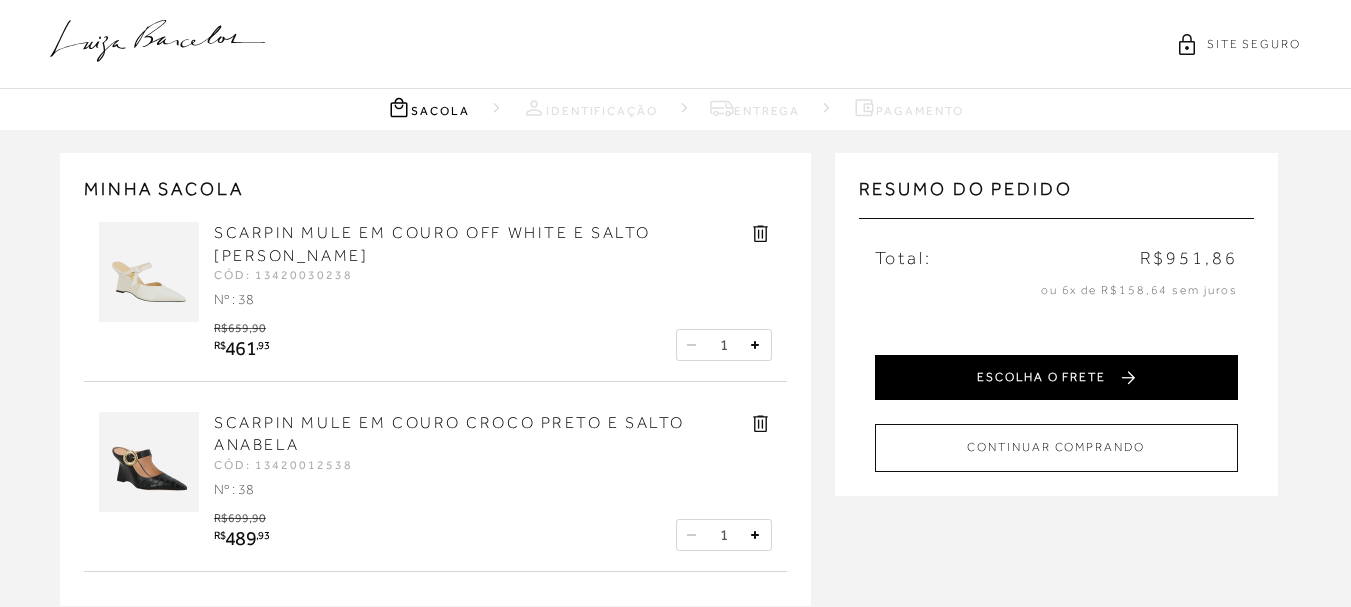 click on "ESCOLHA O FRETE" at bounding box center (1056, 377) 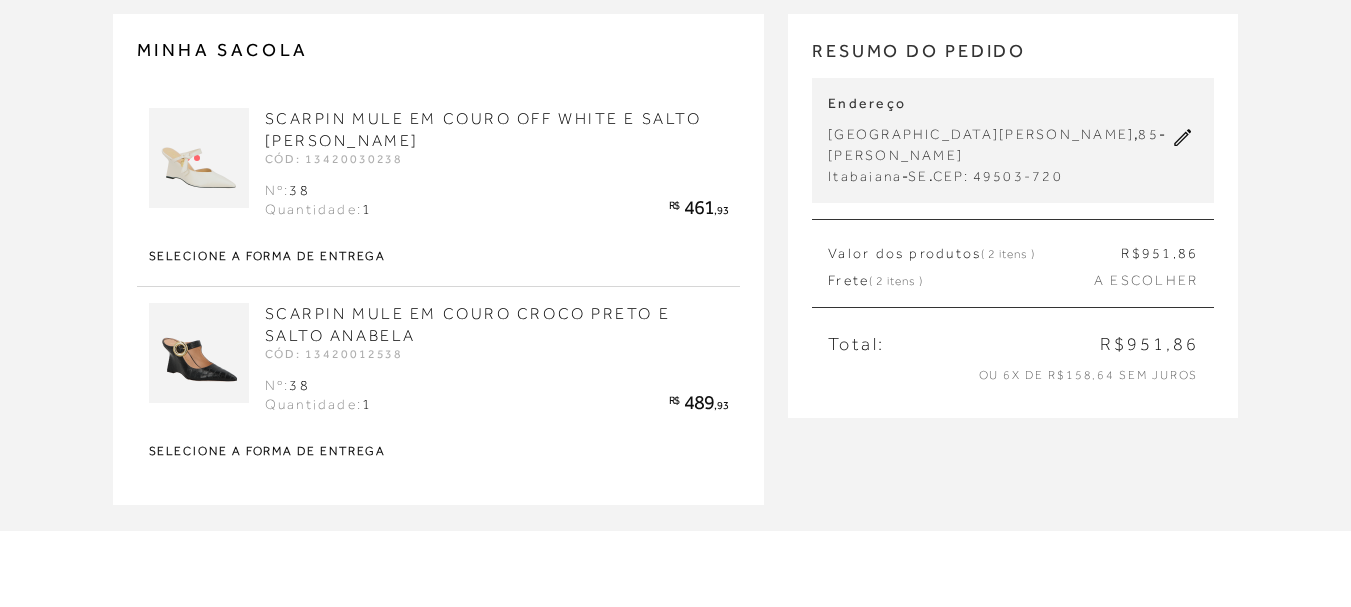 scroll, scrollTop: 273, scrollLeft: 0, axis: vertical 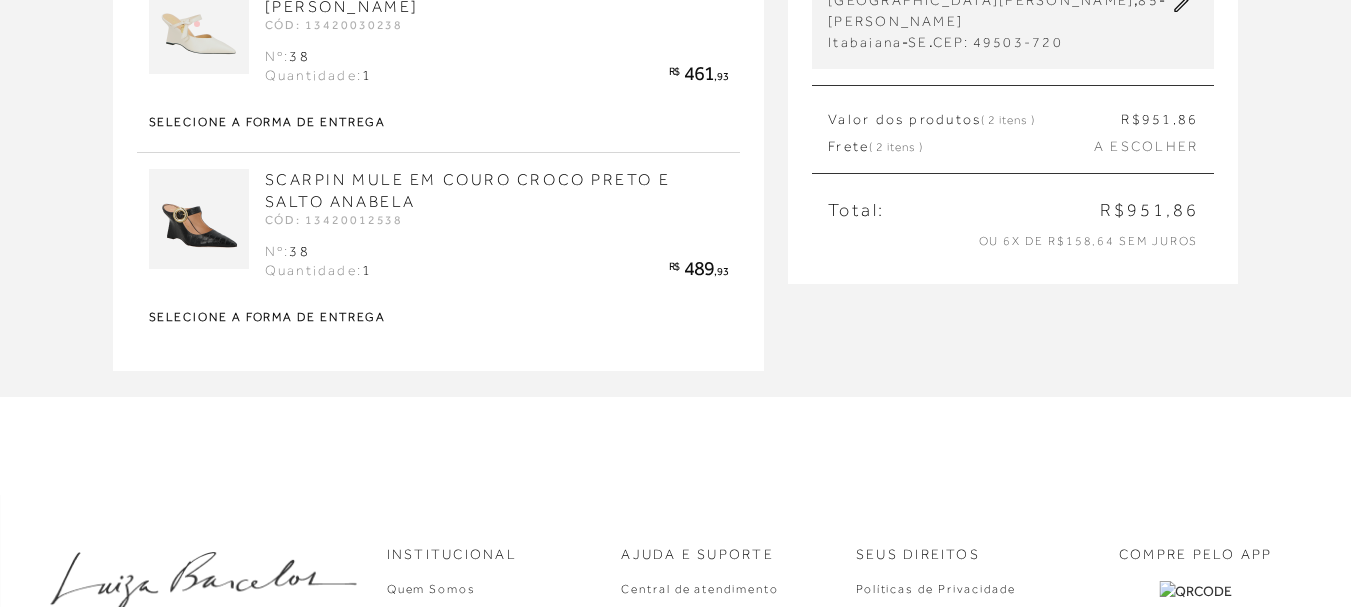 click on "Selecione a forma de entrega" at bounding box center (439, 317) 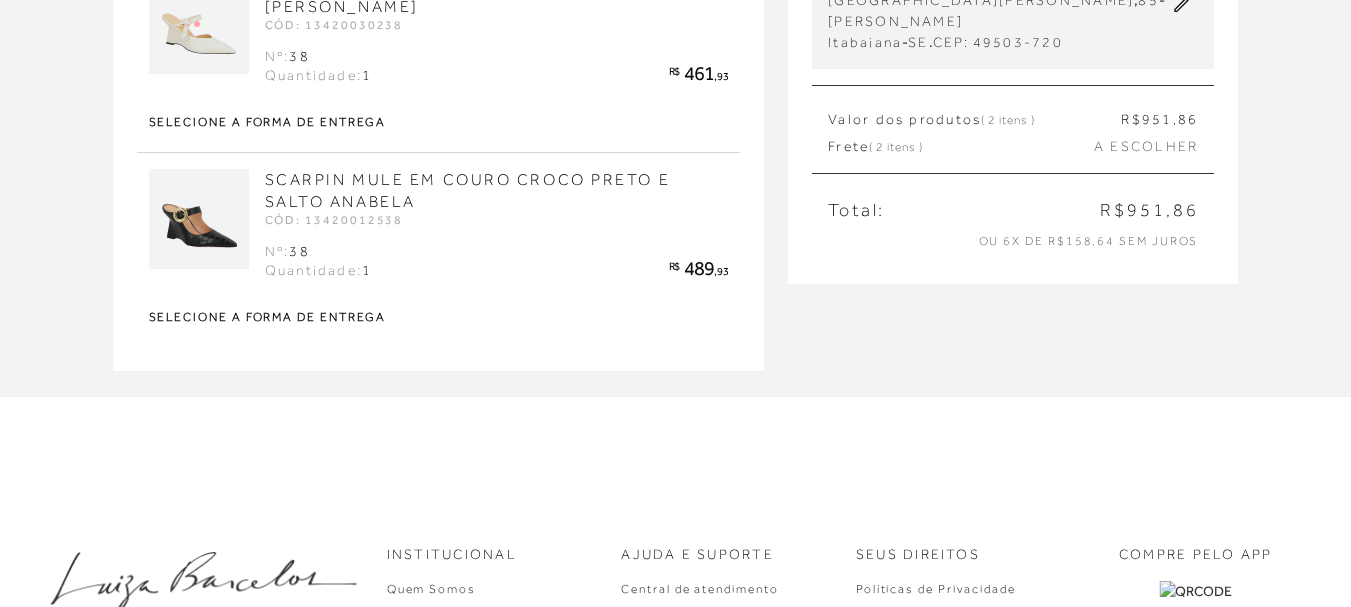 click on "Selecione a forma de entrega" at bounding box center [439, 317] 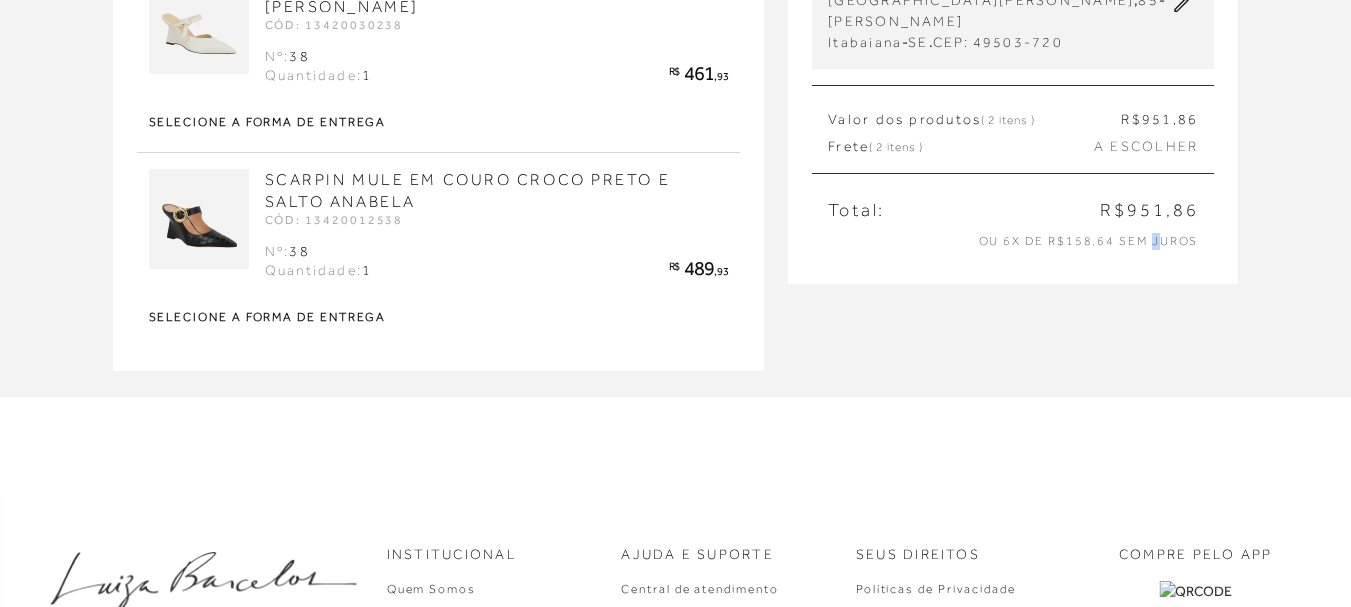 click on "ou 6x de R$158,64 sem juros" at bounding box center (1089, 241) 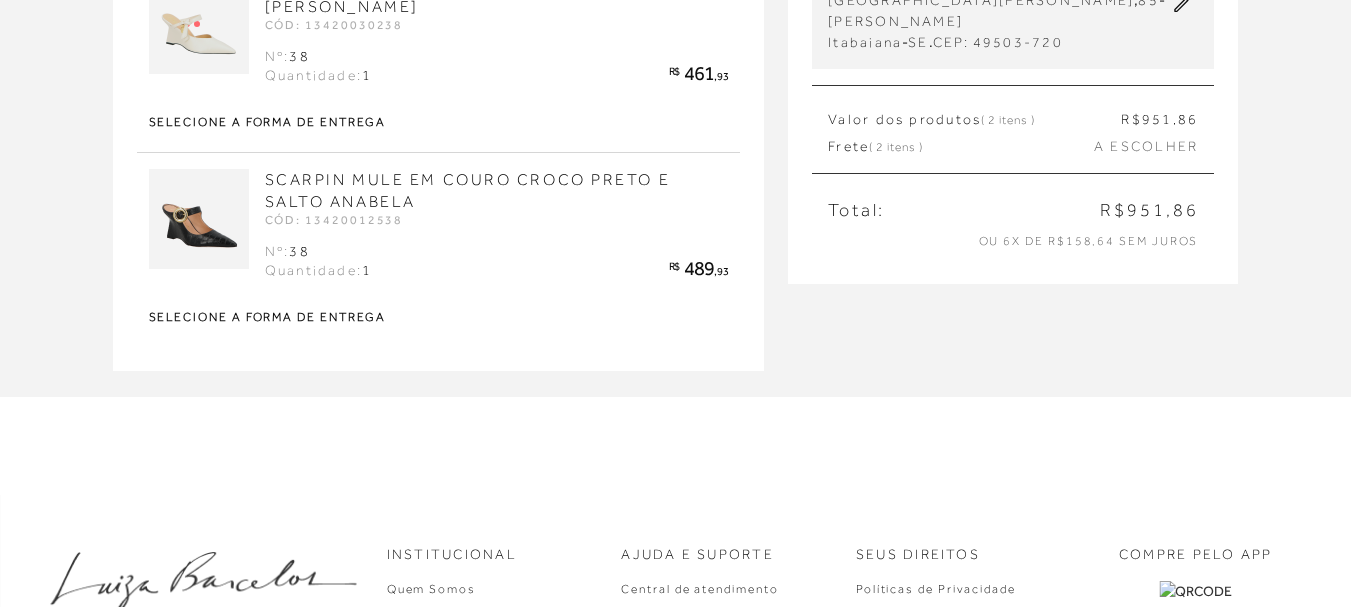 click on "MINHA SACOLA
SCARPIN MULE EM COURO OFF WHITE E SALTO ANABELA
CÓD: 13420030238
Nº:
38
1 R$" at bounding box center (675, 126) 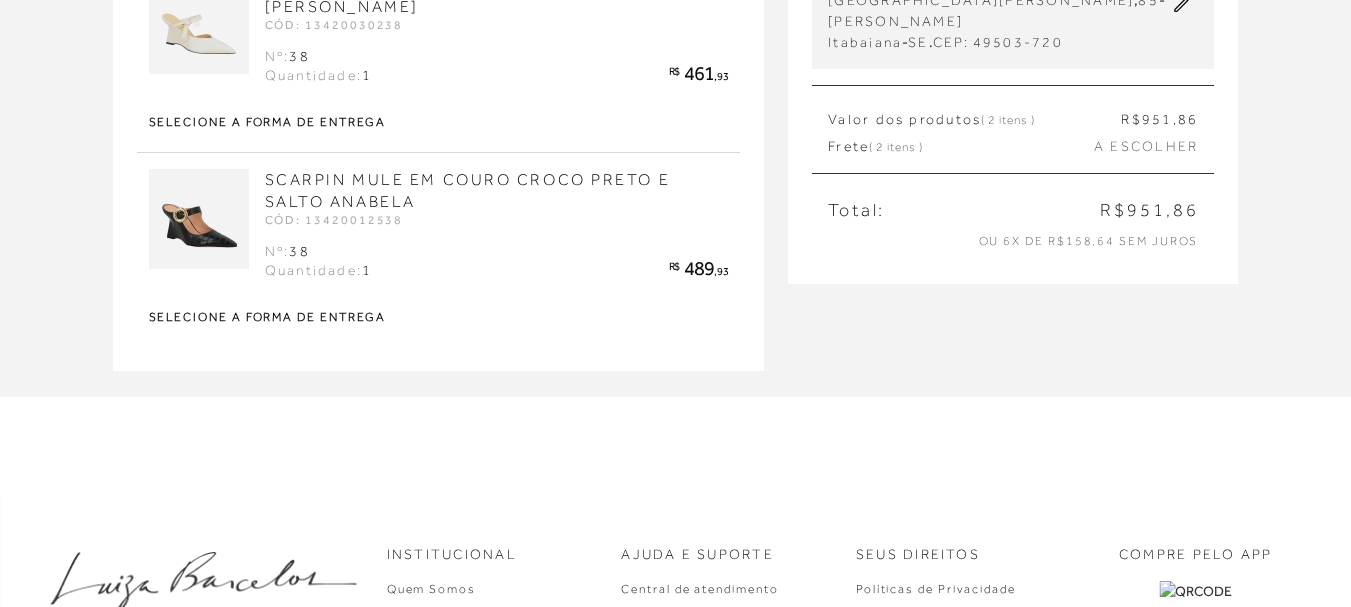 click on "MINHA SACOLA
SCARPIN MULE EM COURO OFF WHITE E SALTO ANABELA
CÓD: 13420030238
Nº:
38
1 R$" at bounding box center (675, 126) 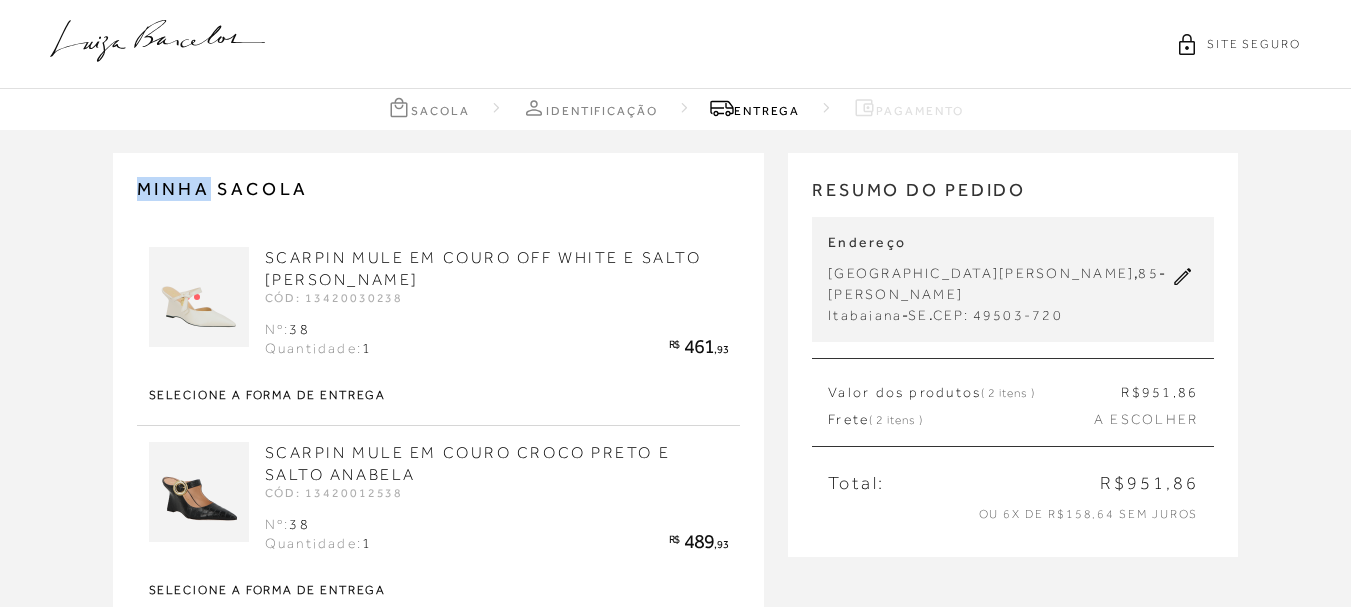 scroll, scrollTop: 28, scrollLeft: 0, axis: vertical 